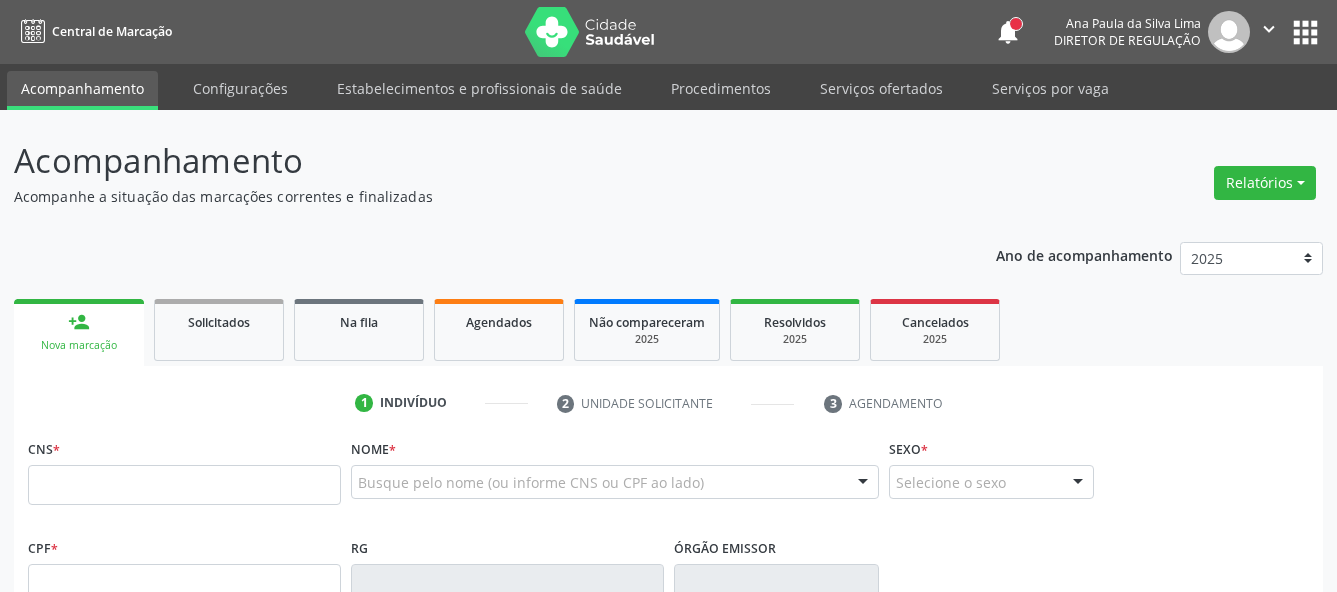scroll, scrollTop: 0, scrollLeft: 0, axis: both 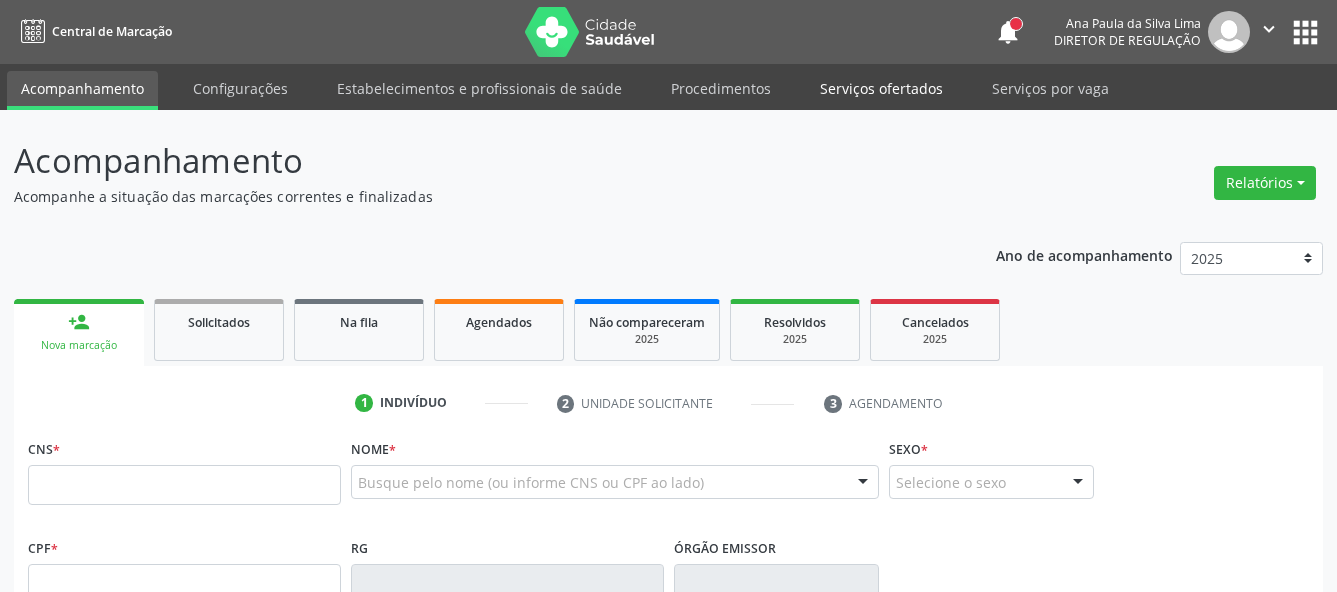 click on "Serviços ofertados" at bounding box center [881, 88] 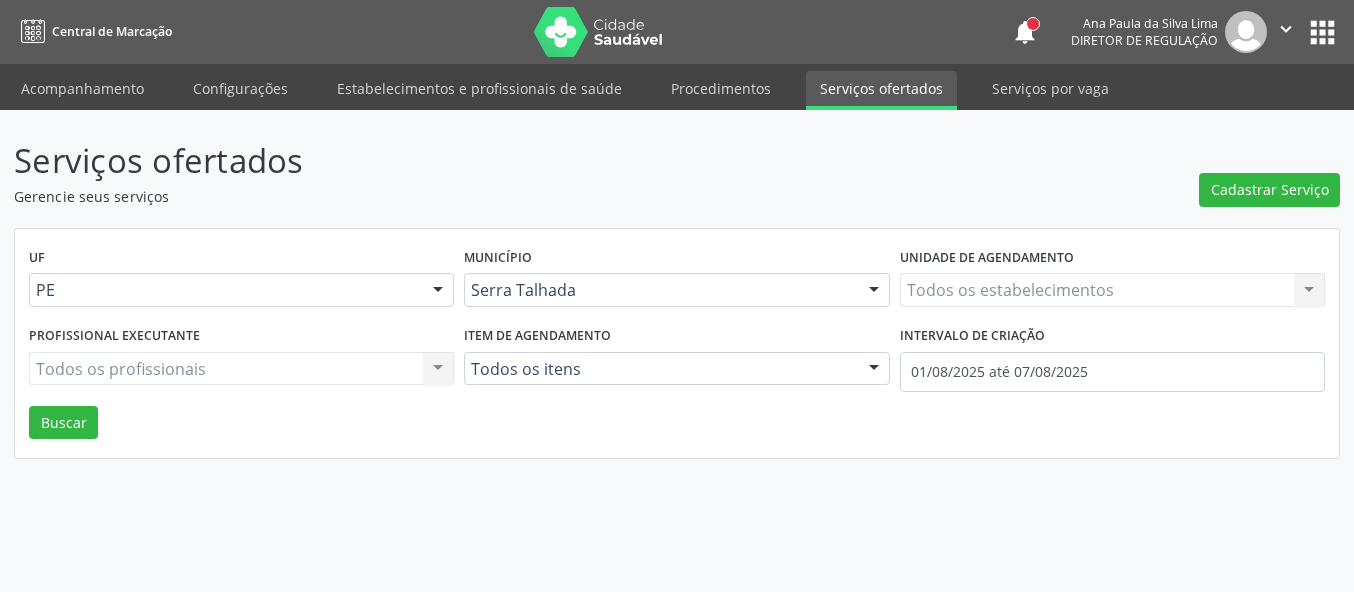 click on "Todos os estabelecimentos         Todos os estabelecimentos
Nenhum resultado encontrado para: "   "
Não há nenhuma opção para ser exibida." at bounding box center (1112, 290) 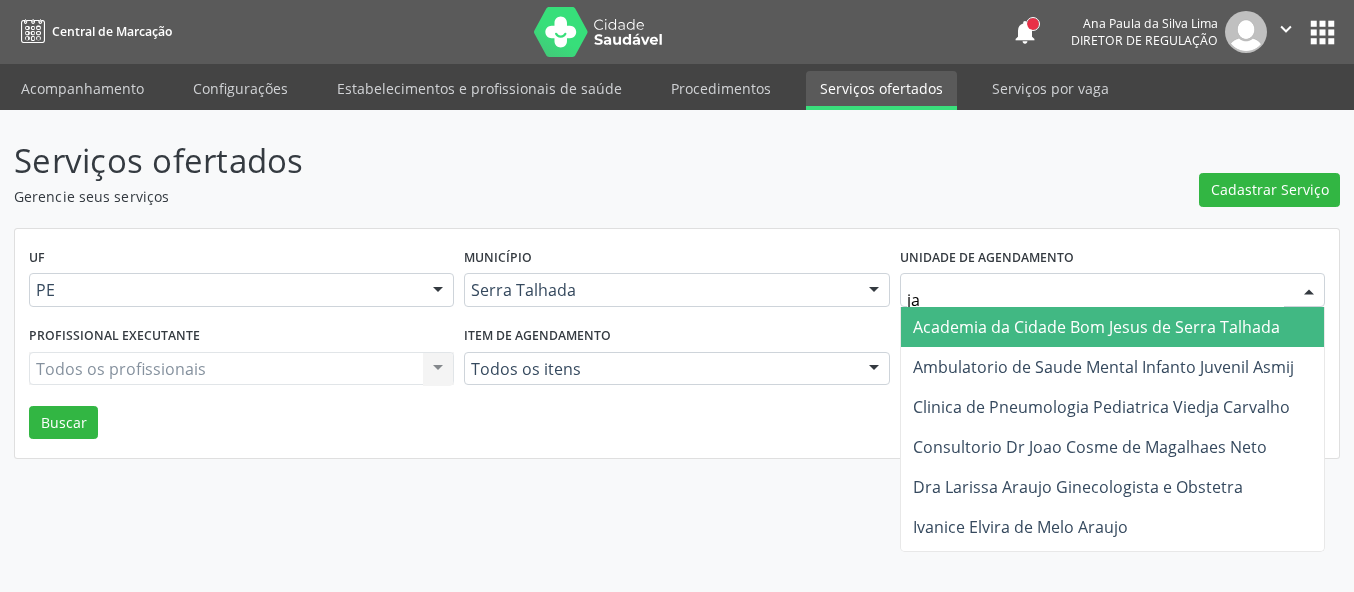 type on "jai" 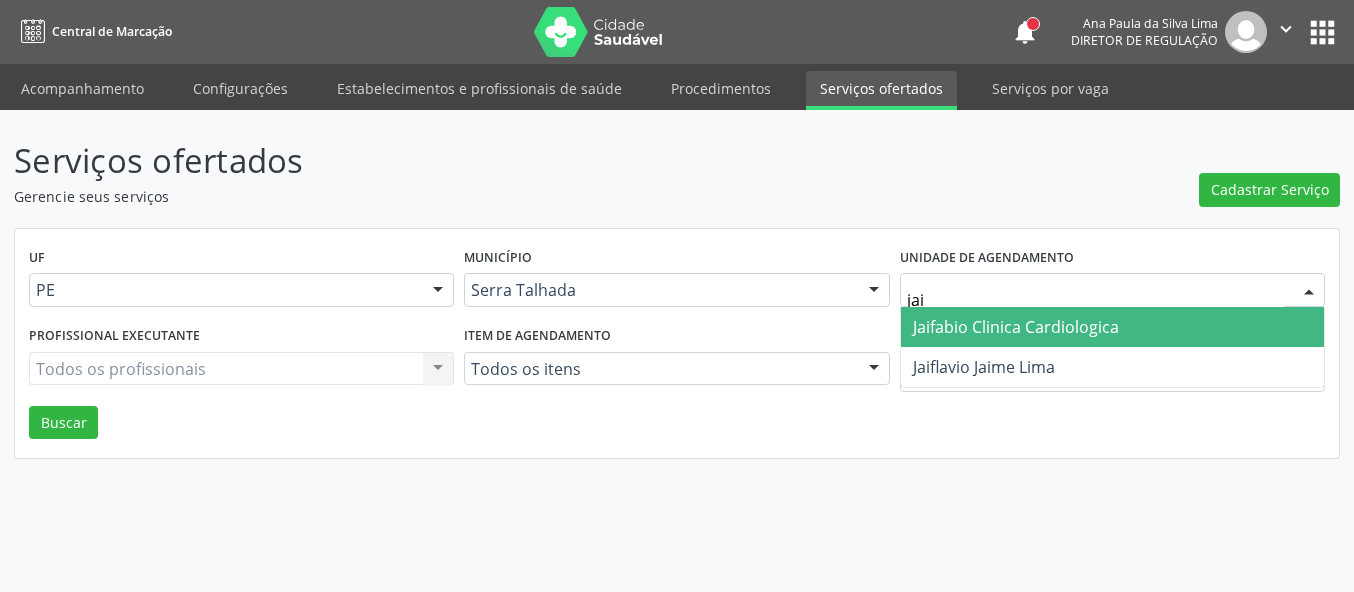 click on "Jaifabio Clinica Cardiologica" at bounding box center (1016, 327) 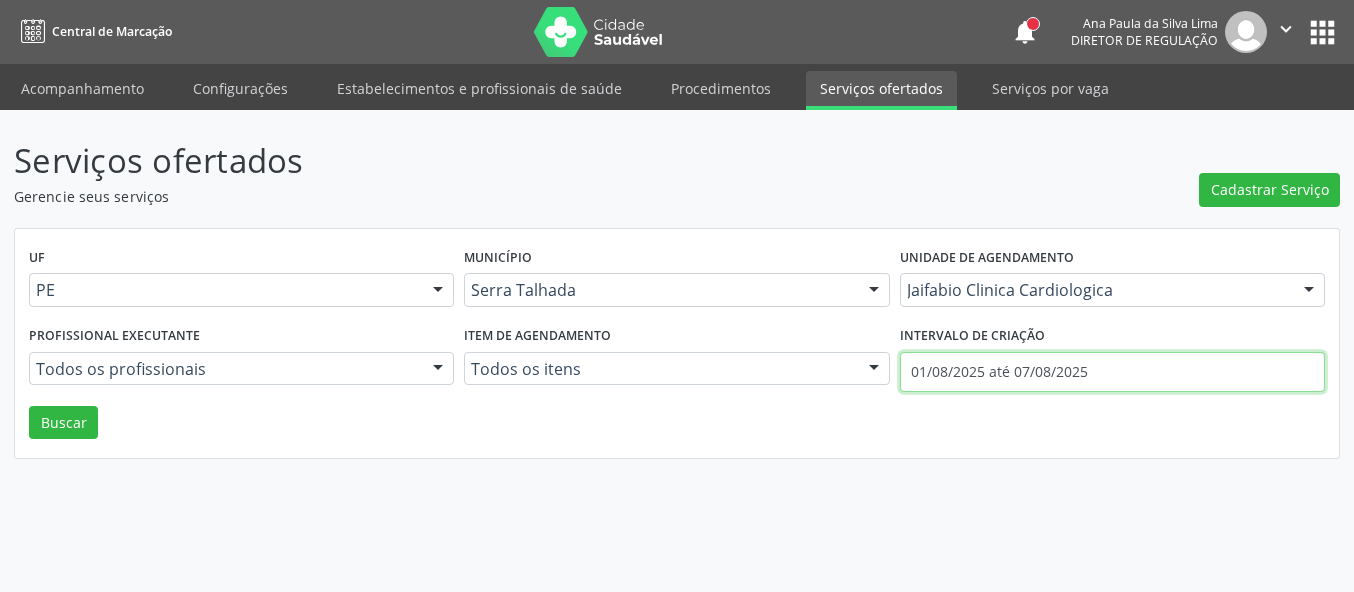 click on "01/08/2025 até 07/08/2025" at bounding box center (1112, 372) 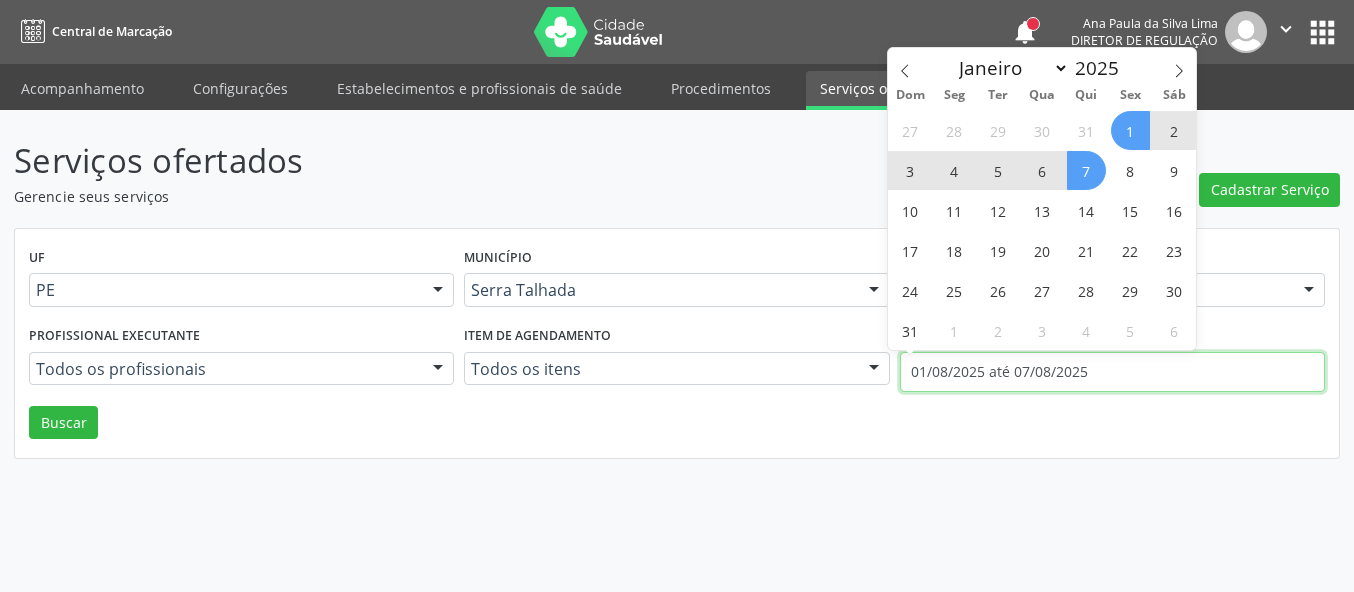 click on "Acompanhamento
Configurações
Estabelecimentos e profissionais de saúde
Procedimentos
Serviços ofertados
Serviços por vaga" at bounding box center [677, 87] 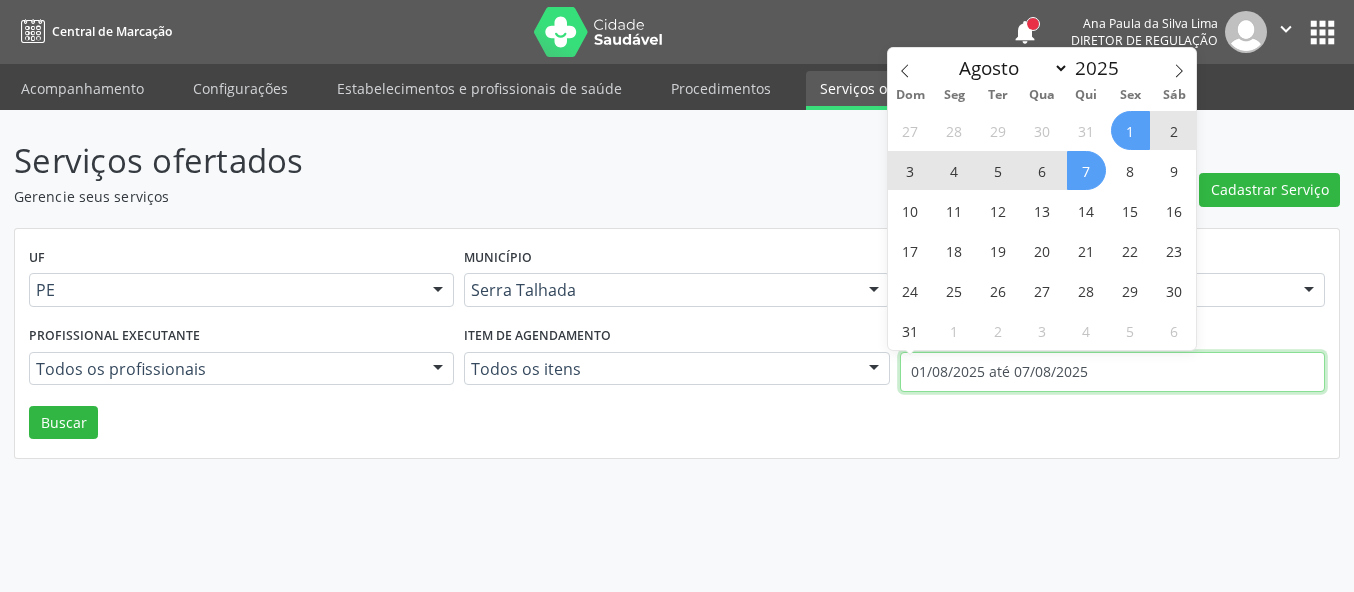 click on "01/08/2025 até 07/08/2025" at bounding box center [1112, 372] 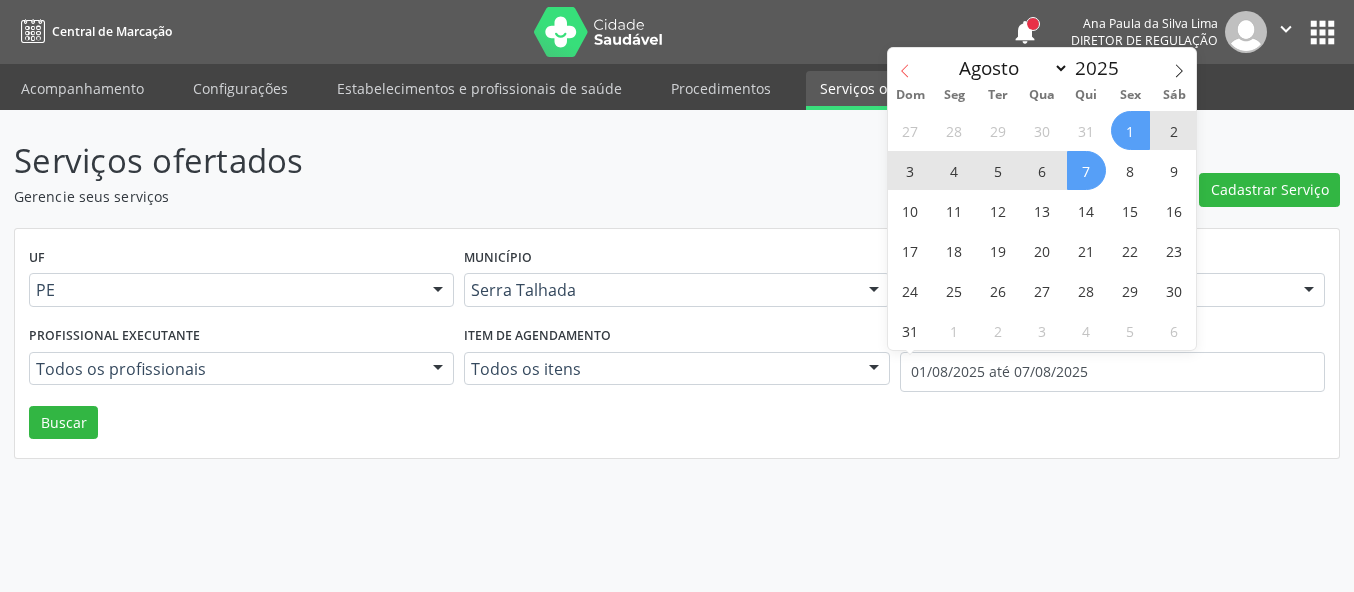 click at bounding box center (905, 65) 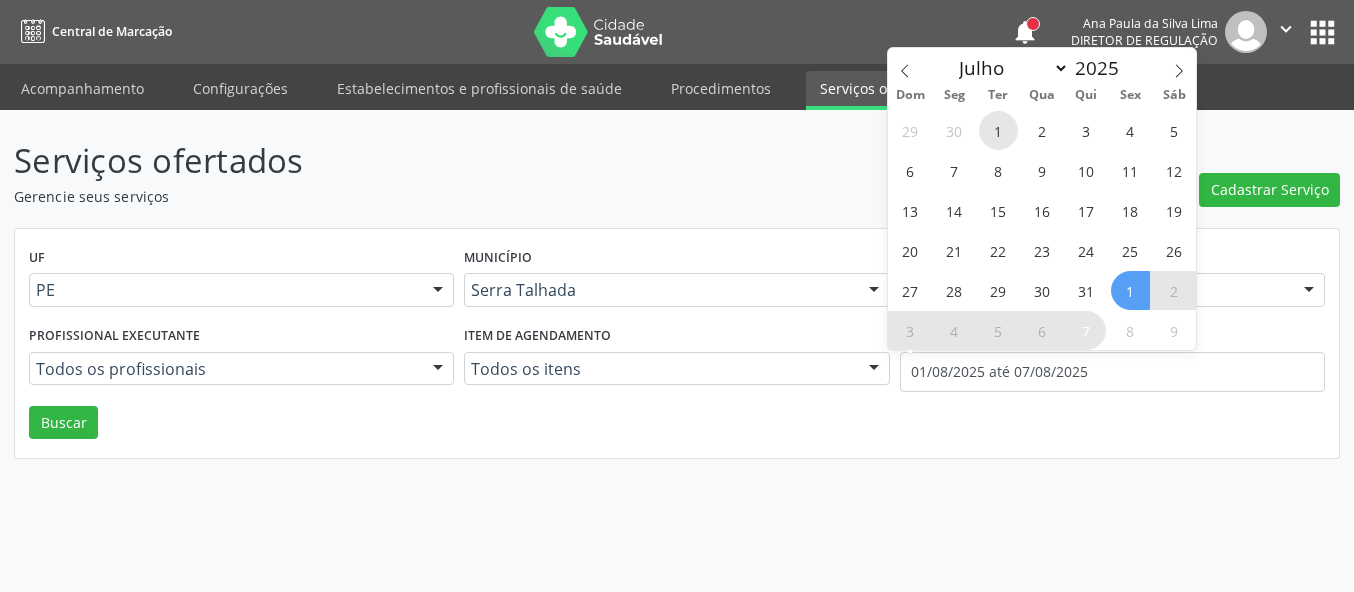 click on "1" at bounding box center [998, 130] 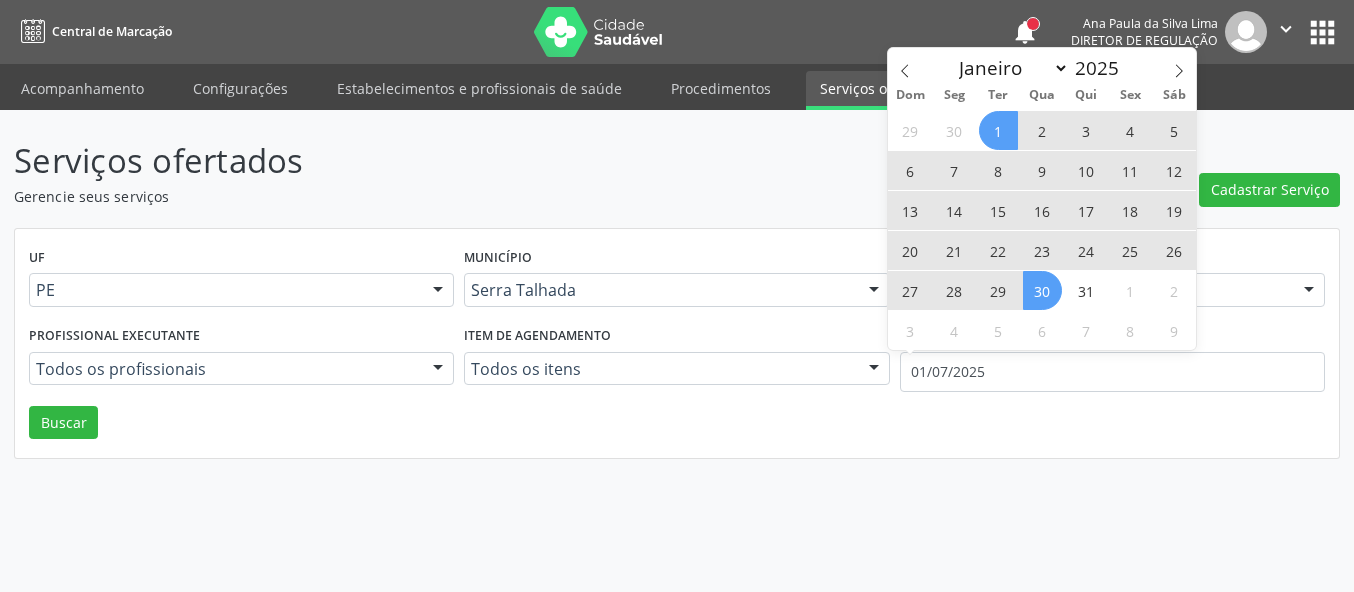 click on "30" at bounding box center [1042, 290] 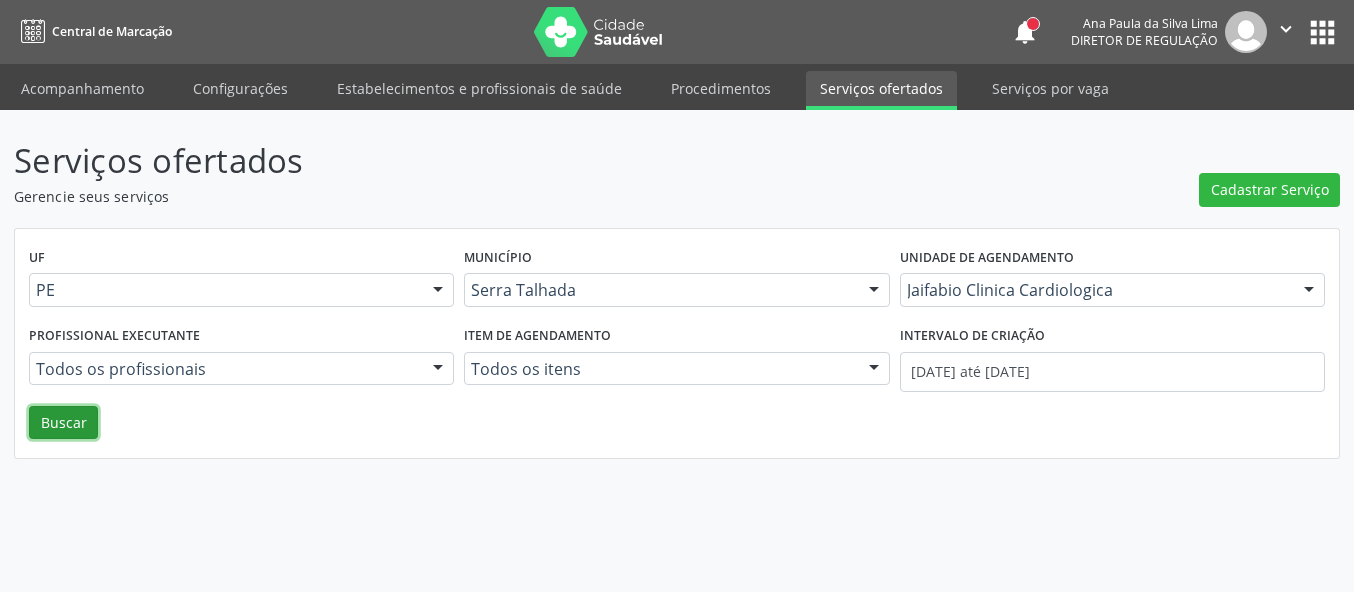 click on "Buscar" at bounding box center [63, 423] 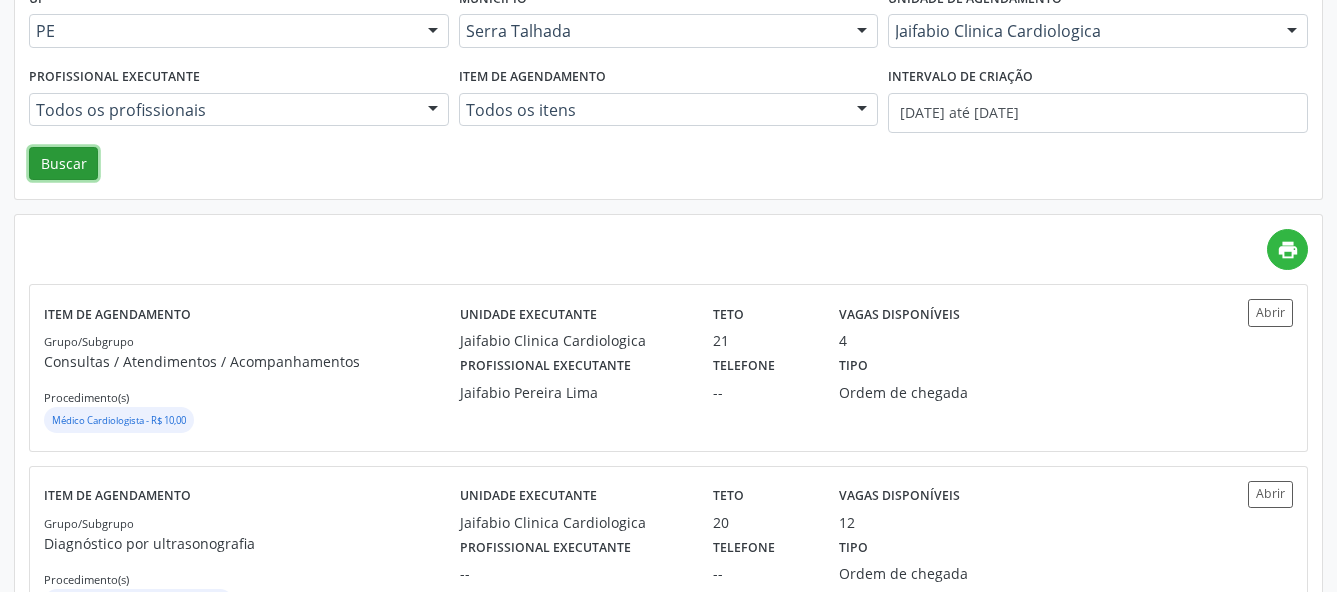 scroll, scrollTop: 306, scrollLeft: 0, axis: vertical 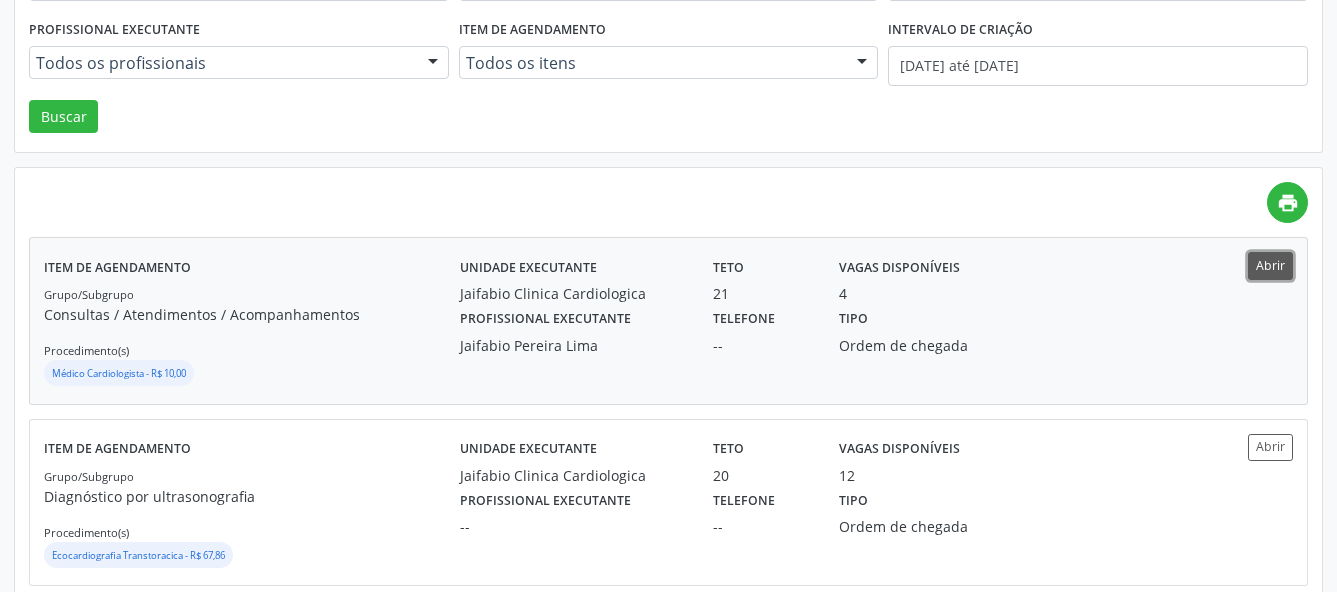 click on "Abrir" at bounding box center [1270, 265] 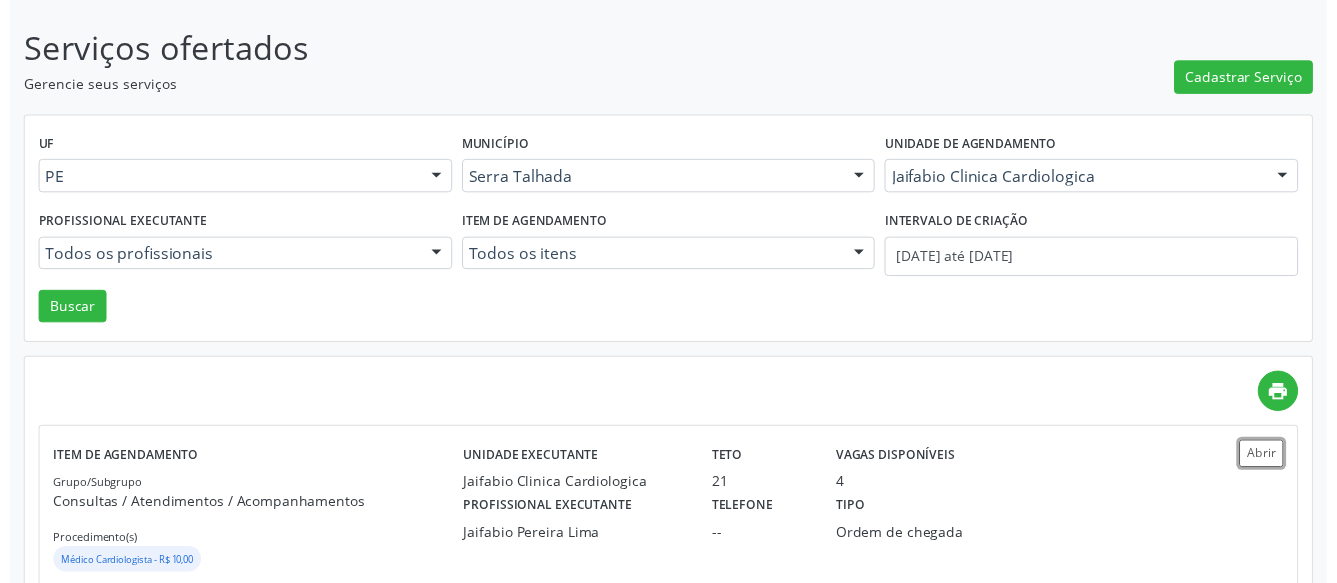 scroll, scrollTop: 102, scrollLeft: 0, axis: vertical 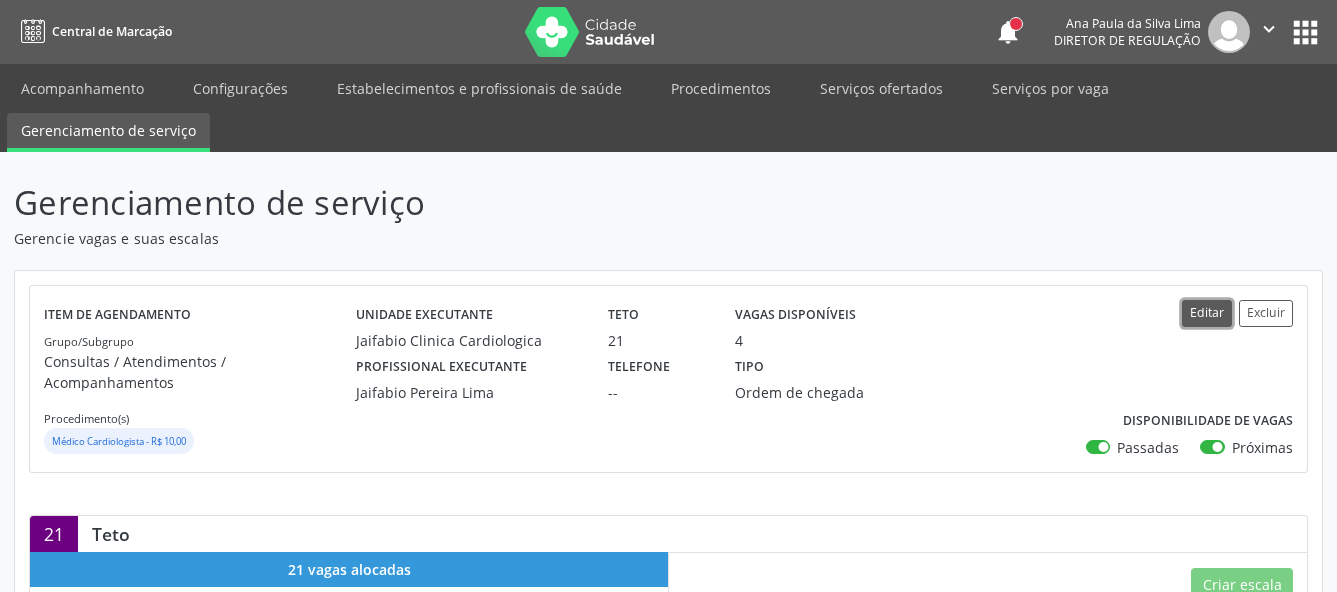 click on "Editar" at bounding box center [1207, 313] 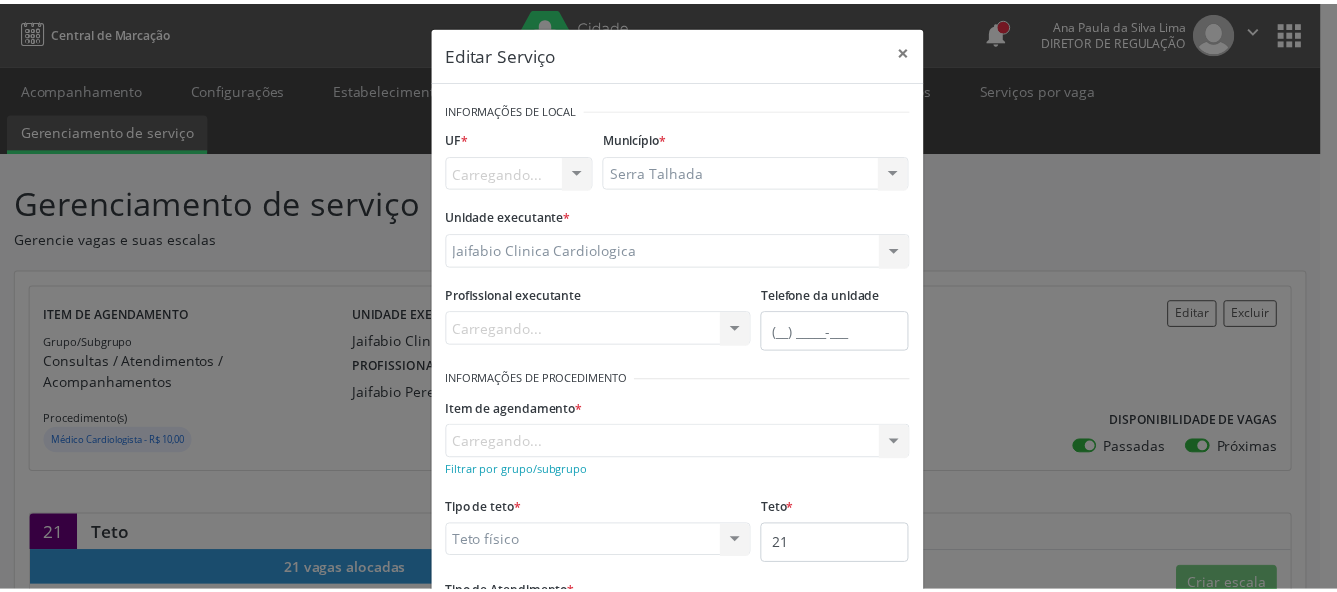 scroll, scrollTop: 181, scrollLeft: 0, axis: vertical 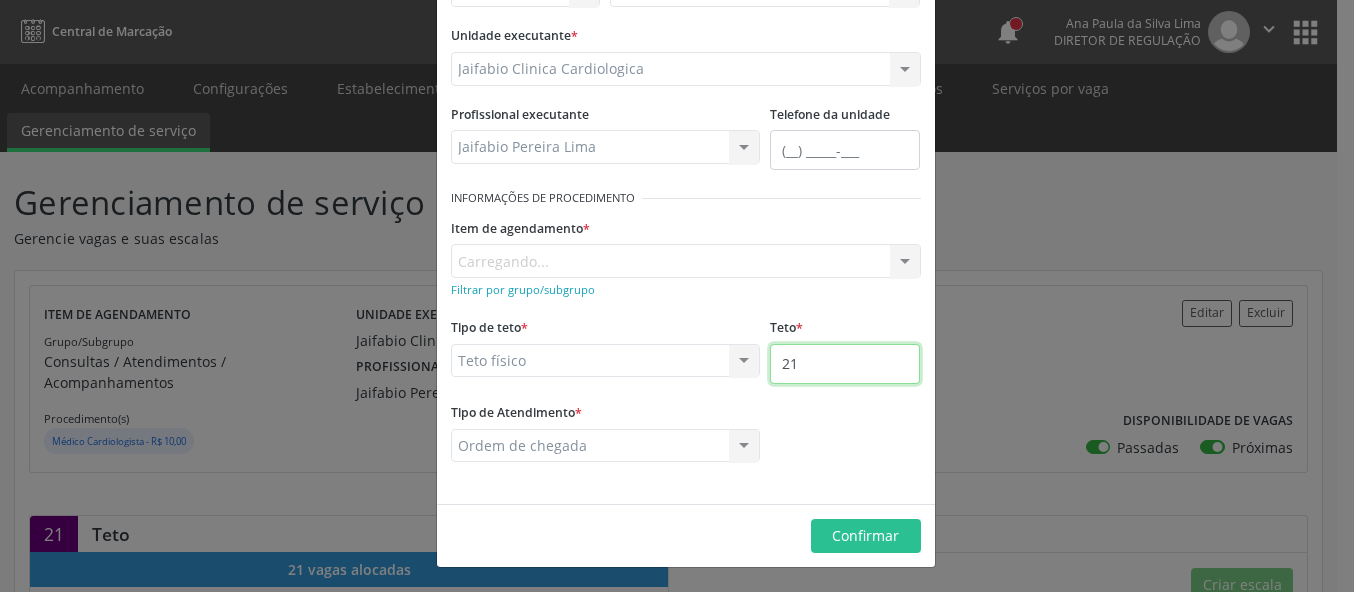click on "21" at bounding box center [845, 364] 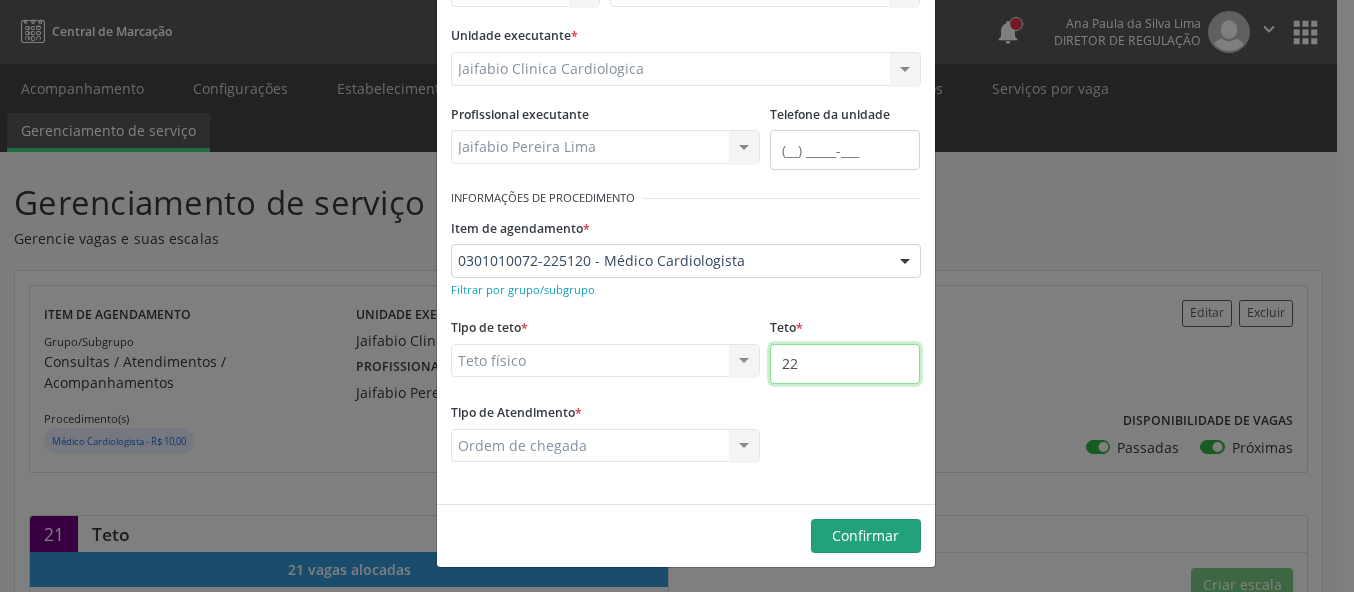 type on "22" 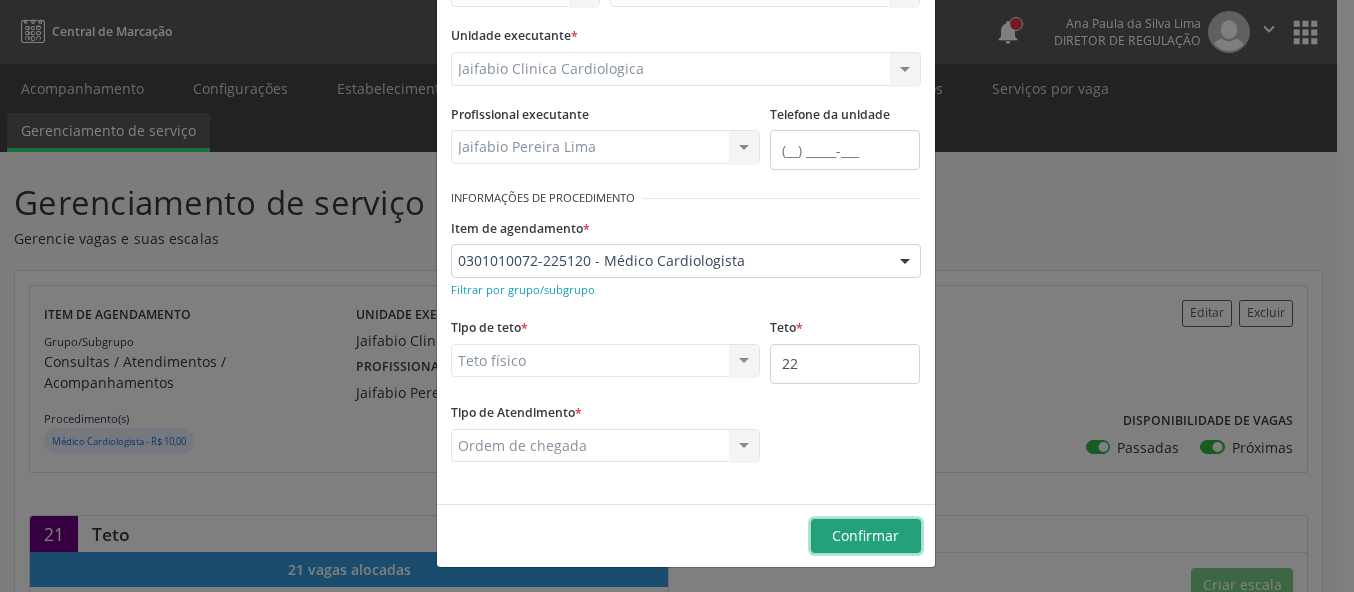 click on "Confirmar" at bounding box center [865, 535] 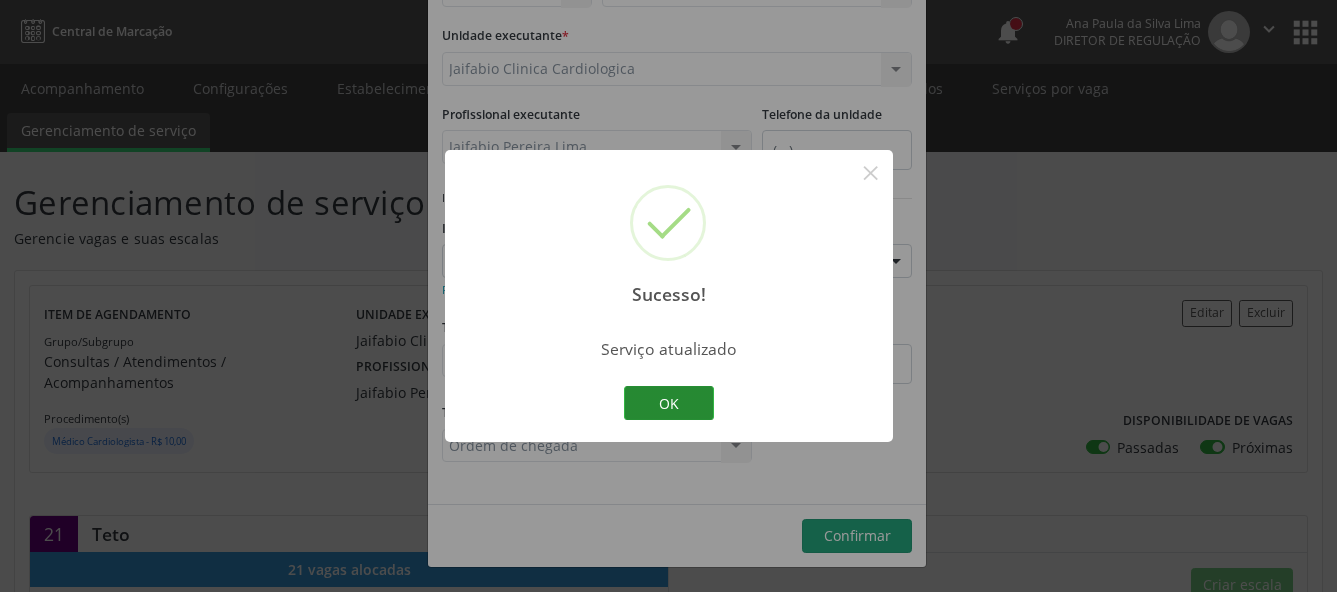 click on "OK" at bounding box center (669, 403) 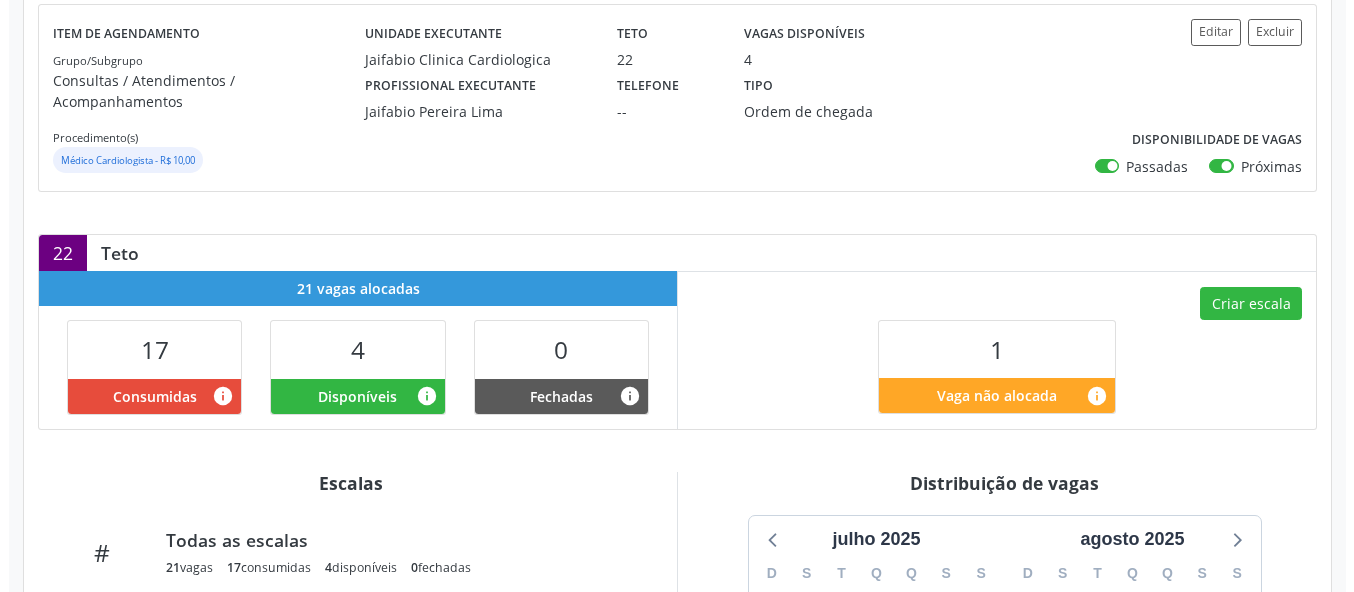 scroll, scrollTop: 306, scrollLeft: 0, axis: vertical 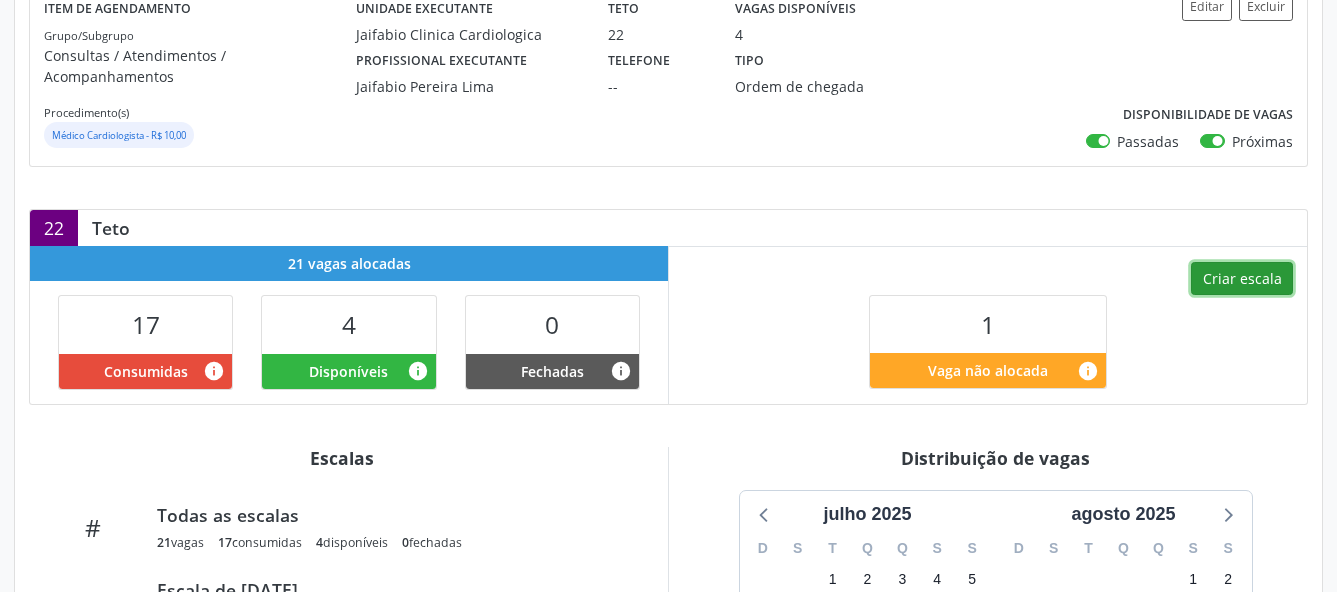 click on "Criar escala" at bounding box center (1242, 279) 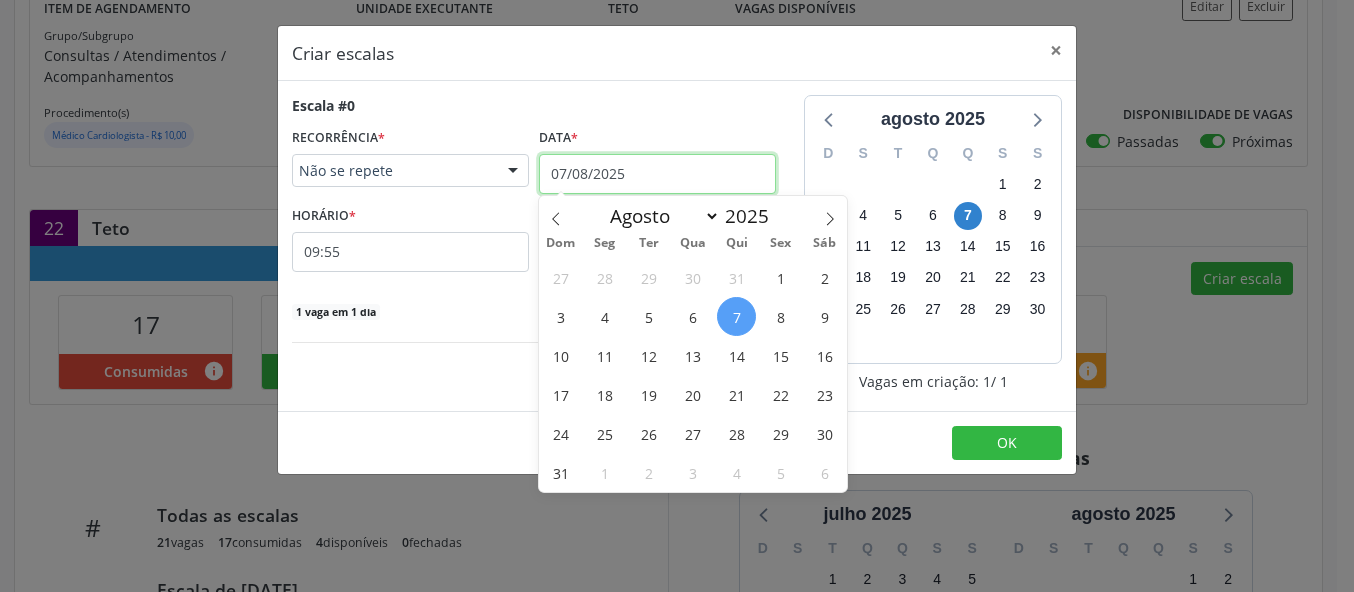 click on "07/08/2025" at bounding box center (657, 174) 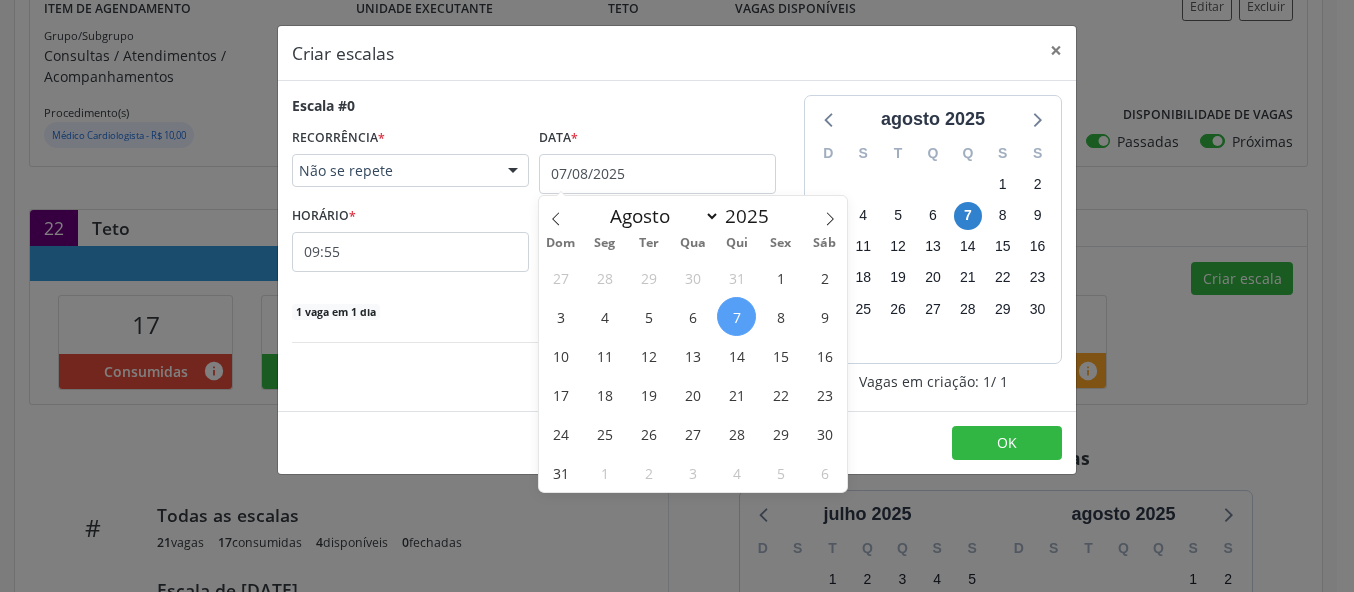 click on "12" at bounding box center (648, 355) 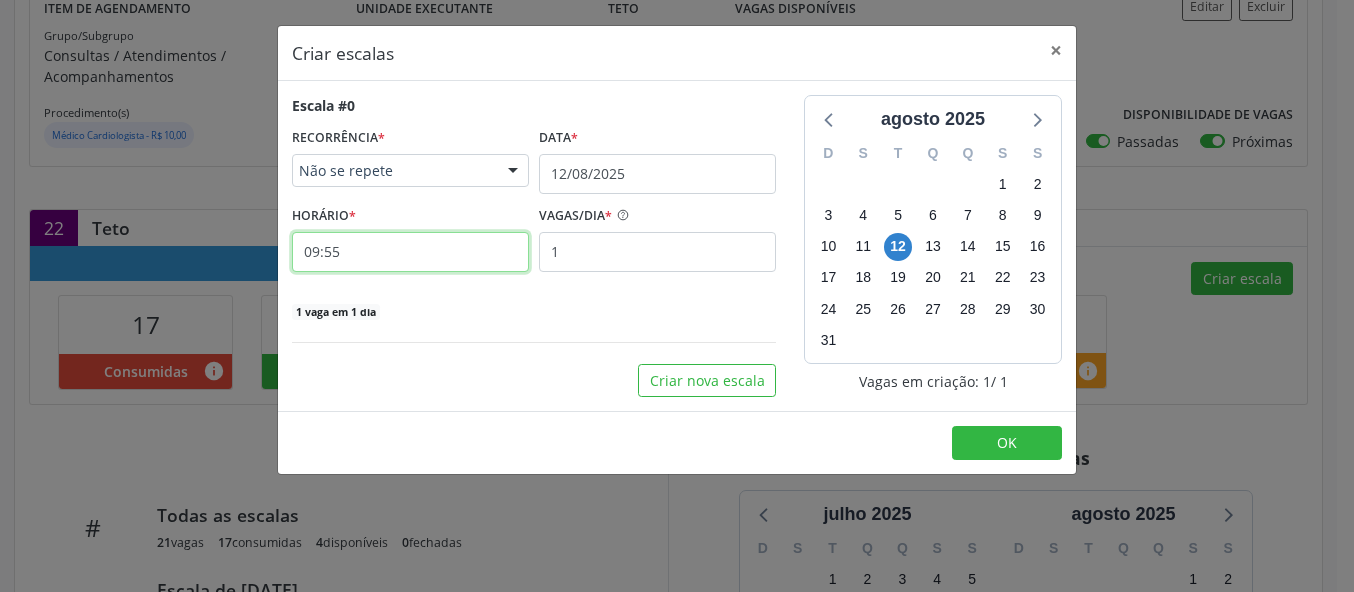 click on "09:55" at bounding box center [410, 252] 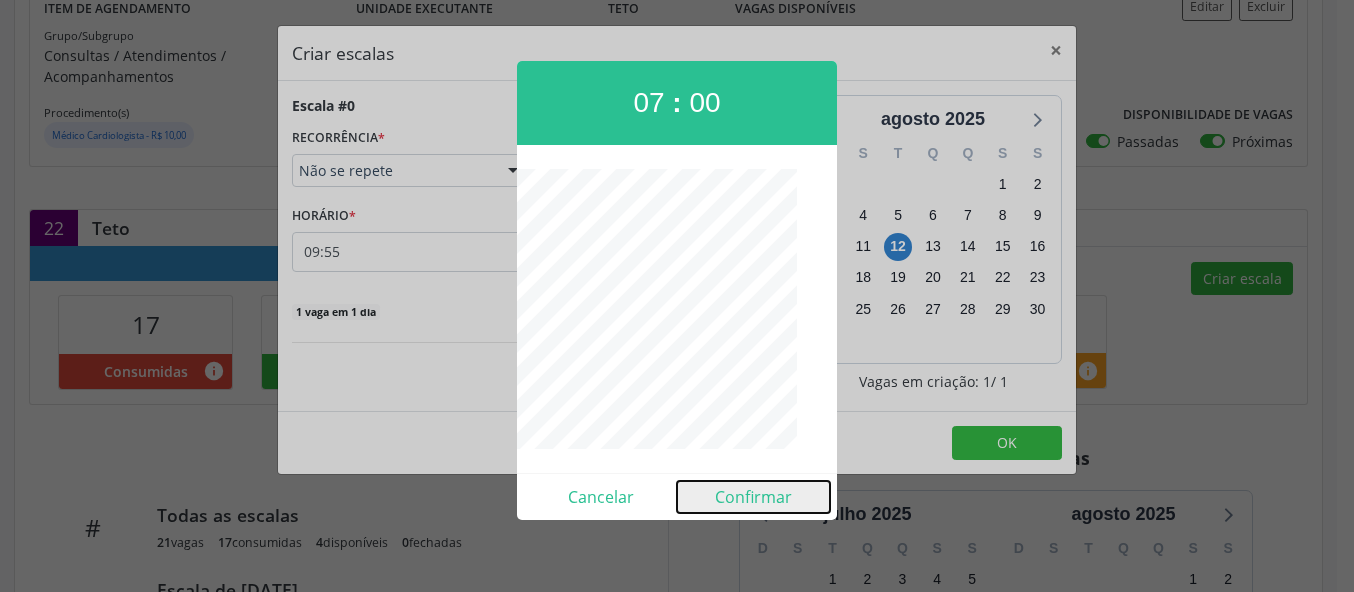 click on "Confirmar" at bounding box center (753, 497) 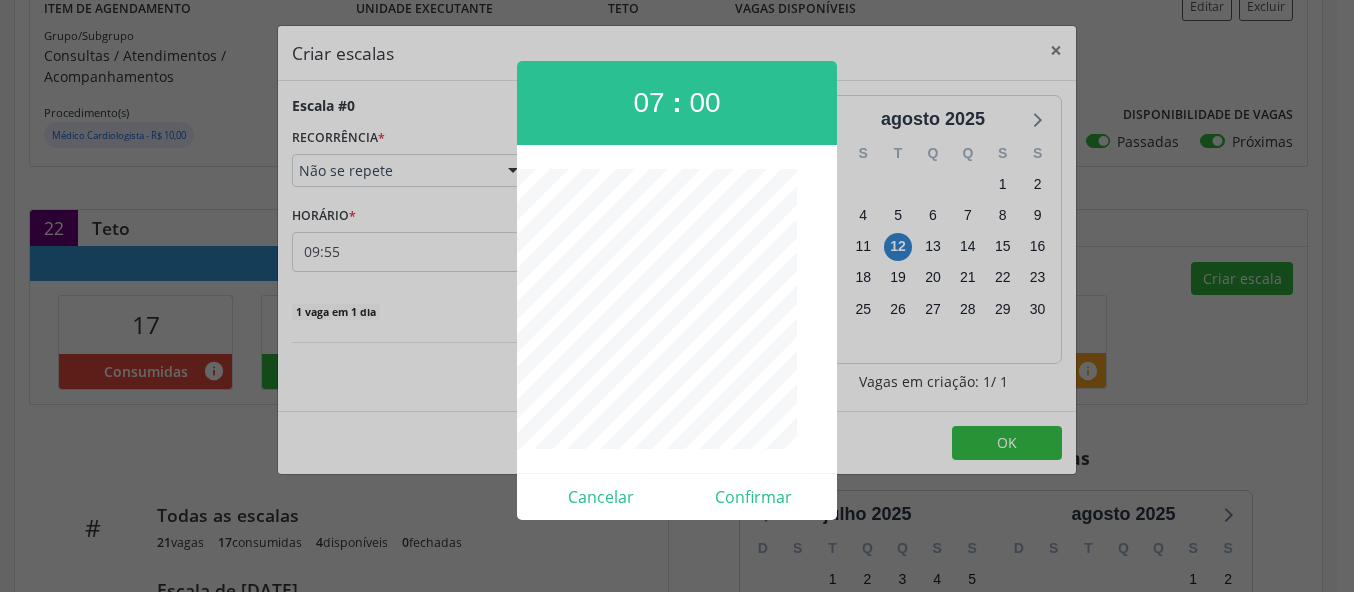 type on "07:00" 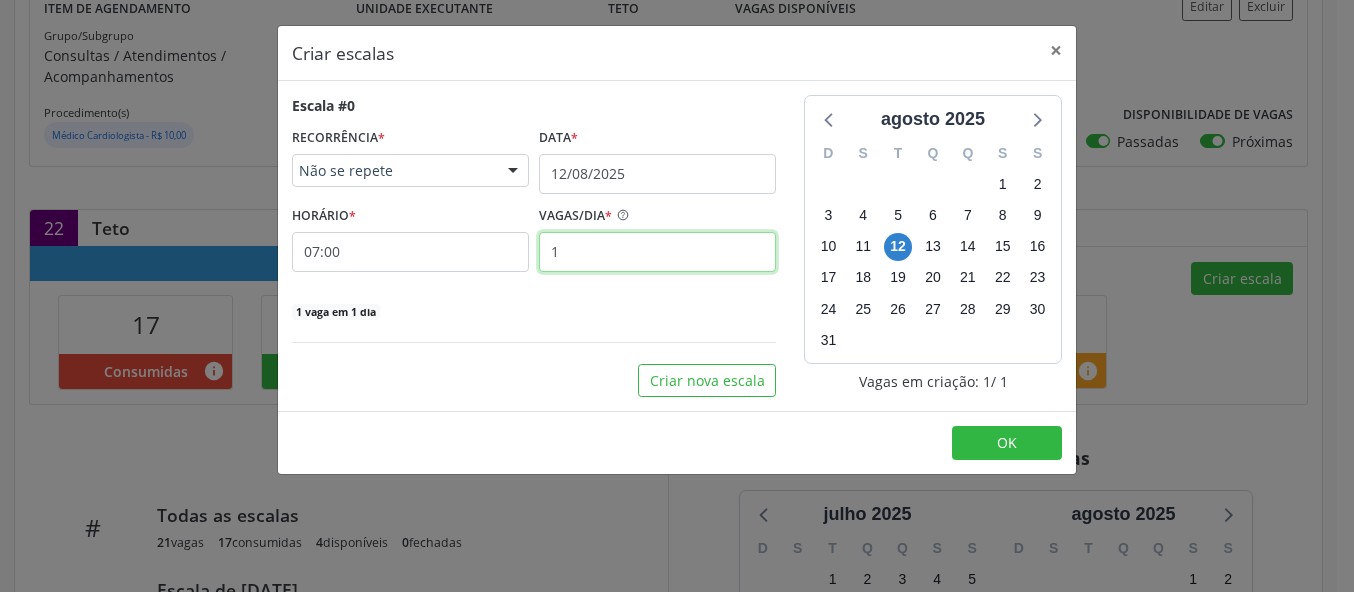 click on "1" at bounding box center [657, 252] 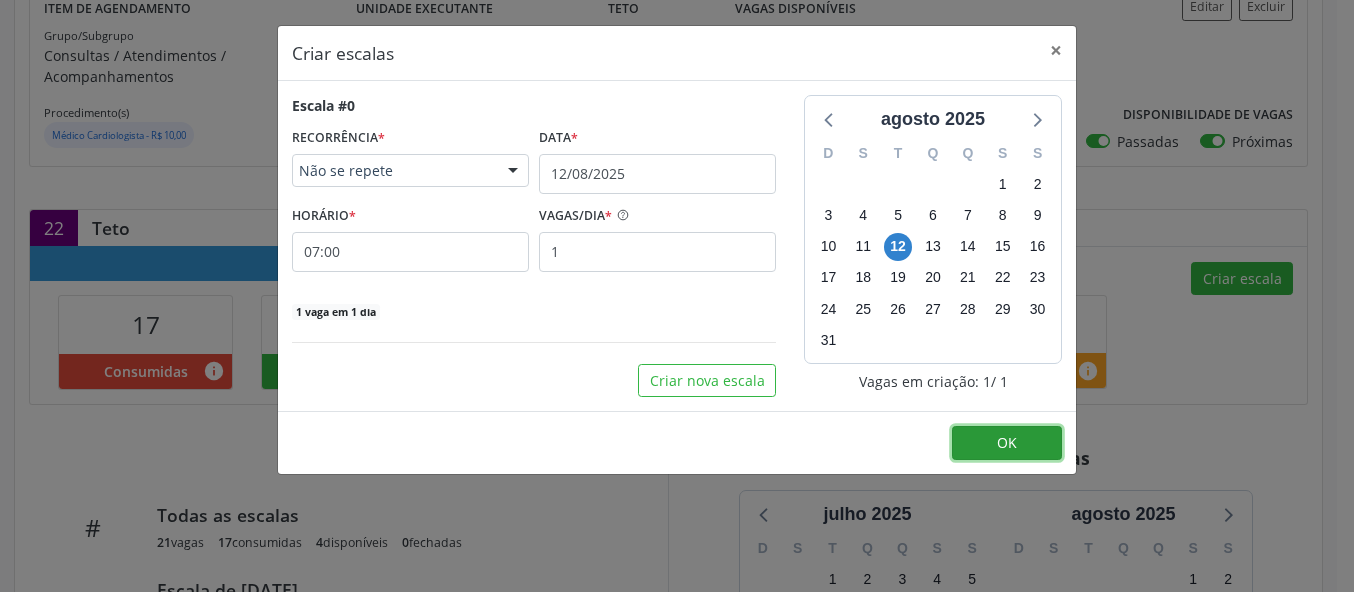click on "OK" at bounding box center [1007, 443] 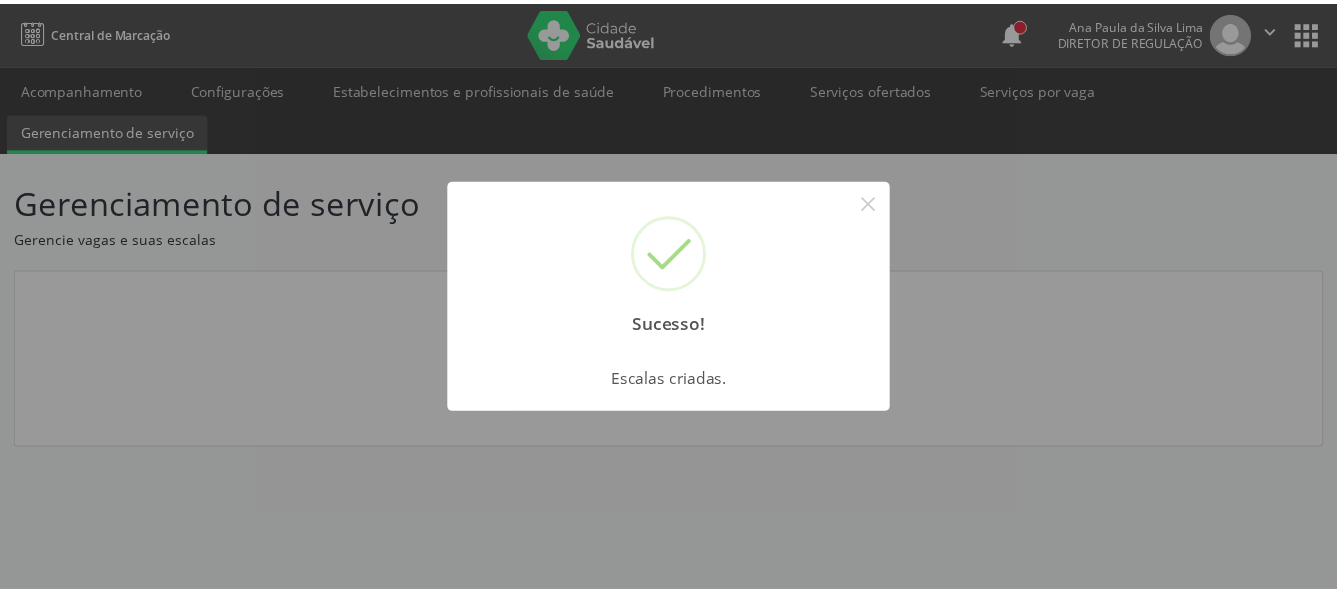 scroll, scrollTop: 0, scrollLeft: 0, axis: both 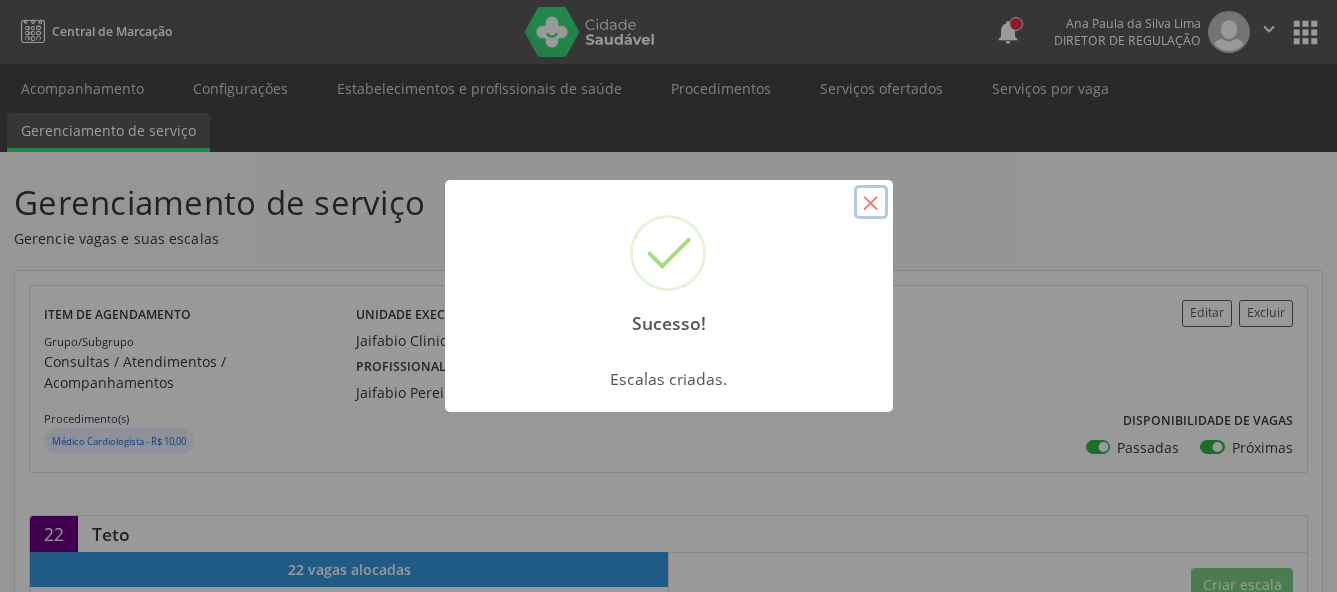 click on "×" at bounding box center [871, 202] 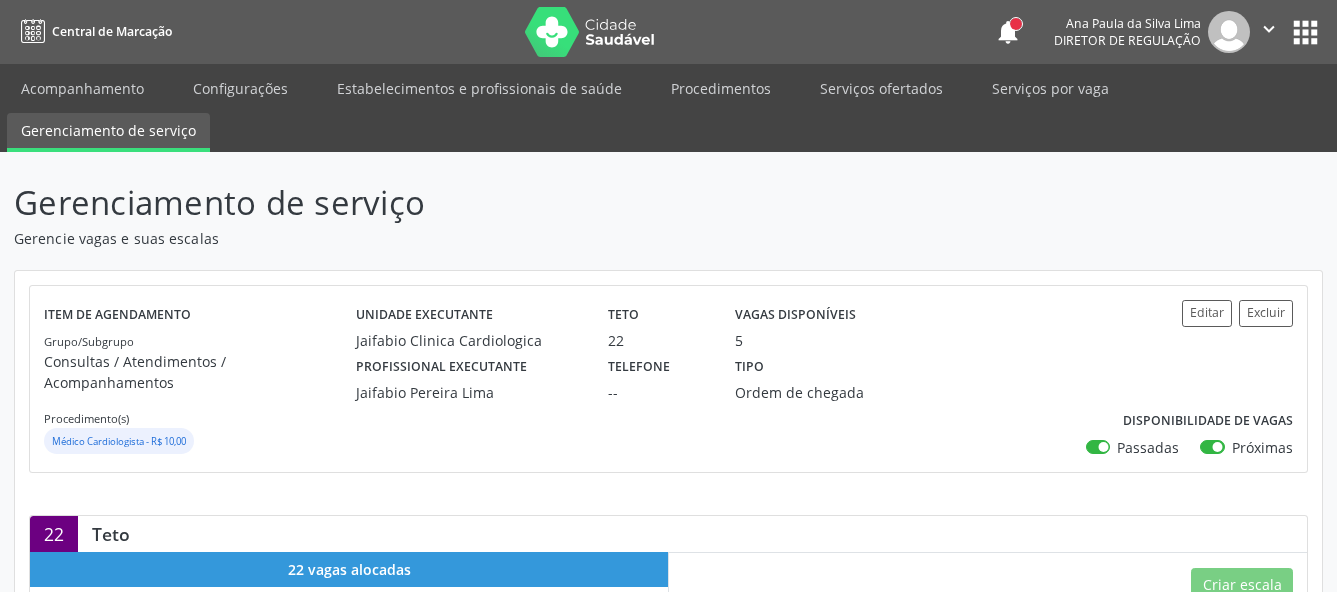 click on "apps" at bounding box center [1305, 32] 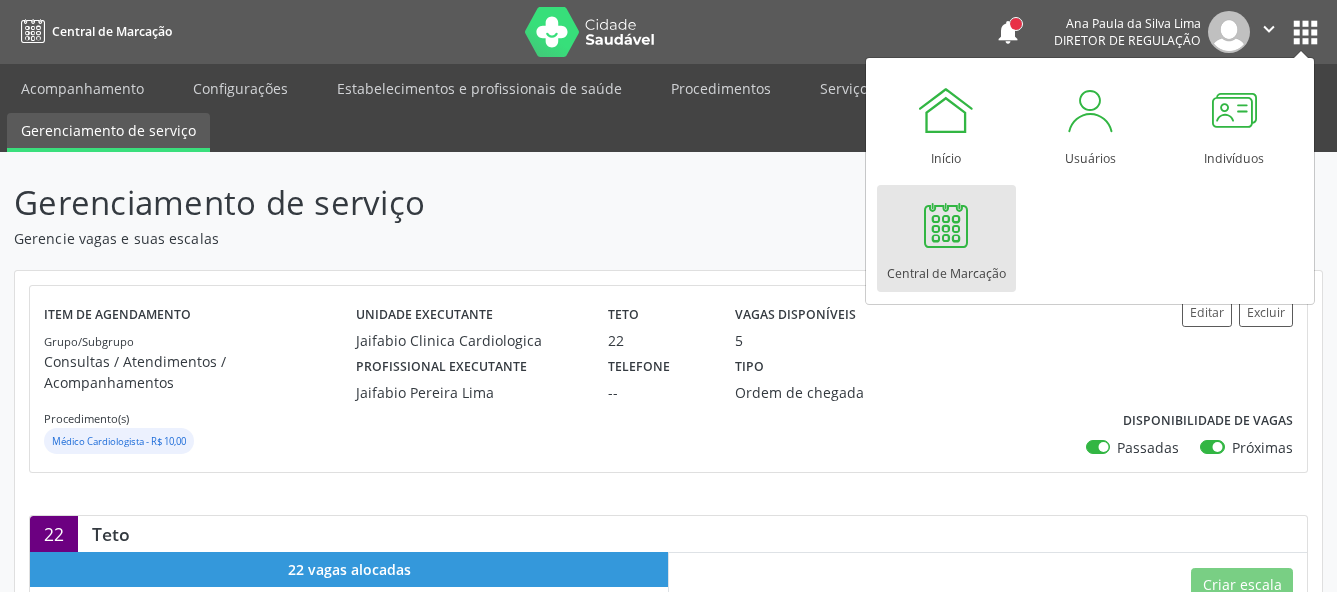 click at bounding box center [946, 225] 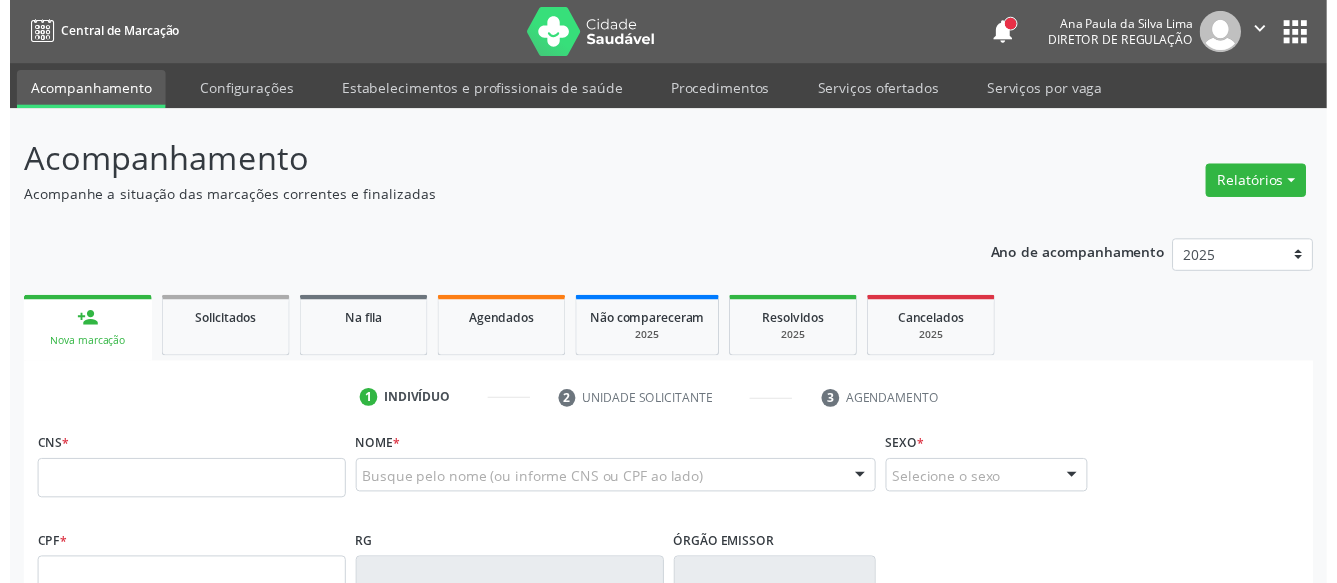 scroll, scrollTop: 0, scrollLeft: 0, axis: both 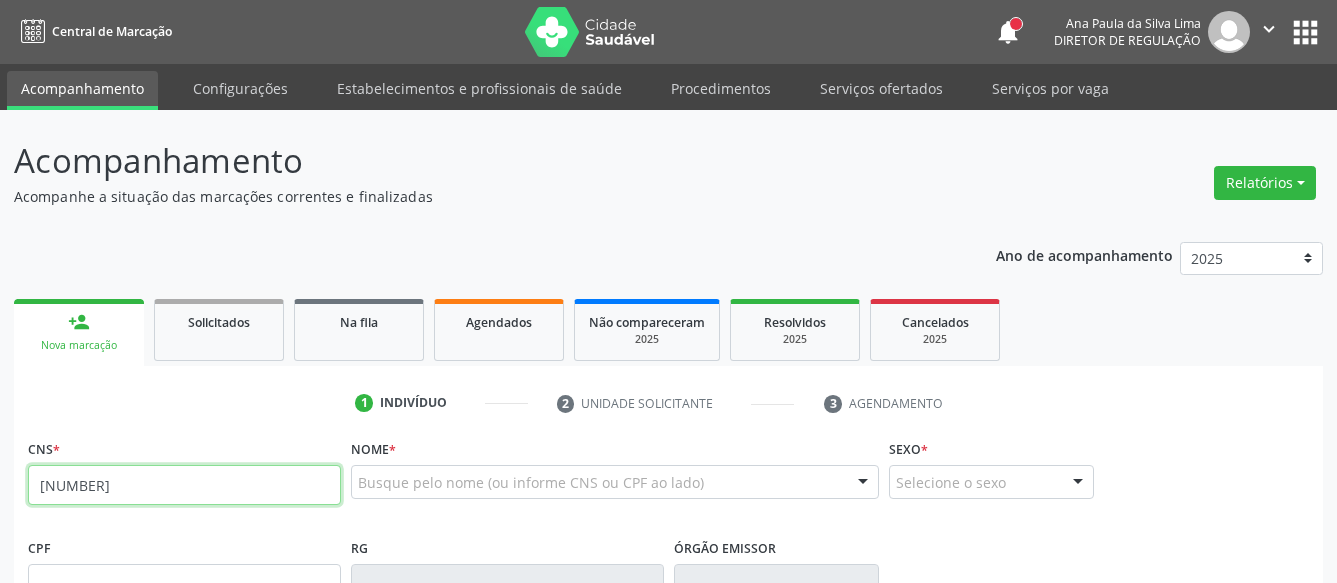 type on "[NUMBER]" 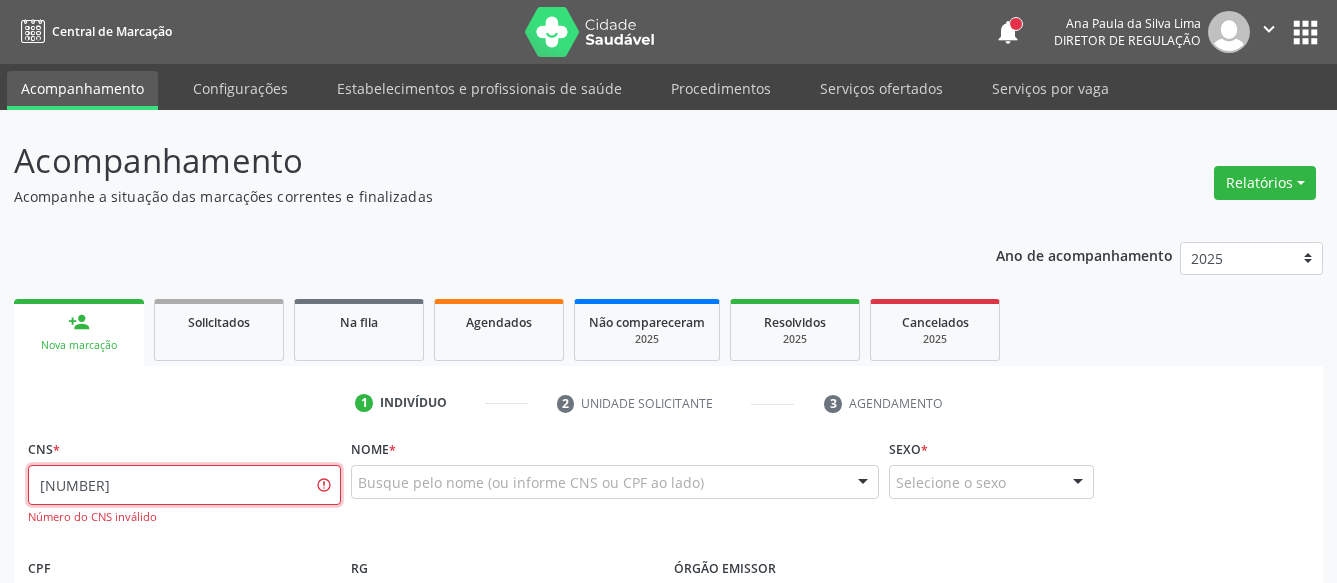 scroll, scrollTop: 204, scrollLeft: 0, axis: vertical 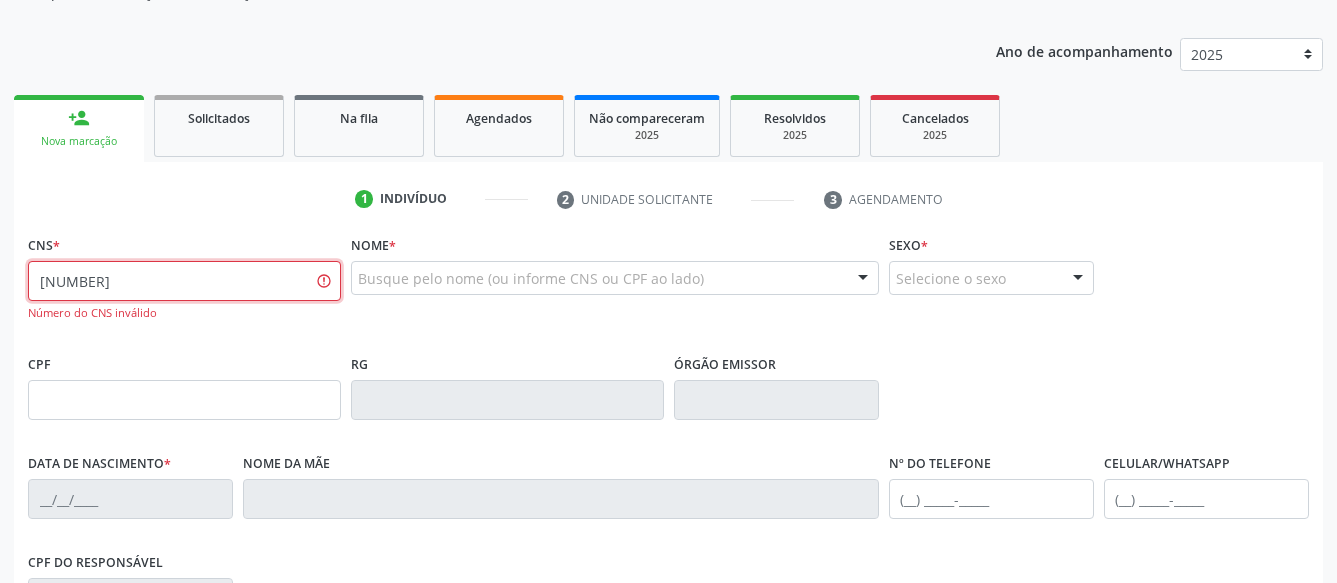 drag, startPoint x: 216, startPoint y: 284, endPoint x: -6, endPoint y: 304, distance: 222.89908 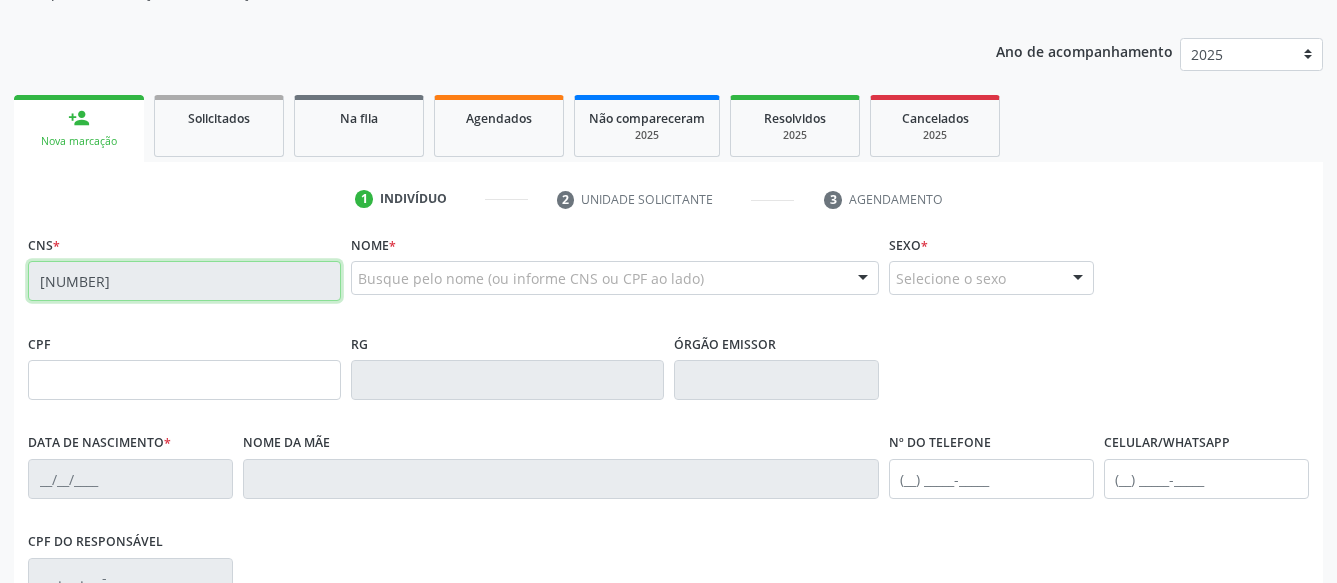 type on "[CPF]" 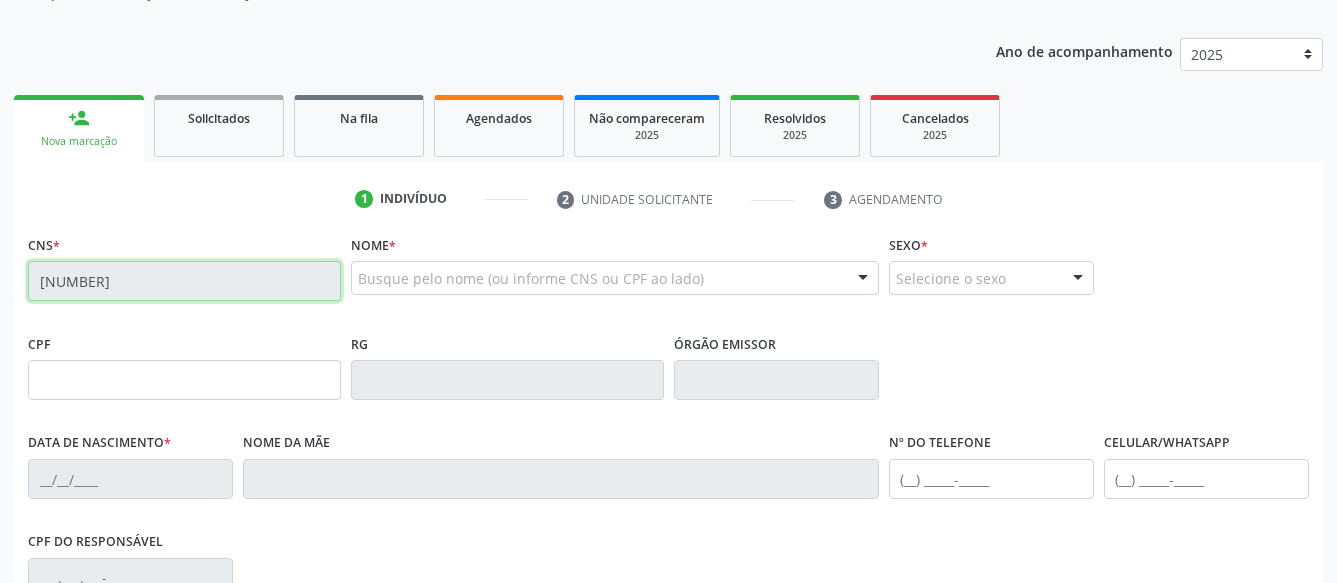 type on "[DATE]" 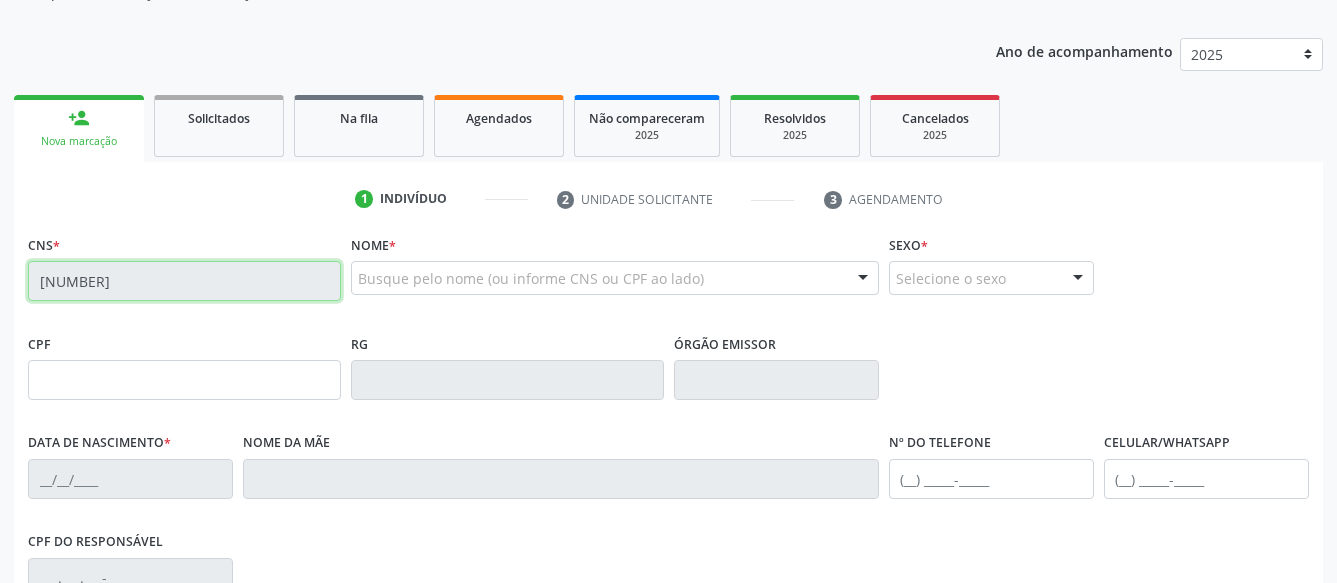 type on "S/N" 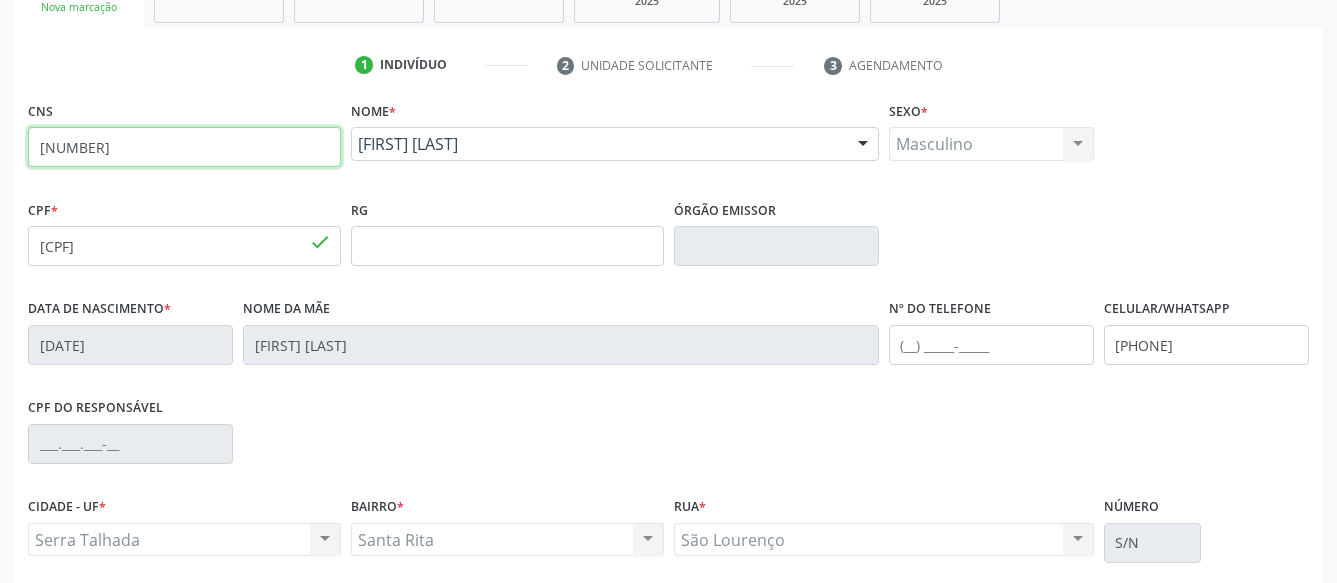 scroll, scrollTop: 501, scrollLeft: 0, axis: vertical 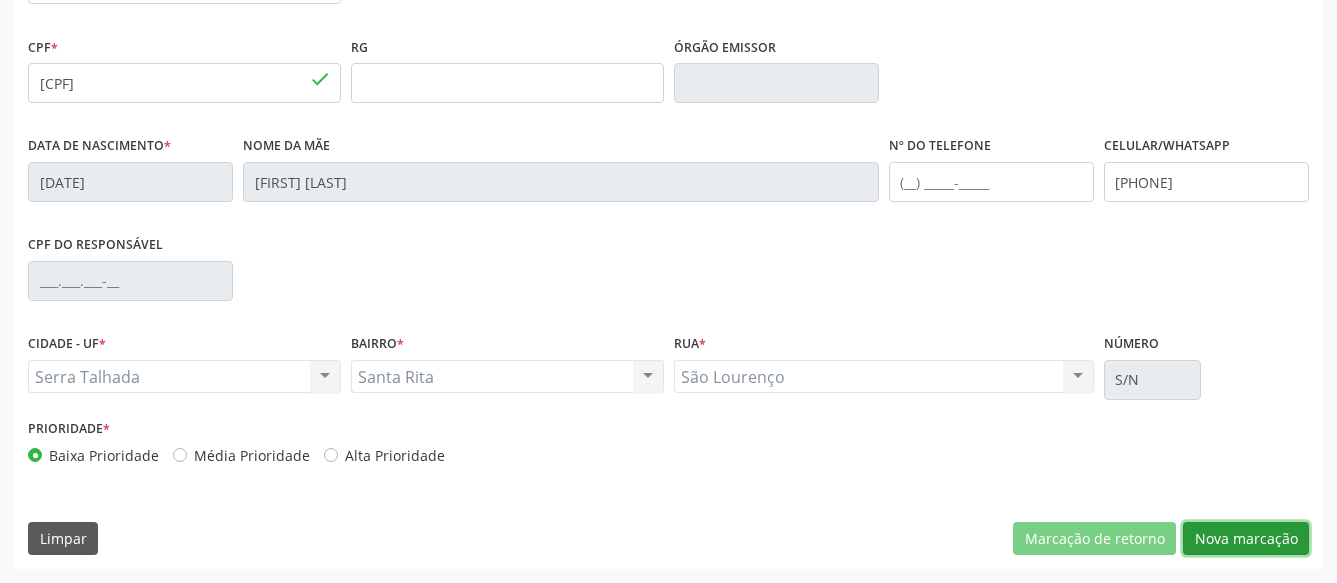 click on "Nova marcação" at bounding box center [1246, 539] 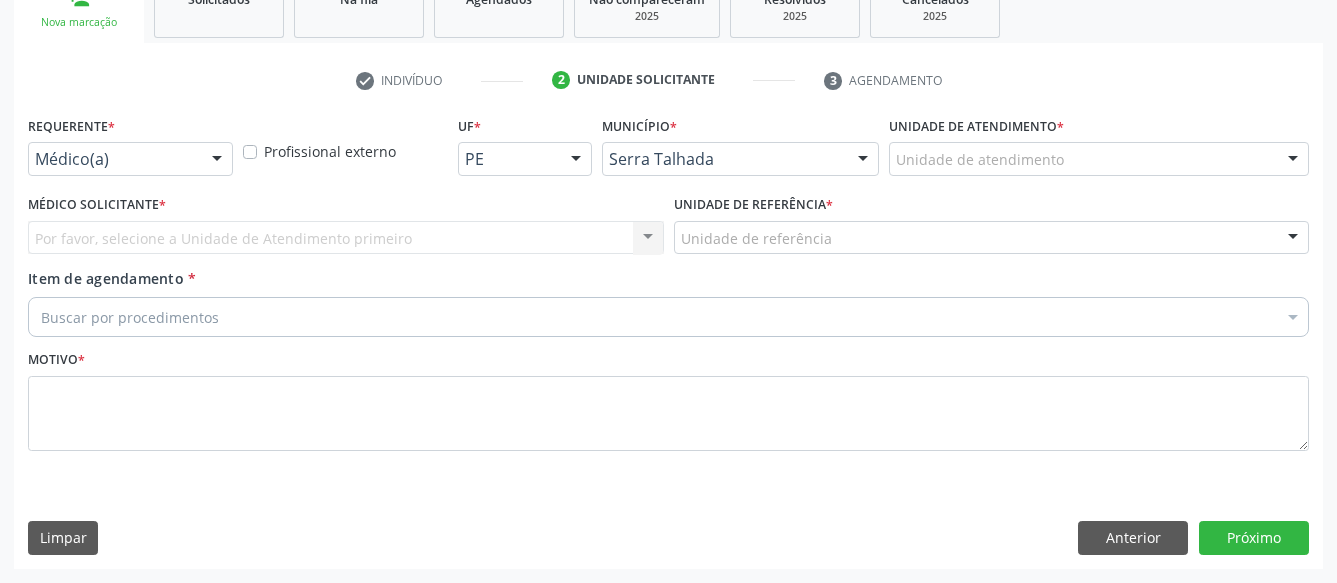 scroll, scrollTop: 339, scrollLeft: 0, axis: vertical 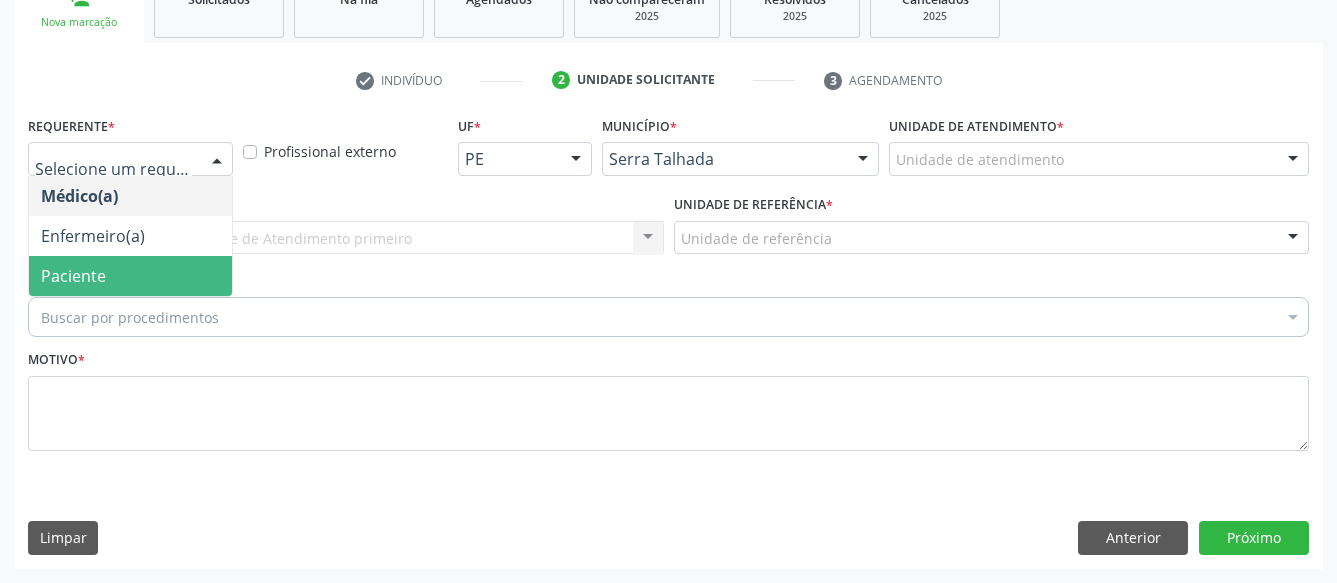drag, startPoint x: 145, startPoint y: 255, endPoint x: 164, endPoint y: 228, distance: 33.01515 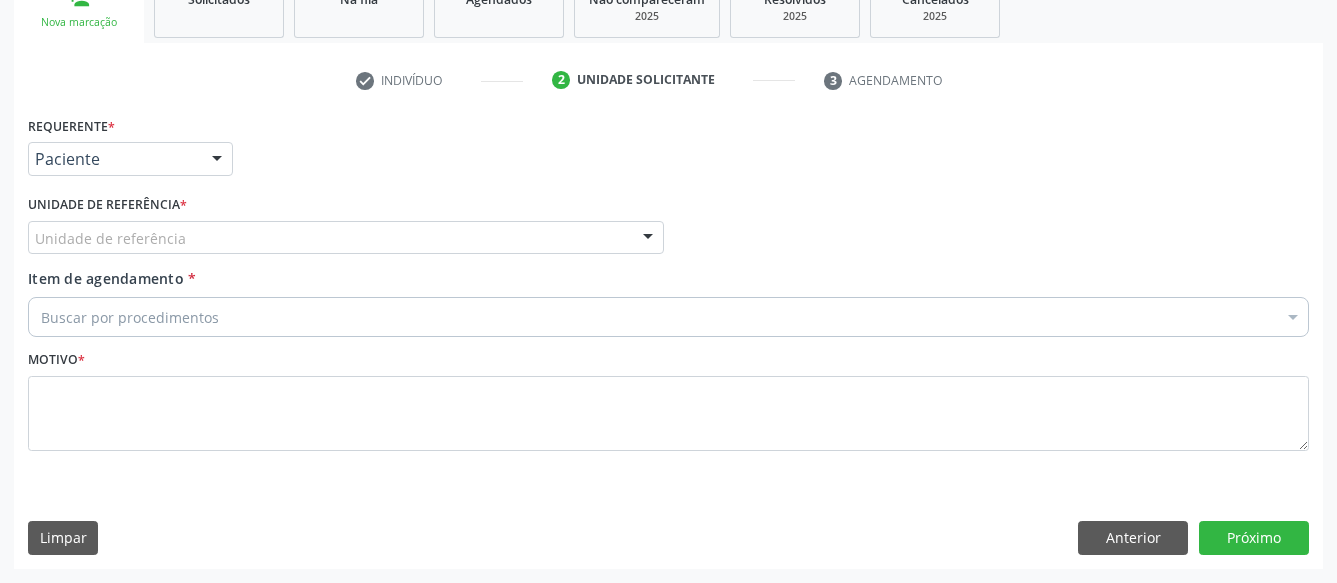 click on "Unidade de referência" at bounding box center [346, 238] 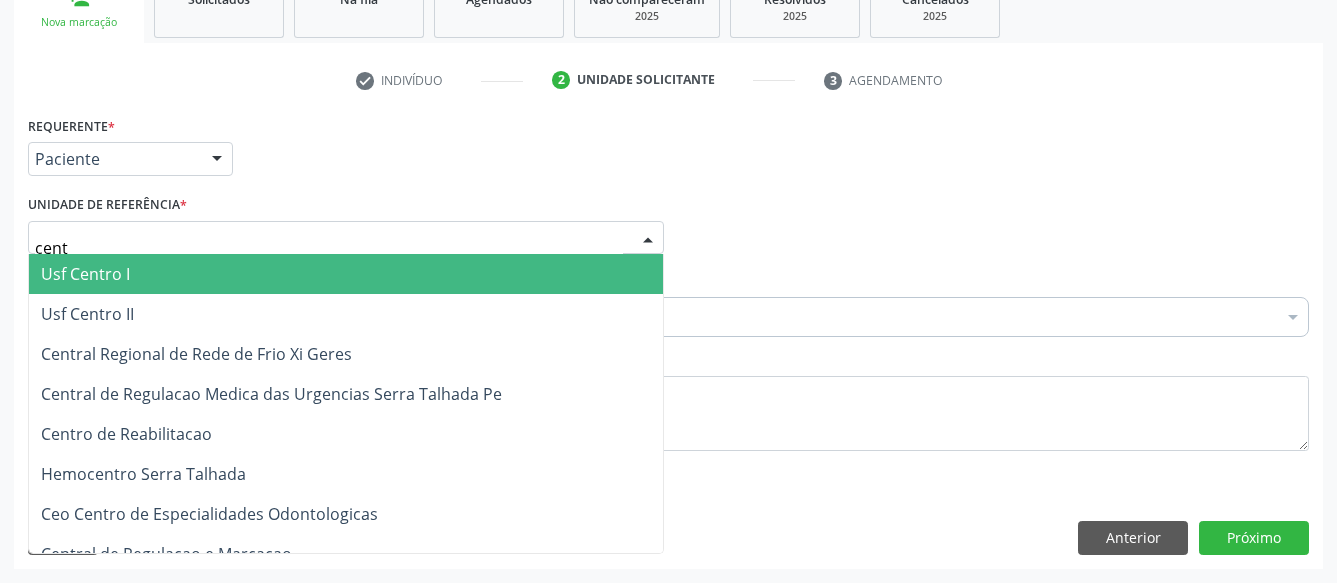 type on "centr" 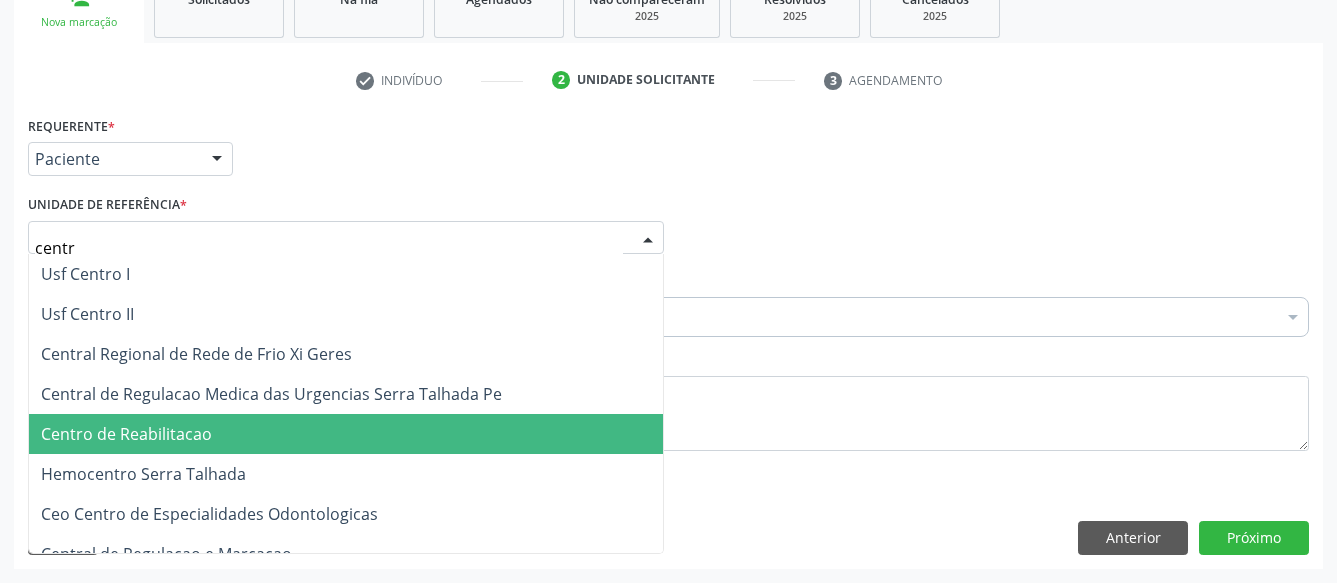 click on "Centro de Reabilitacao" at bounding box center (126, 434) 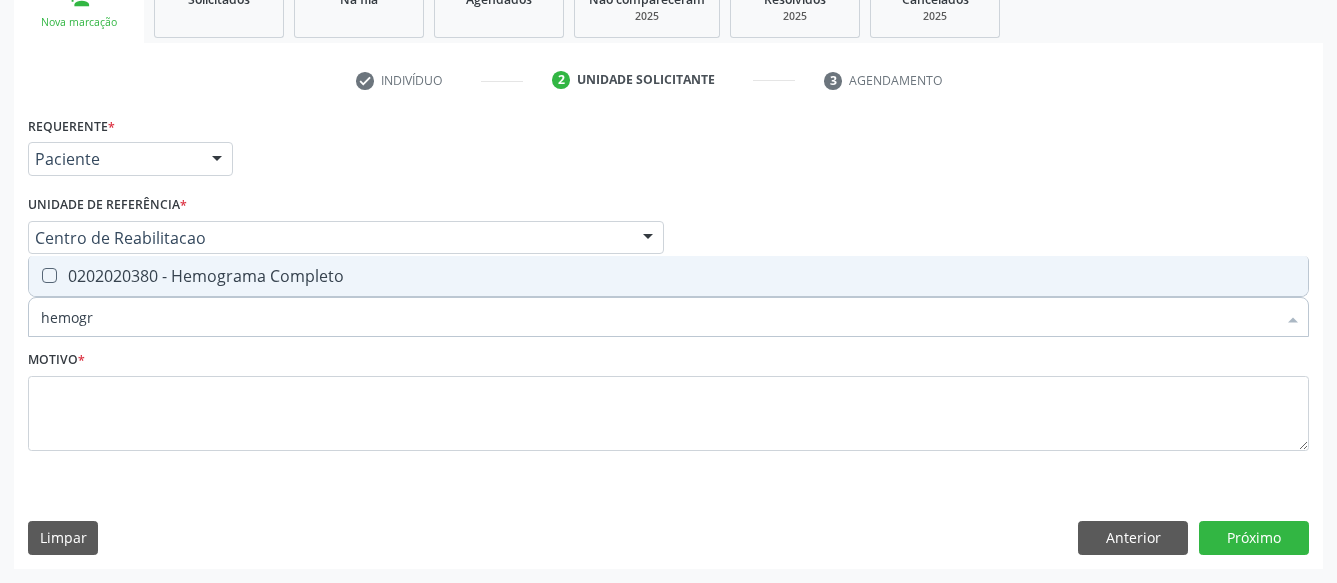 type on "hemogra" 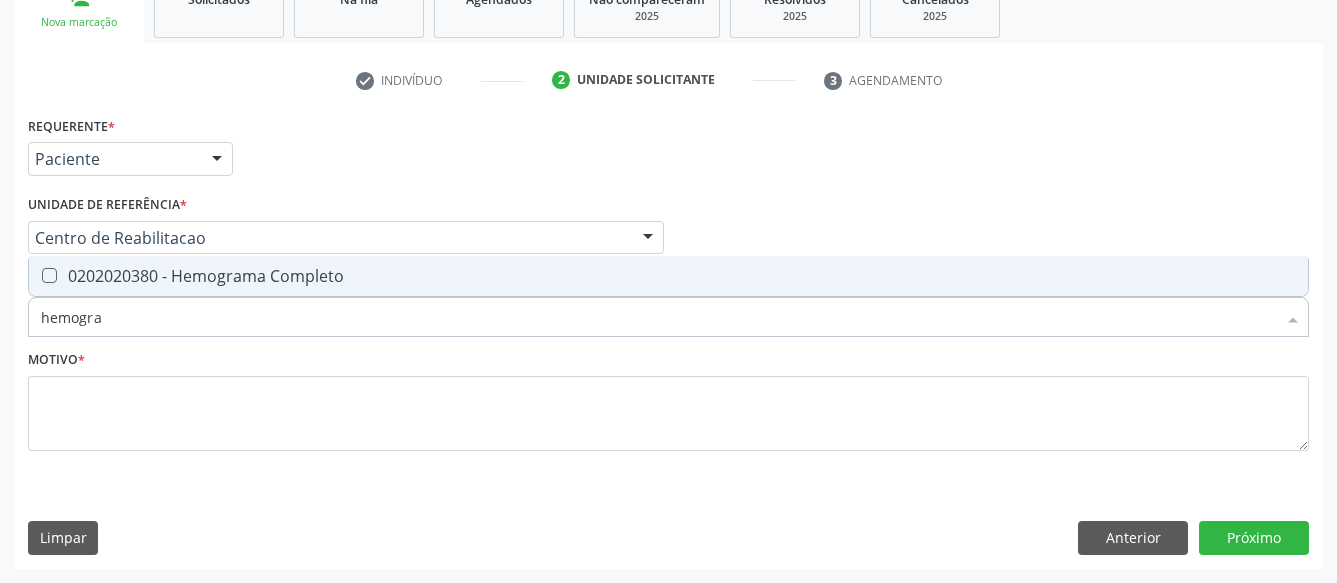 click on "0202020380 - Hemograma Completo" at bounding box center [668, 276] 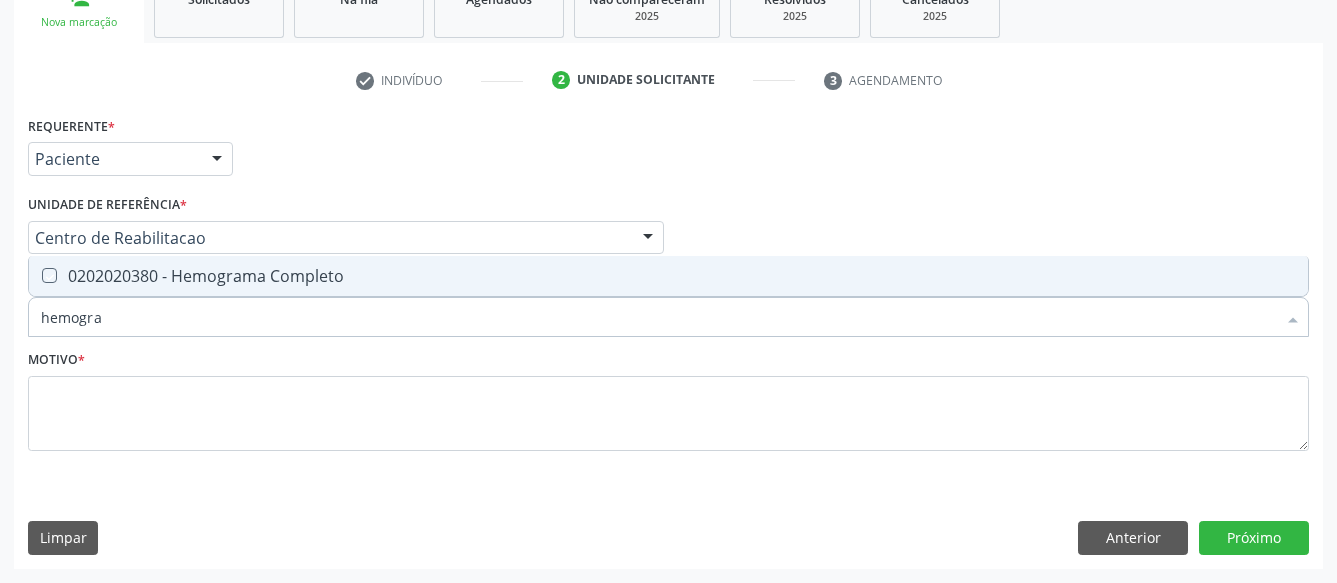 checkbox on "true" 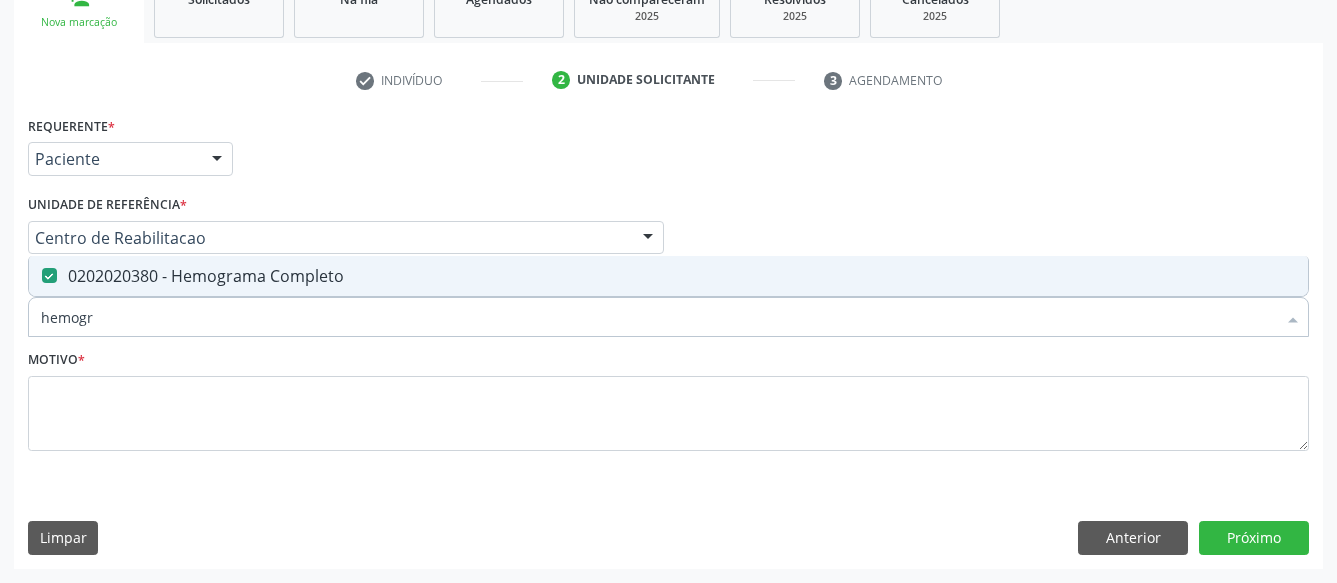 type on "hemog" 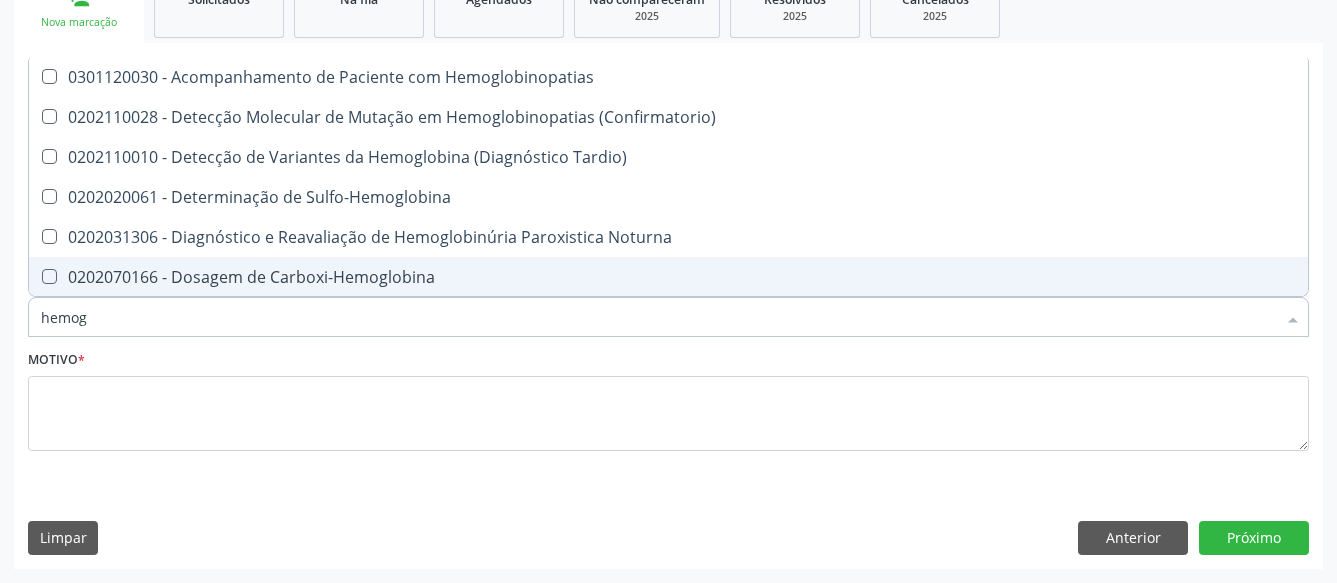 type on "hemo" 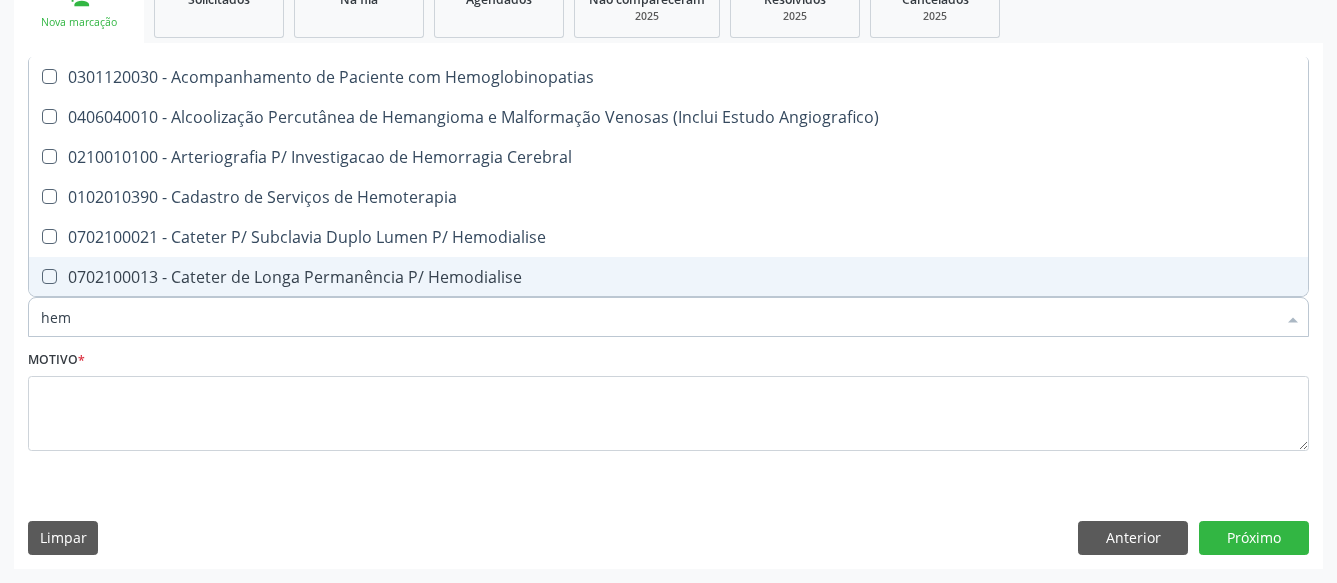 type on "he" 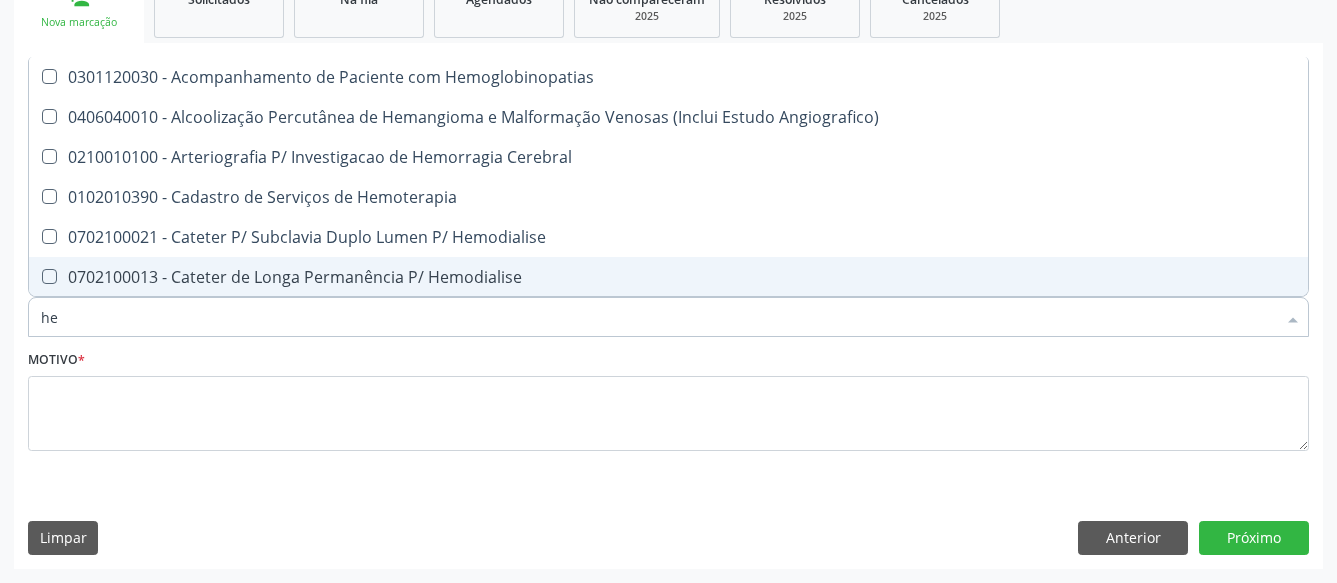 type on "h" 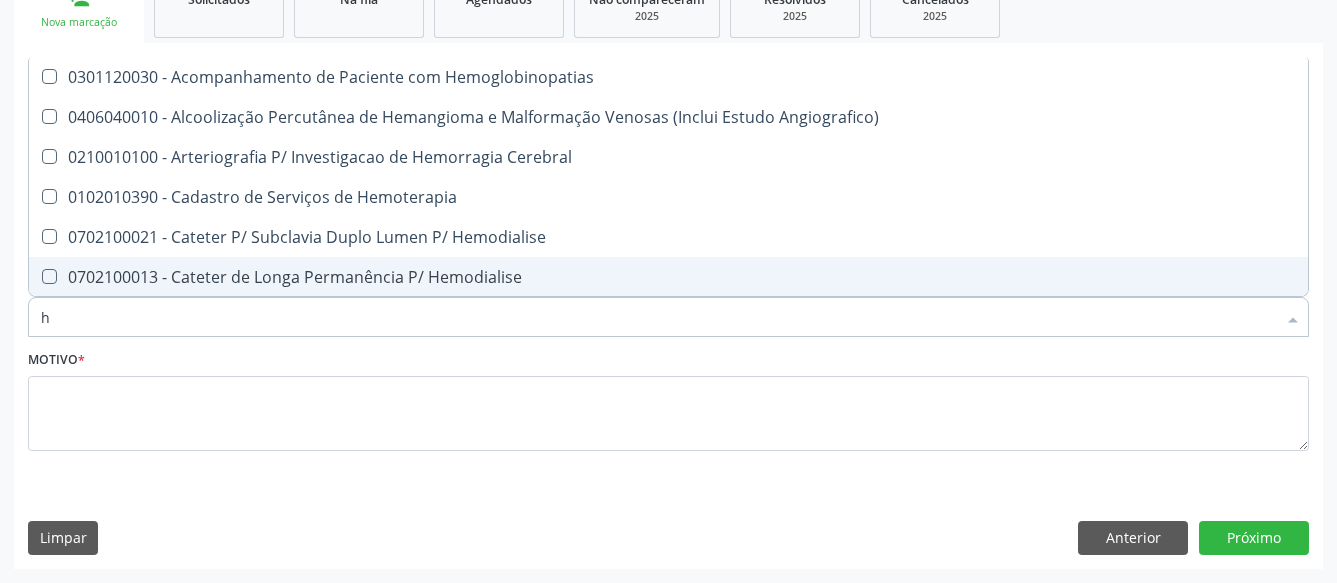 type 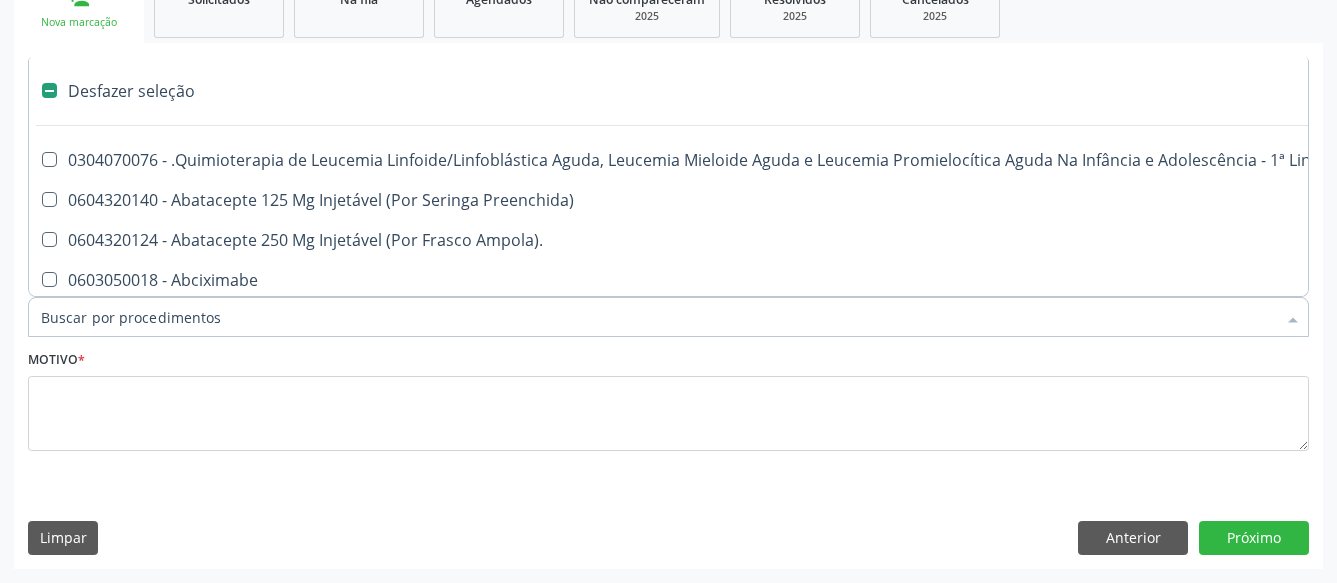 checkbox on "false" 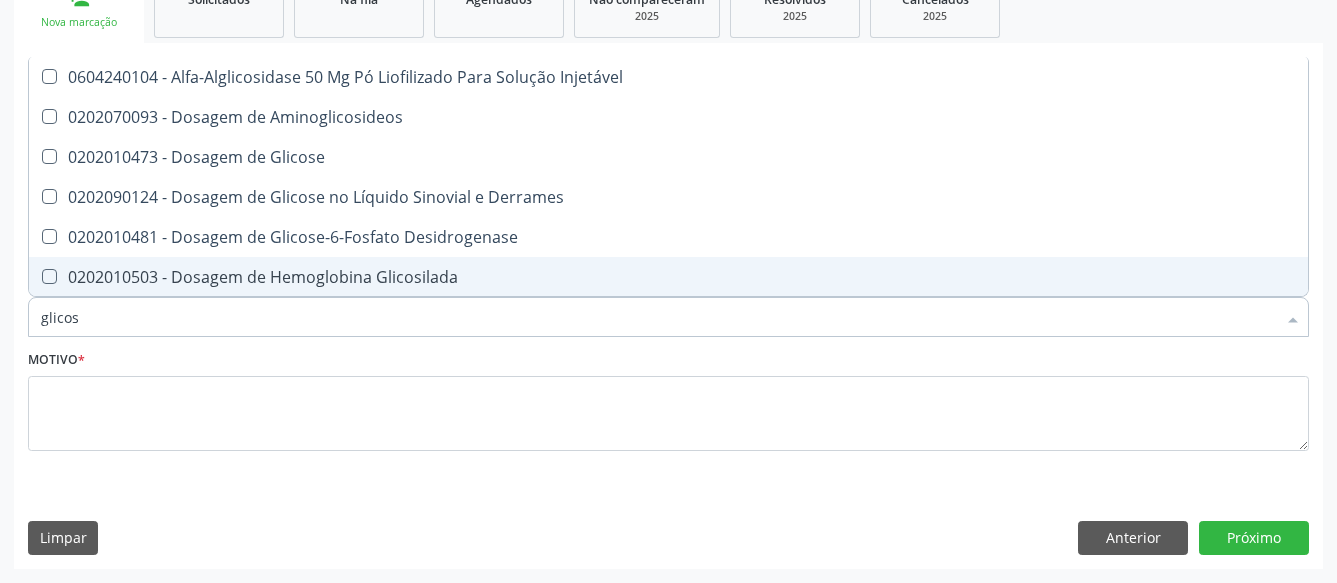 type on "glicose" 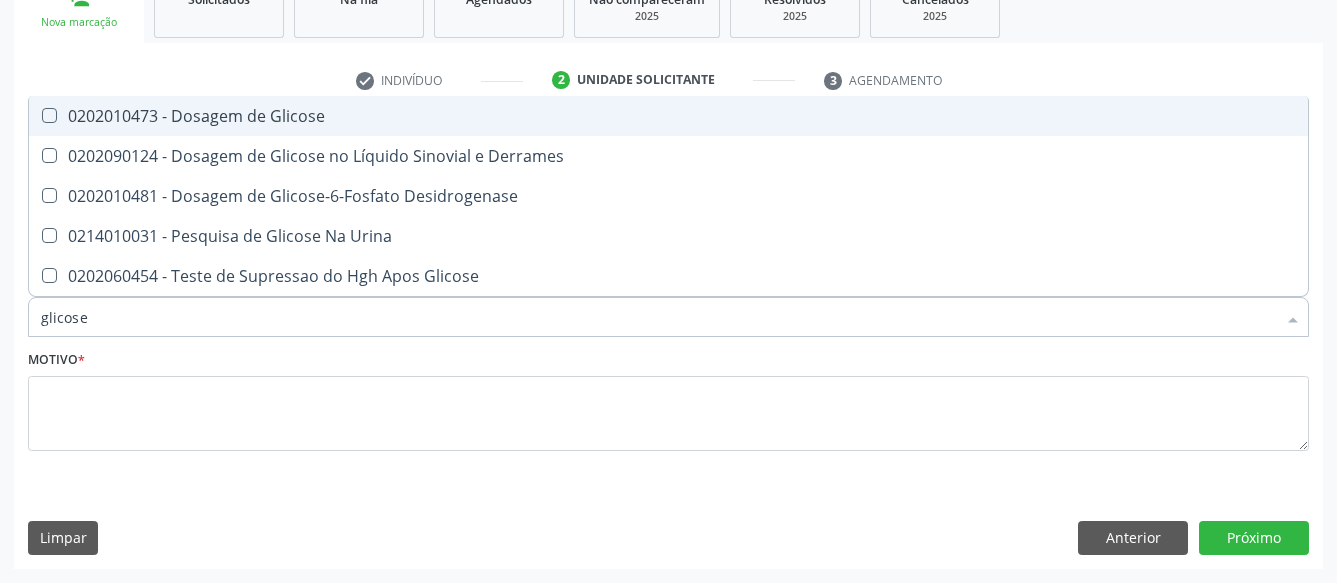 click on "0202010473 - Dosagem de Glicose" at bounding box center [668, 116] 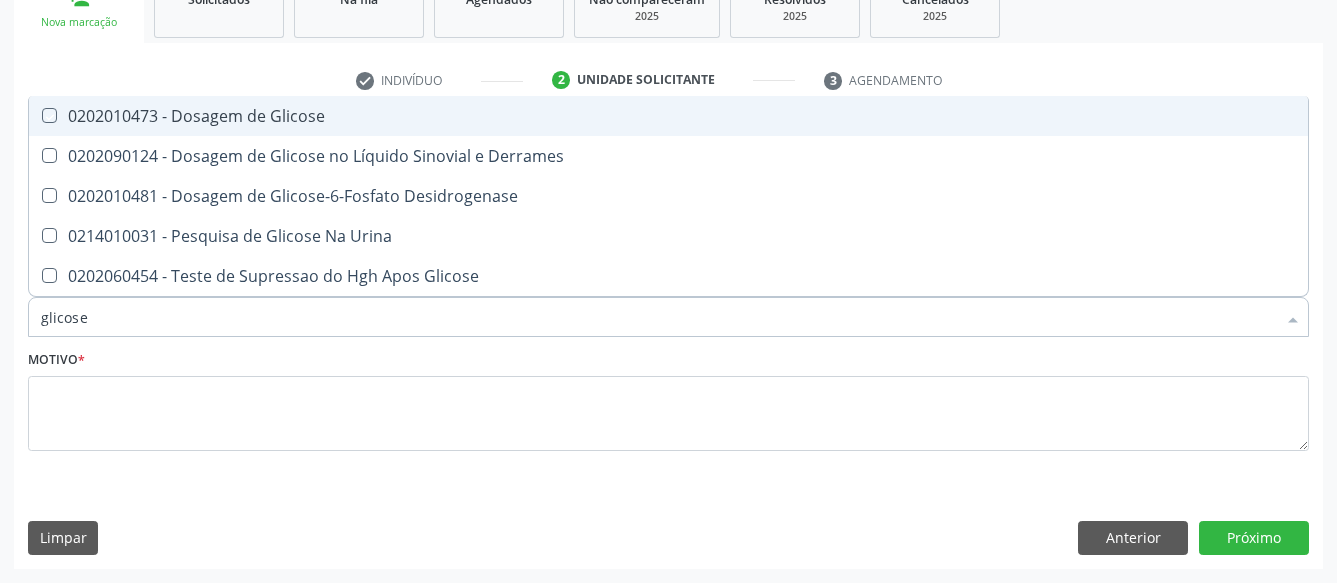 checkbox on "true" 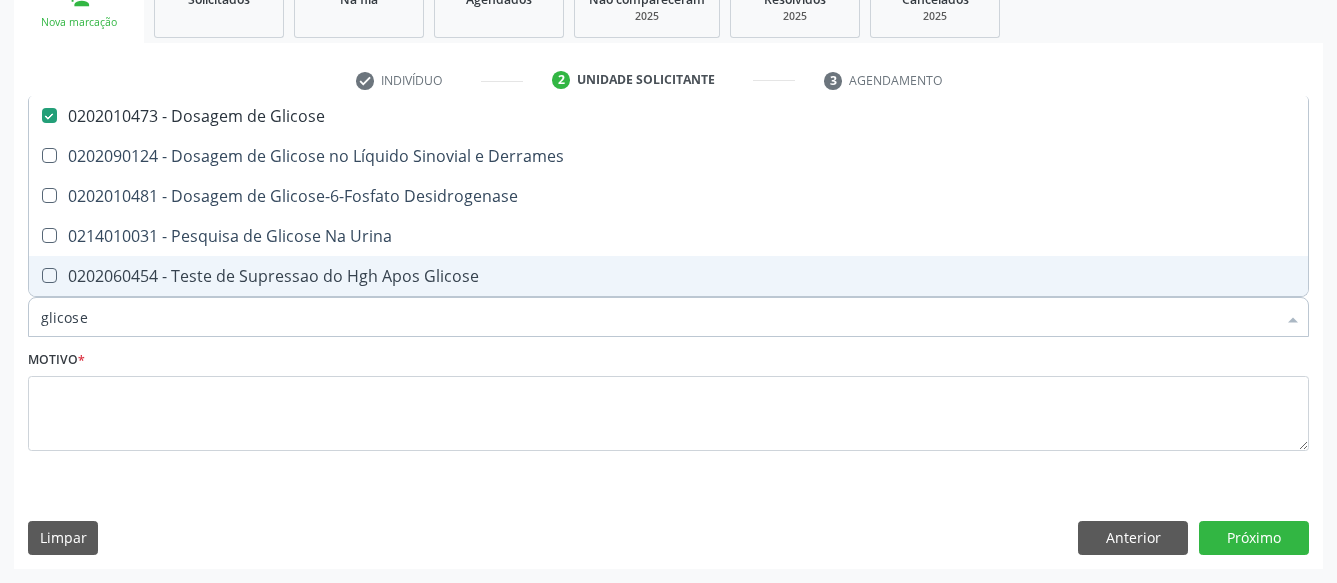 type on "glicos" 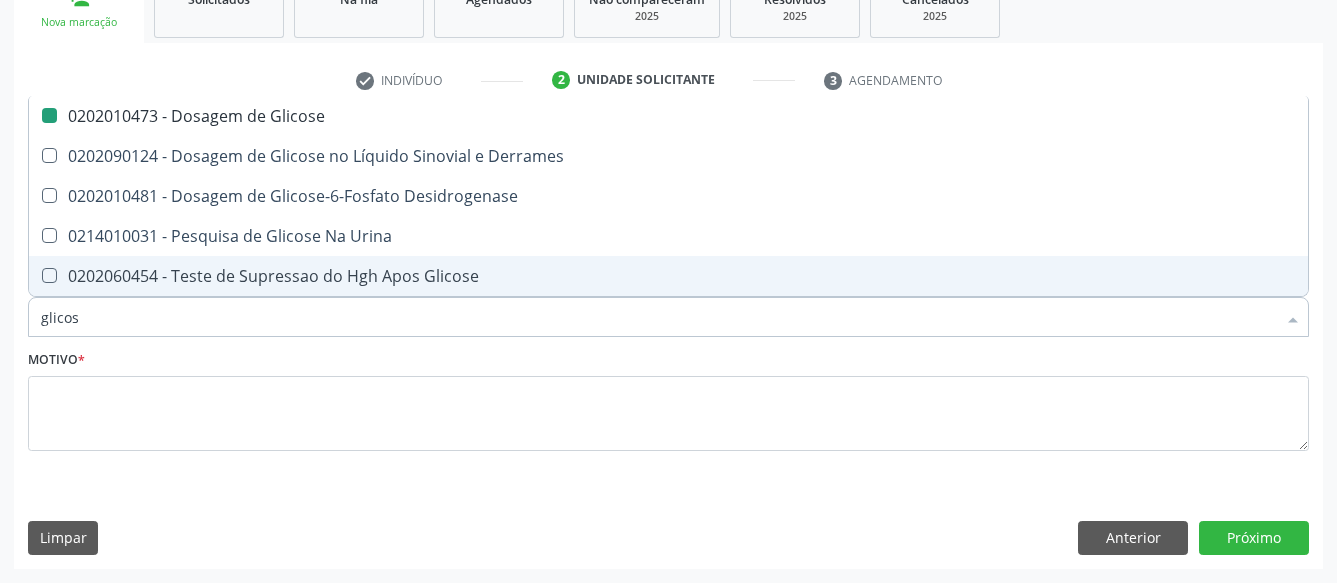 type on "glico" 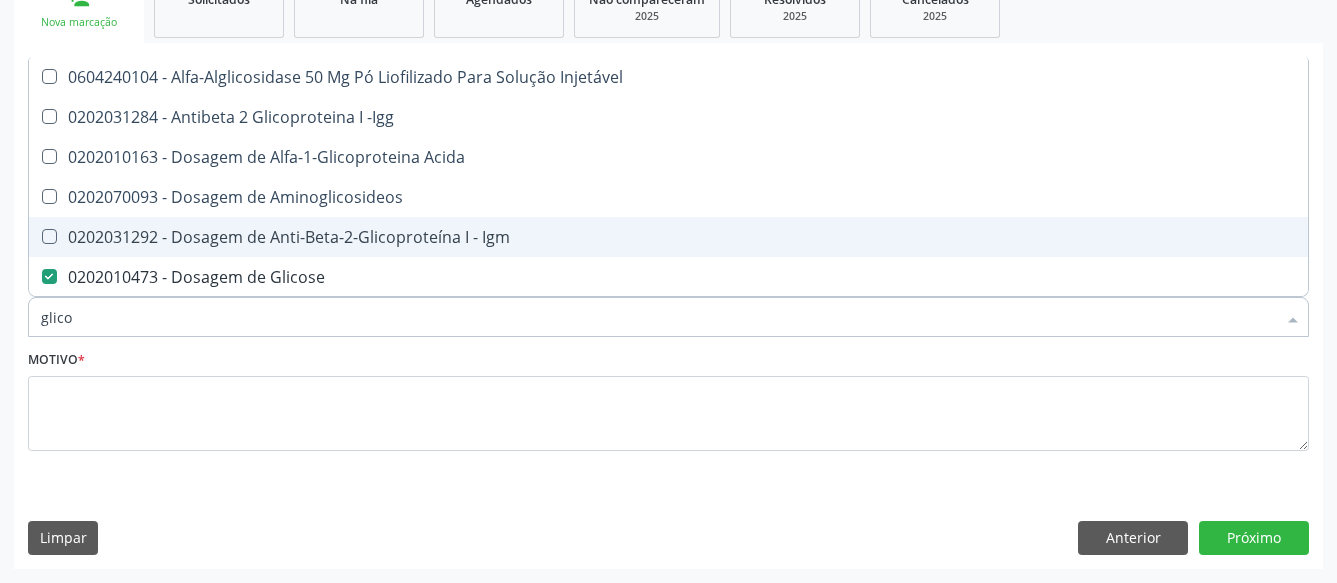 type on "glic" 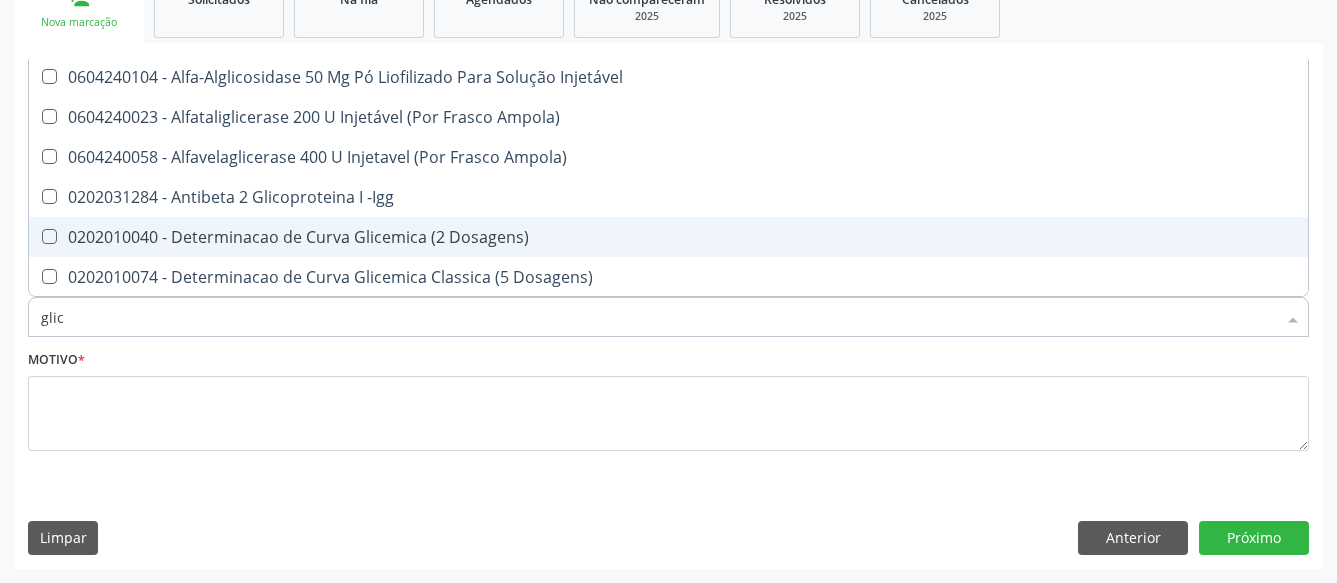 type on "gli" 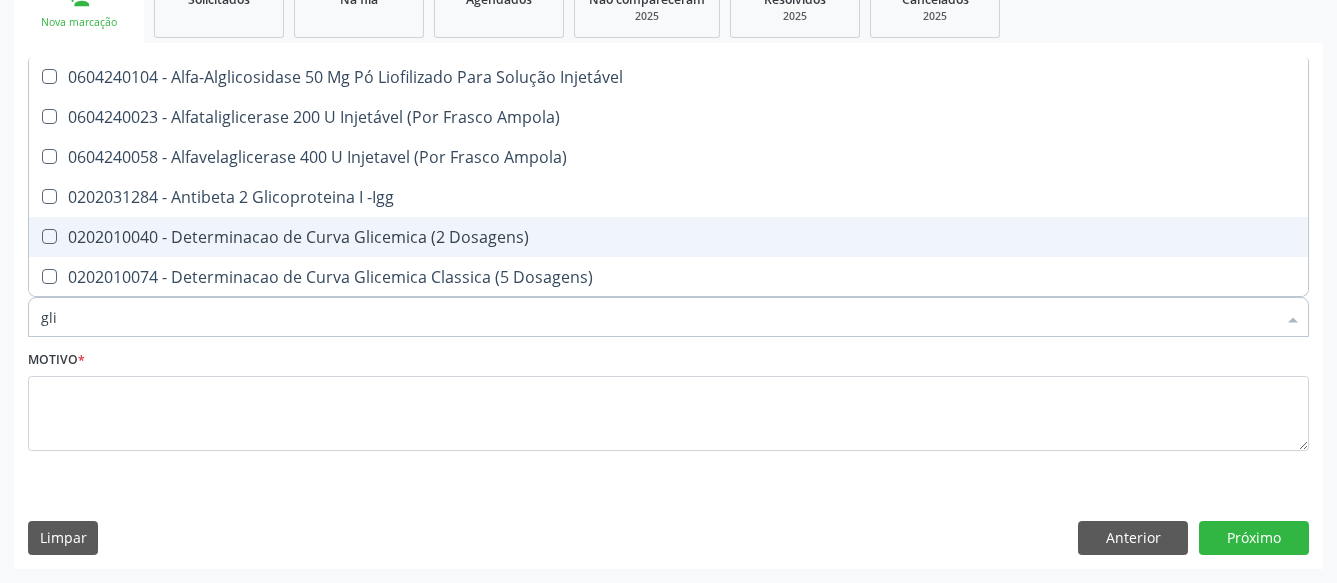 type on "gl" 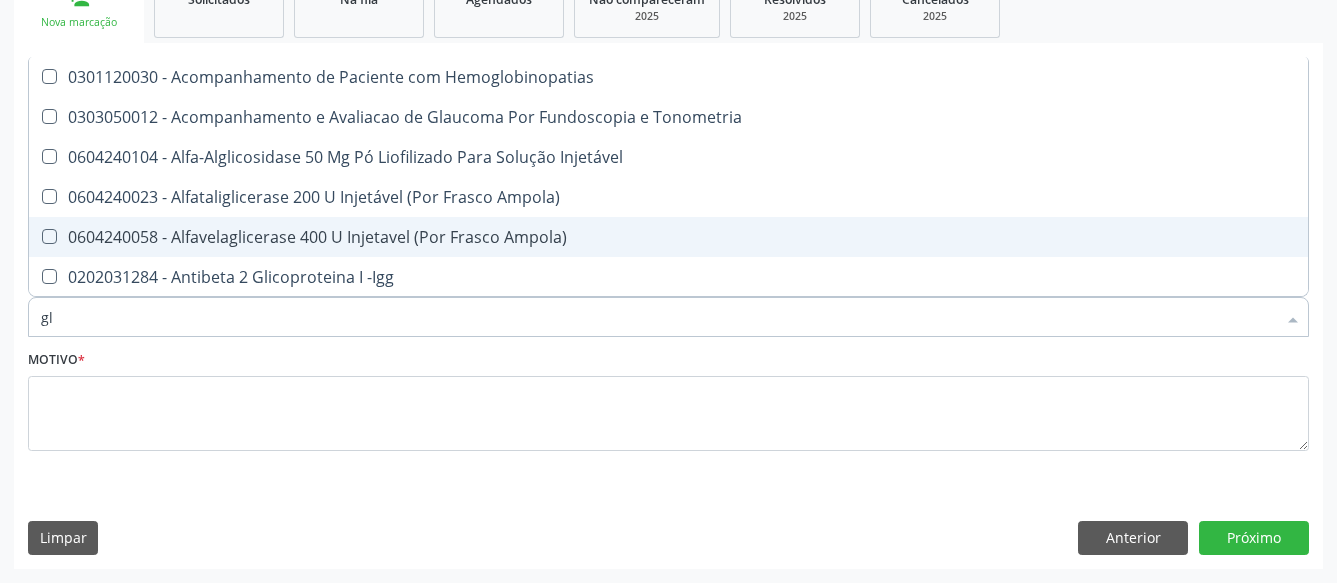 type on "g" 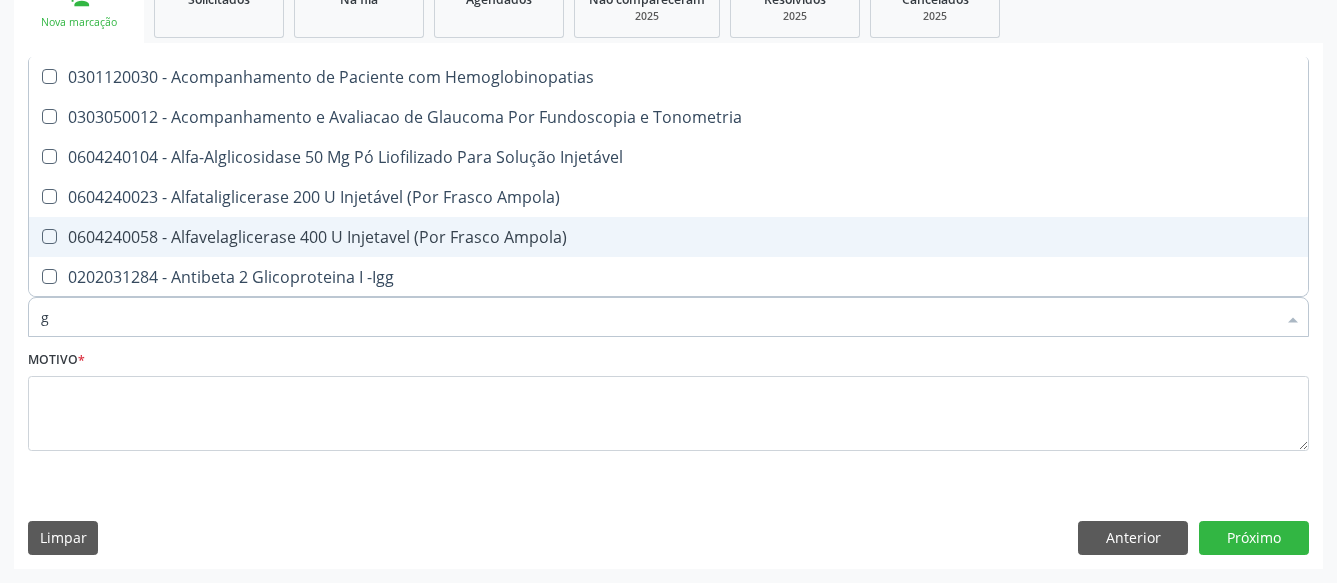 type 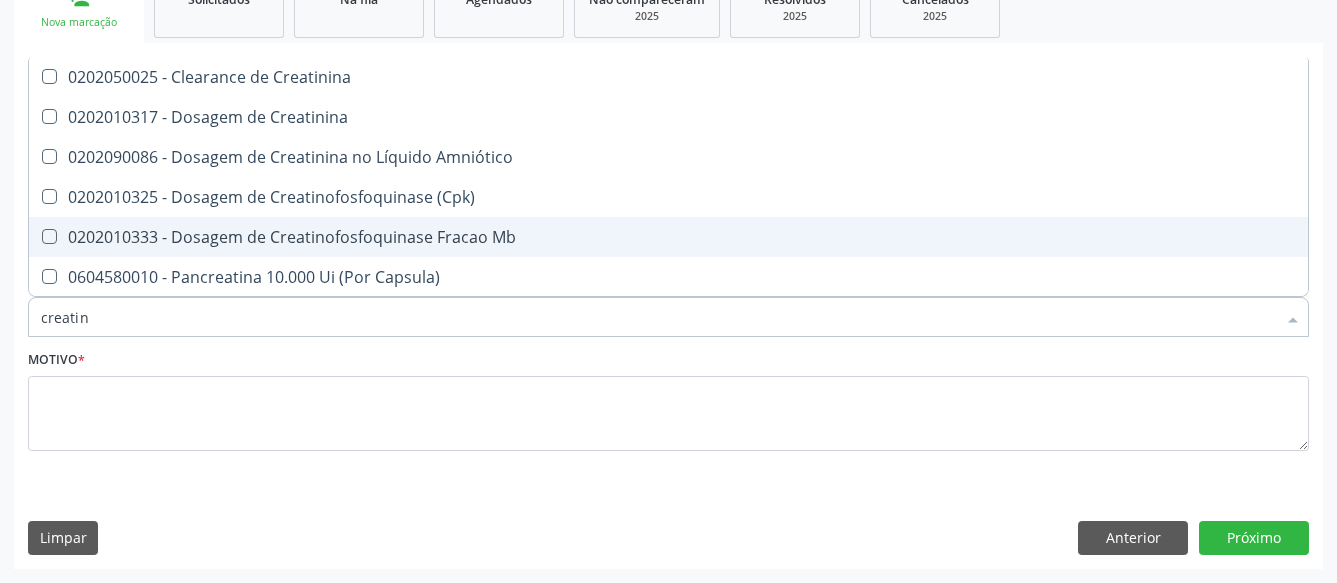 type on "creatini" 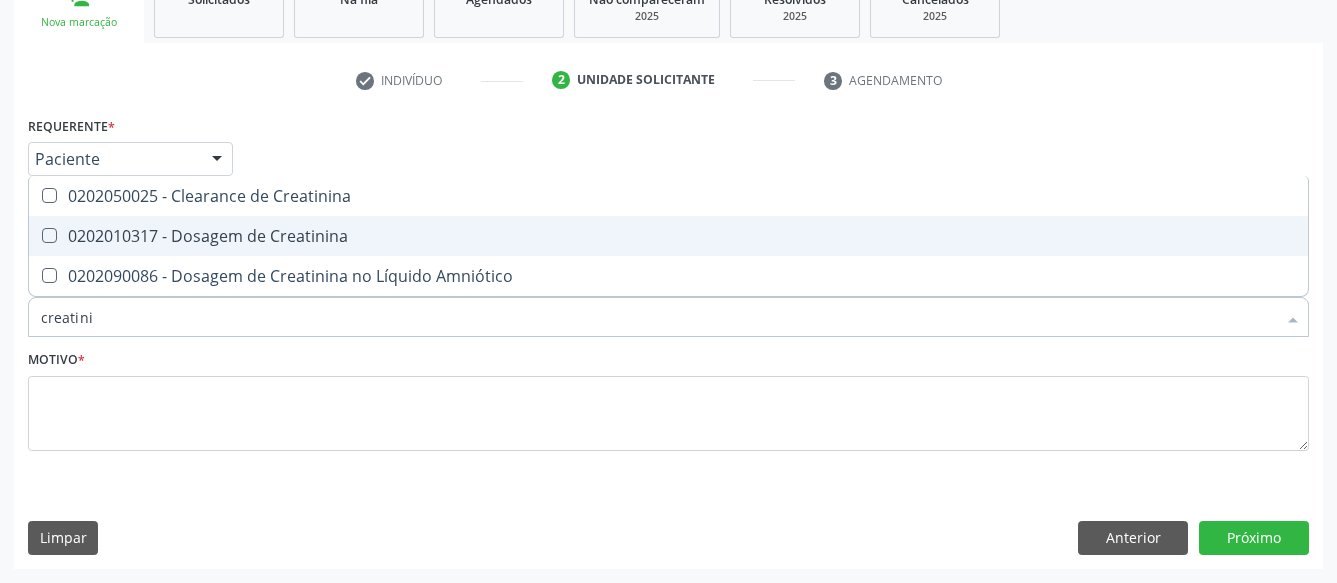 click on "0202010317 - Dosagem de Creatinina" at bounding box center (668, 236) 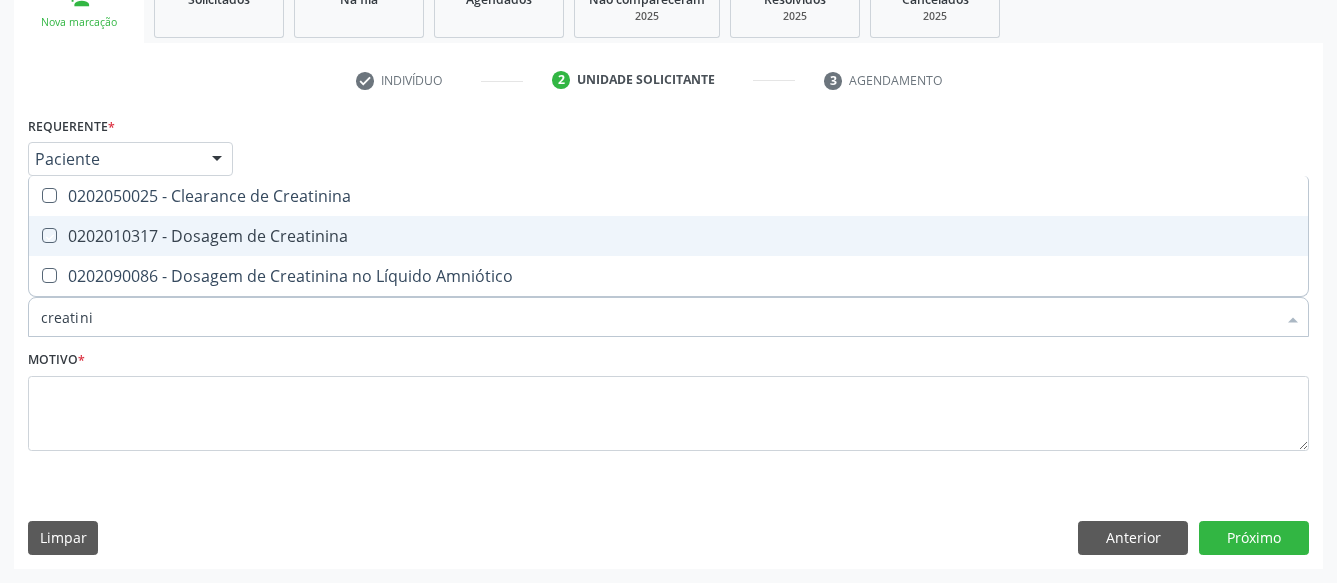 checkbox on "true" 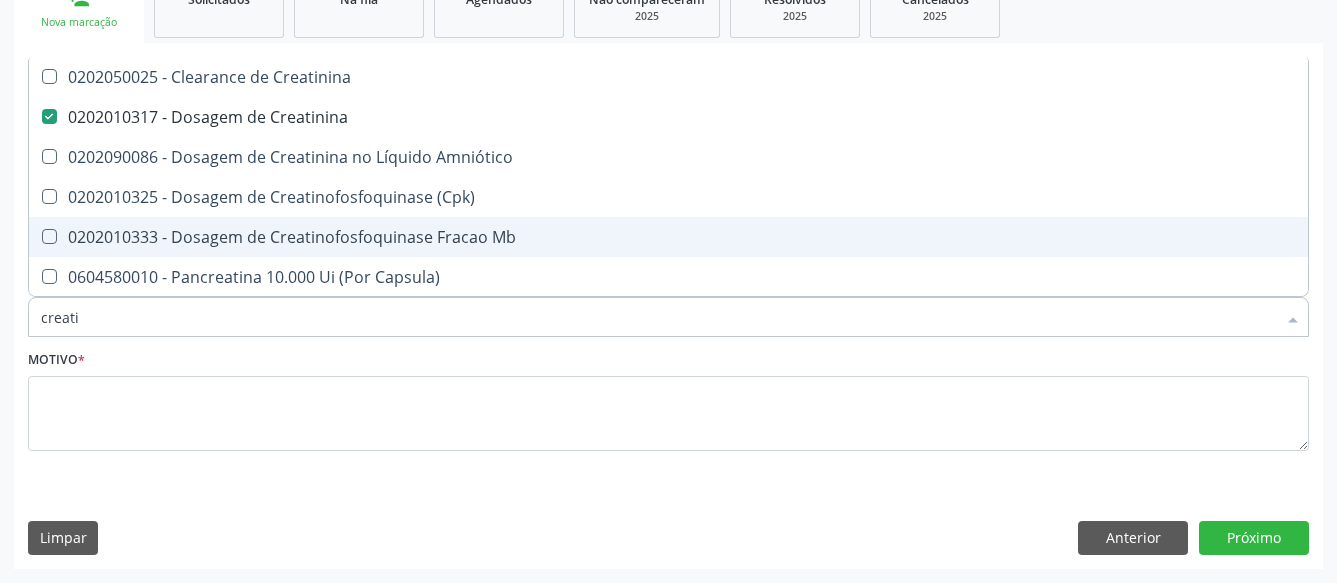 type on "creat" 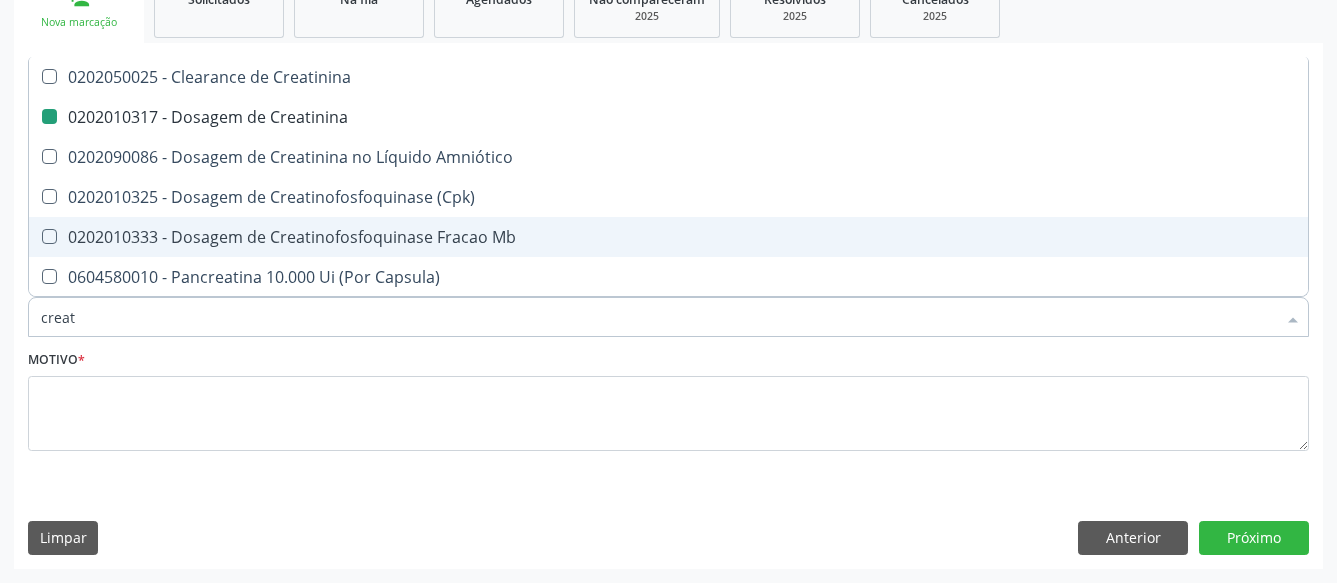 type on "crea" 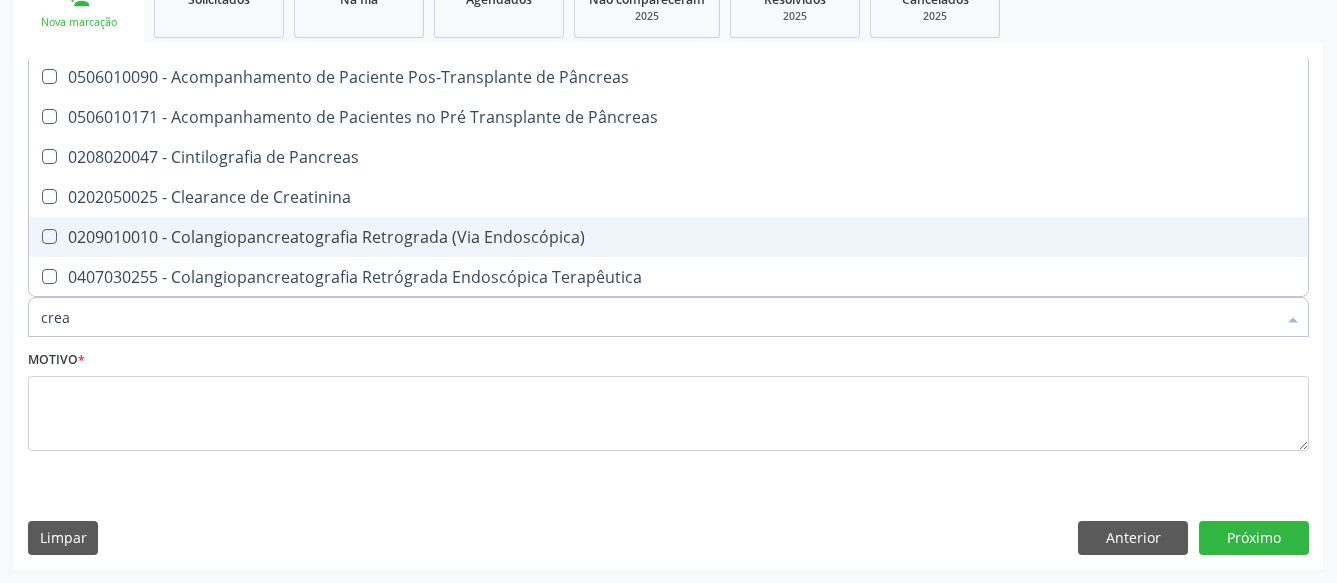 type on "cre" 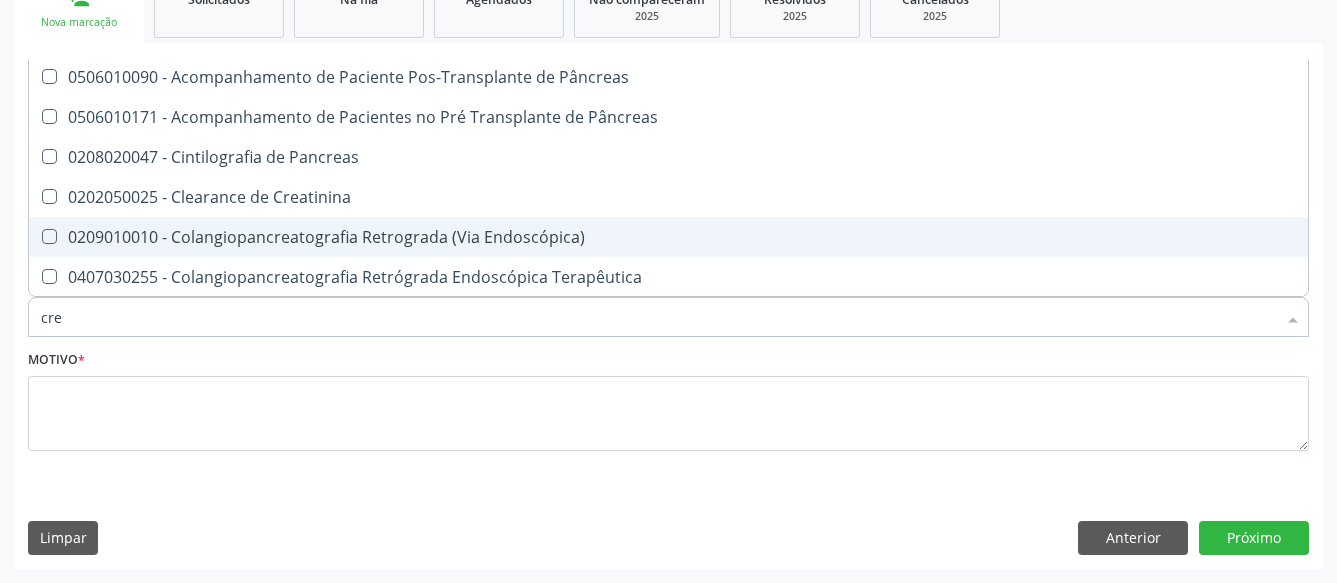 type on "cr" 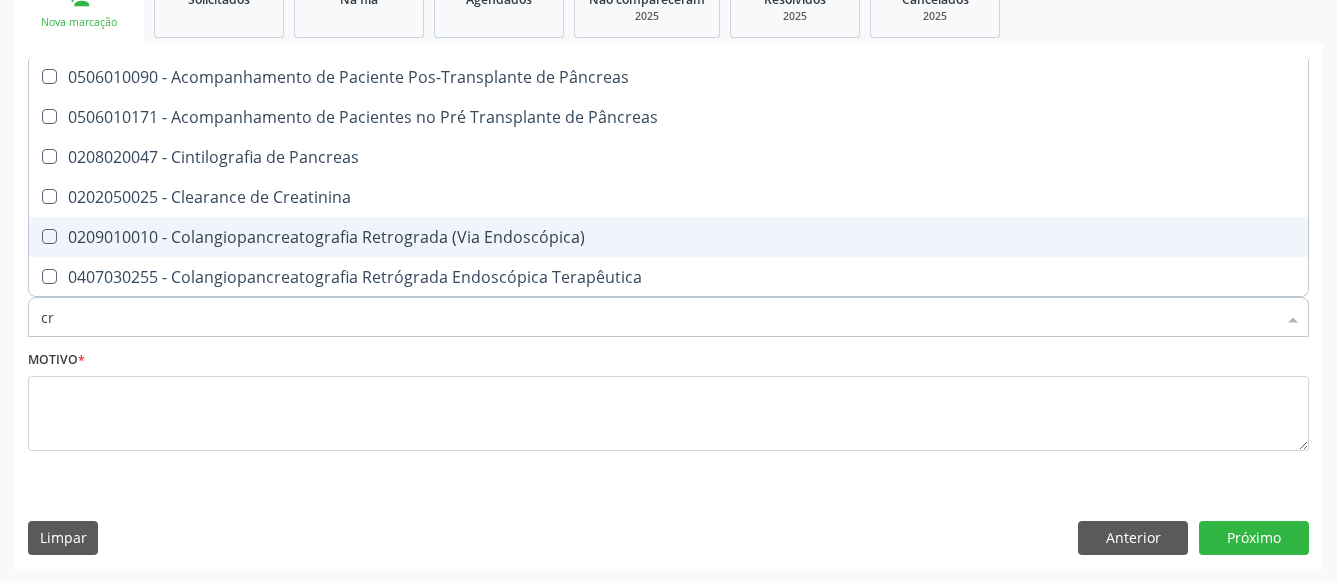 checkbox on "false" 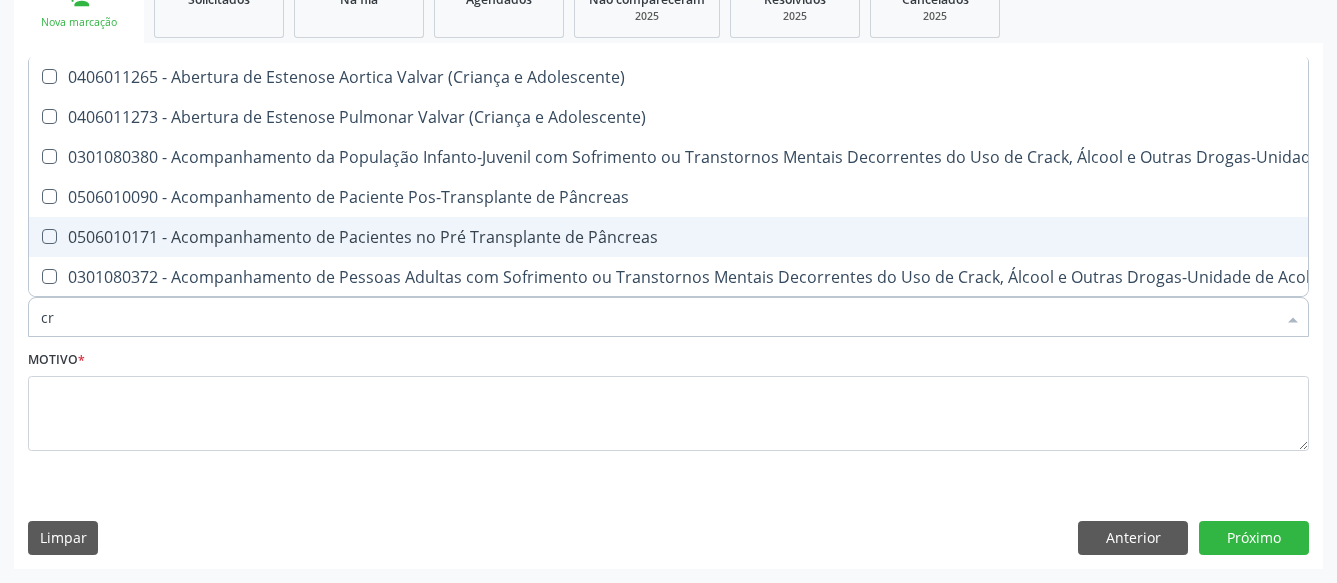 type on "c" 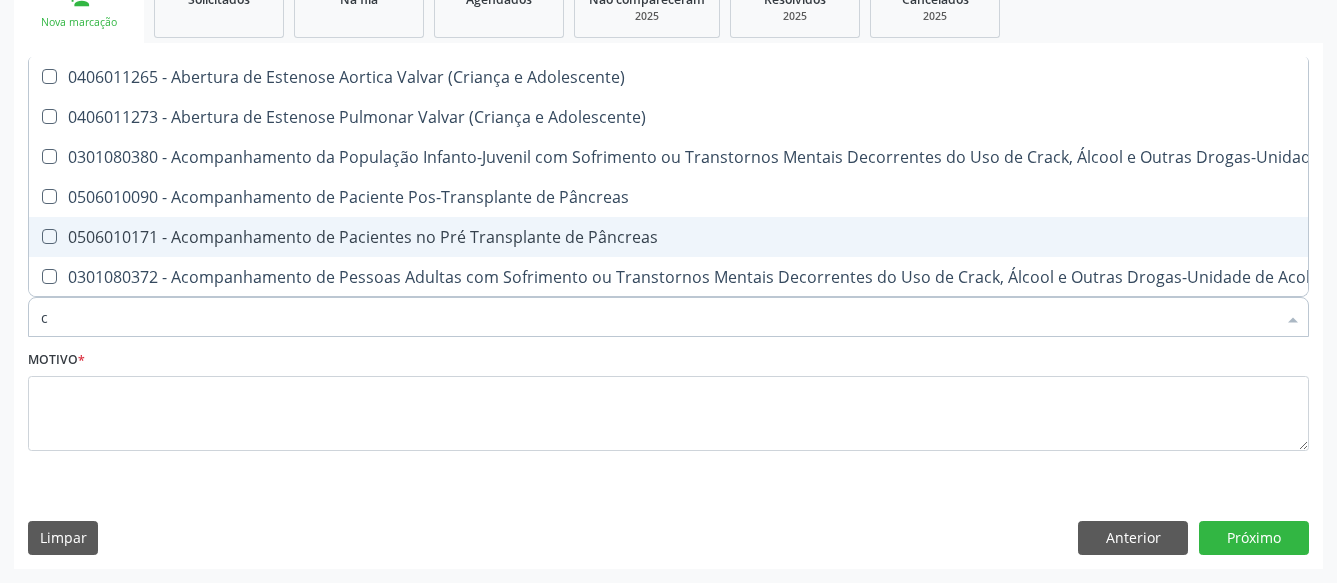 checkbox on "false" 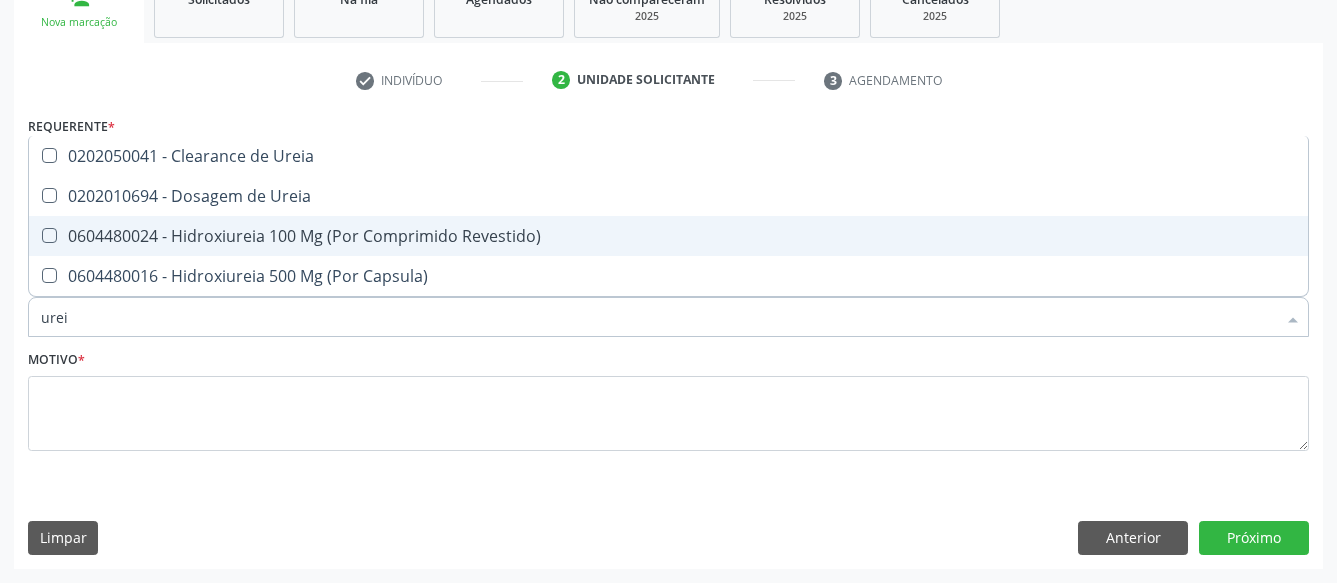 type on "ureia" 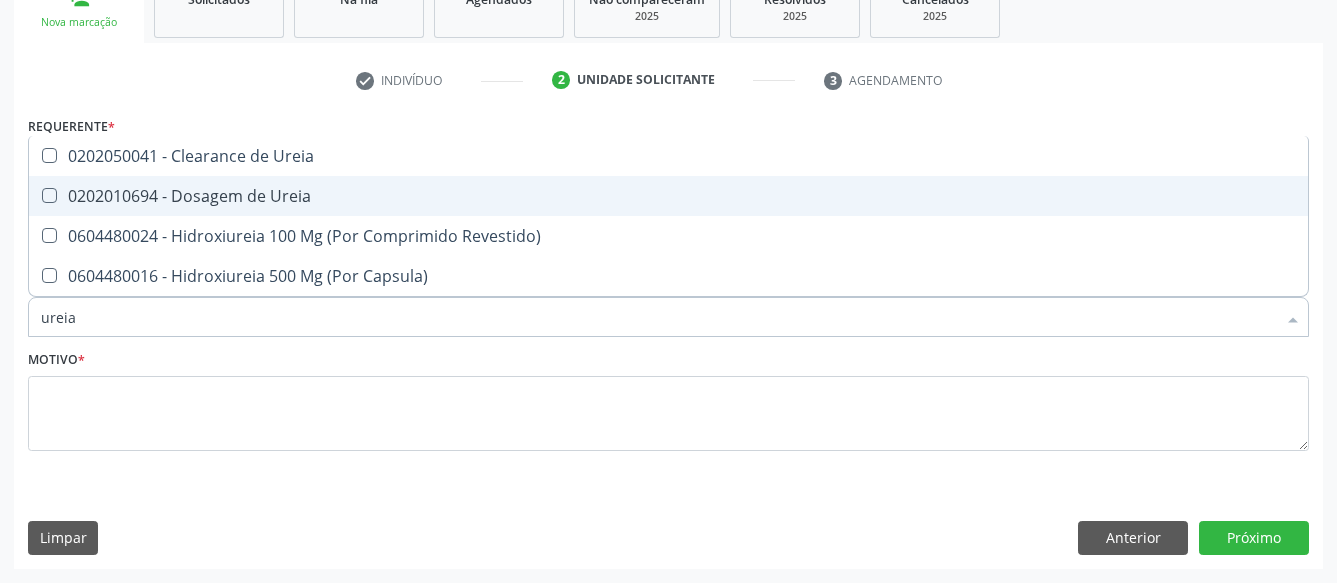 click on "0202010694 - Dosagem de Ureia" at bounding box center [668, 196] 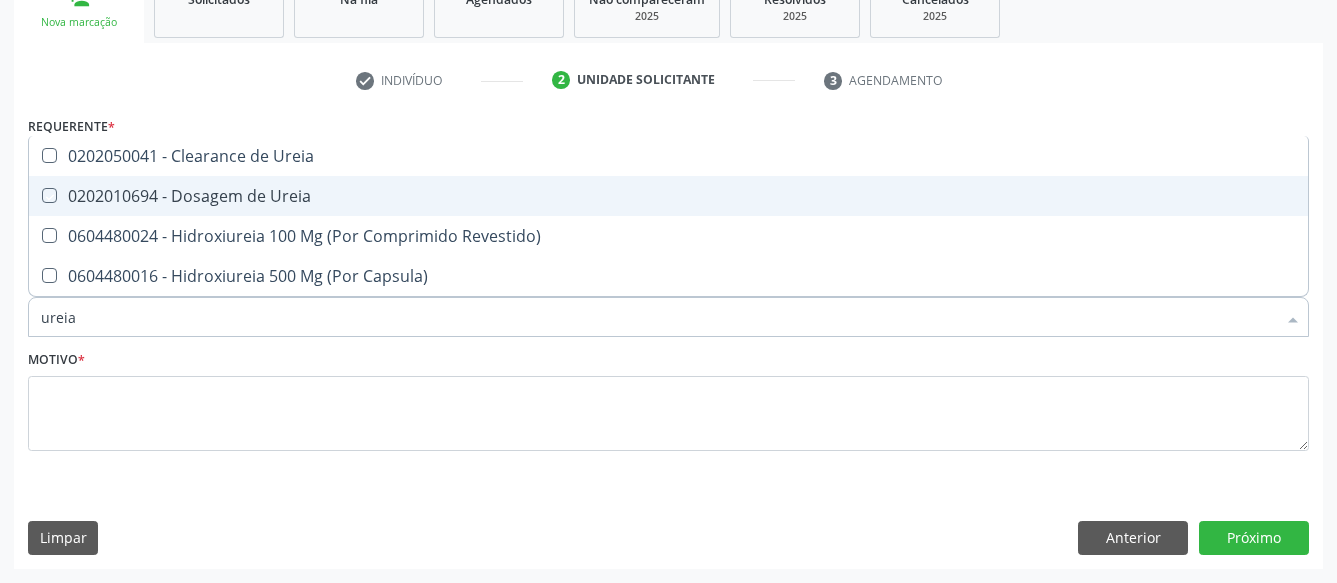 checkbox on "true" 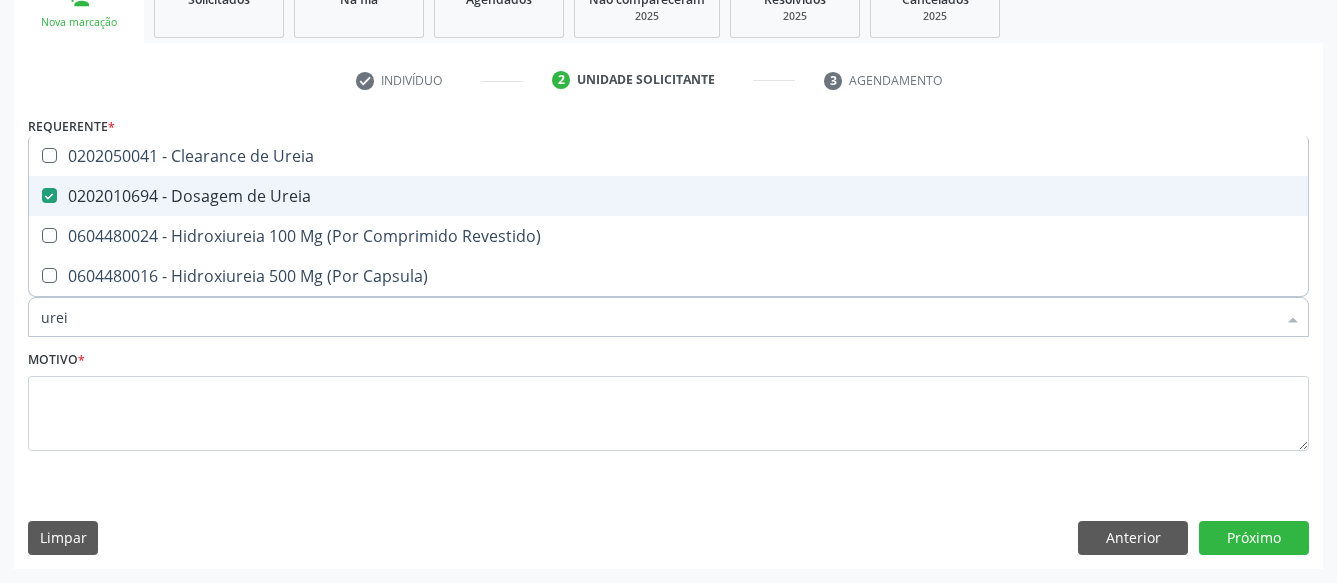 type on "ure" 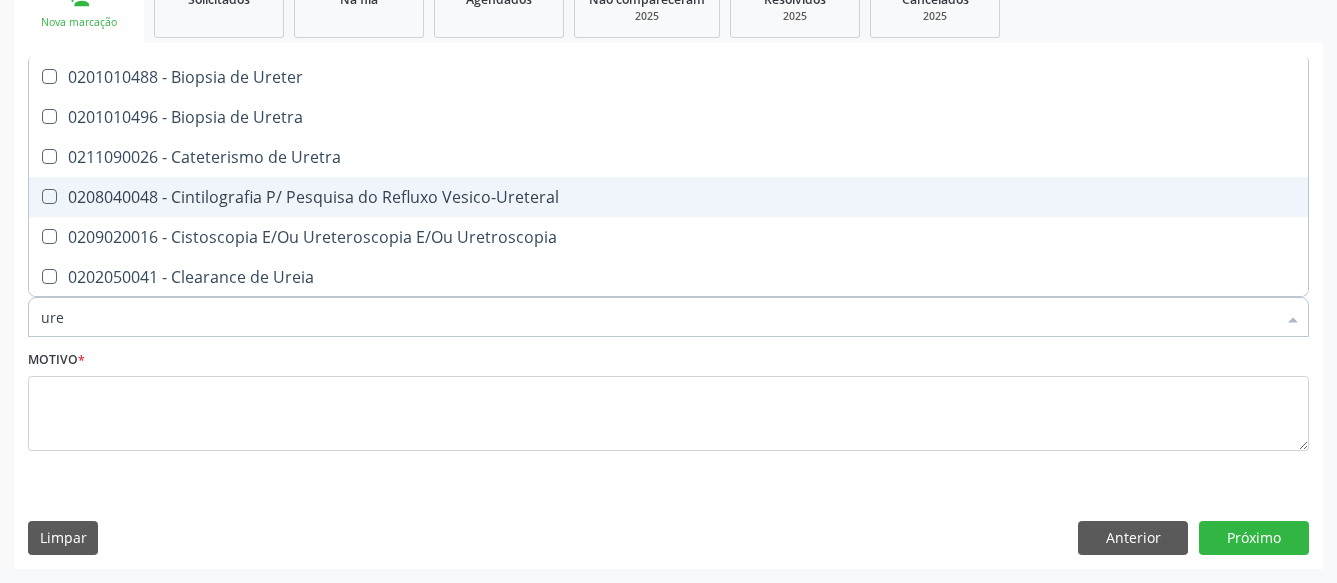 type on "ur" 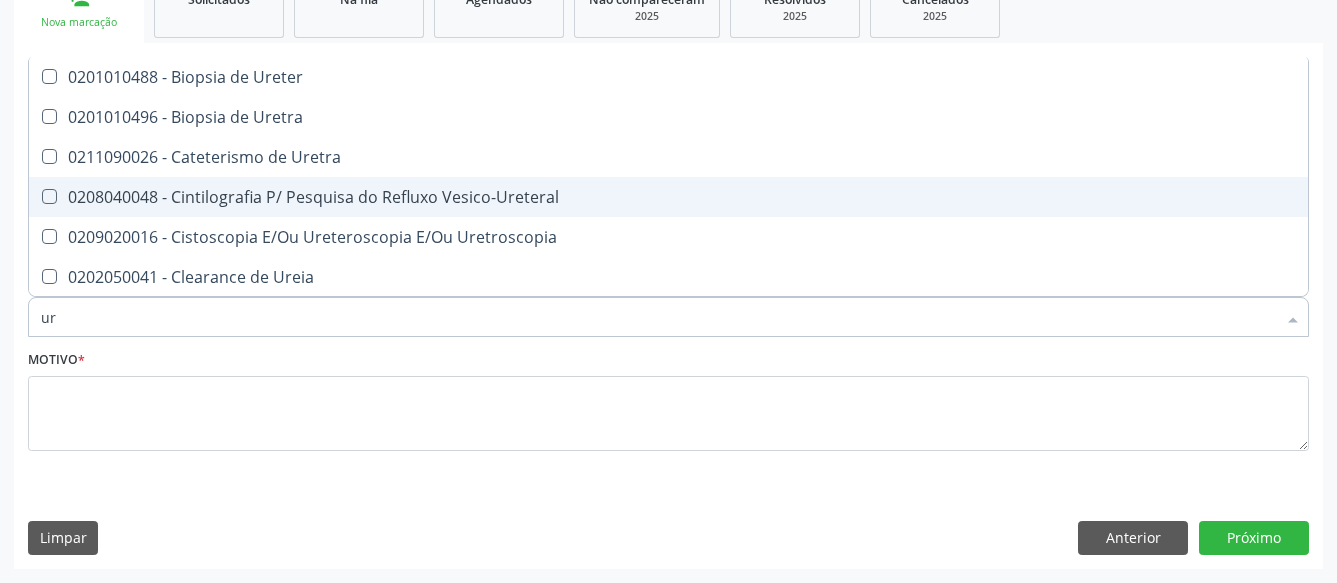 checkbox on "false" 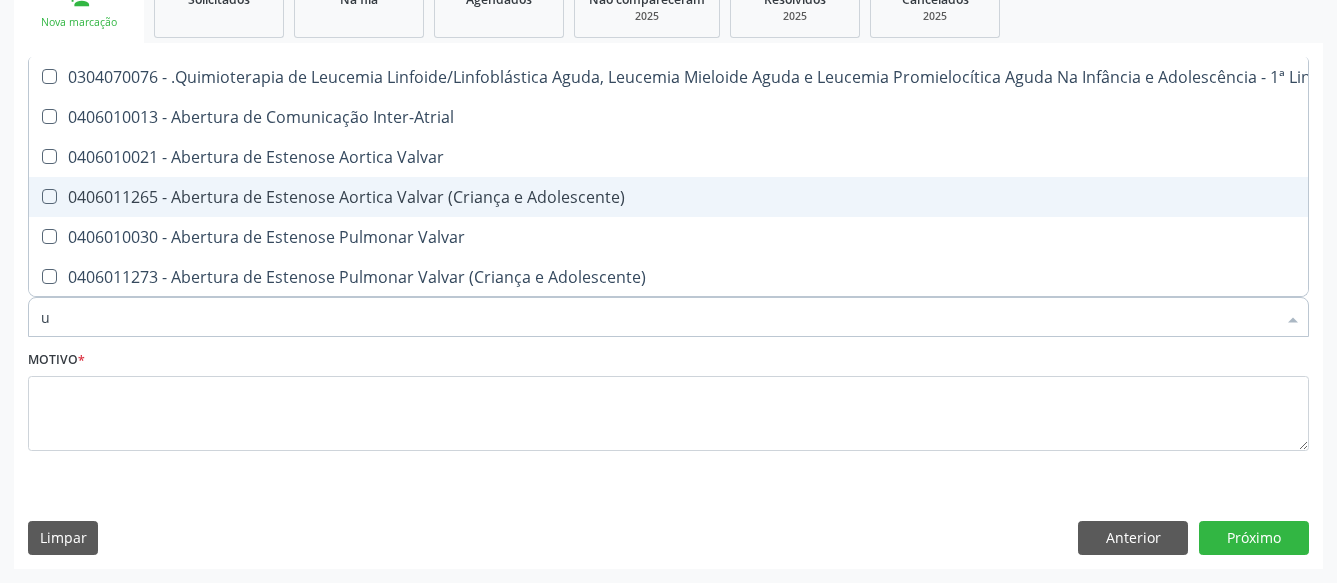 type 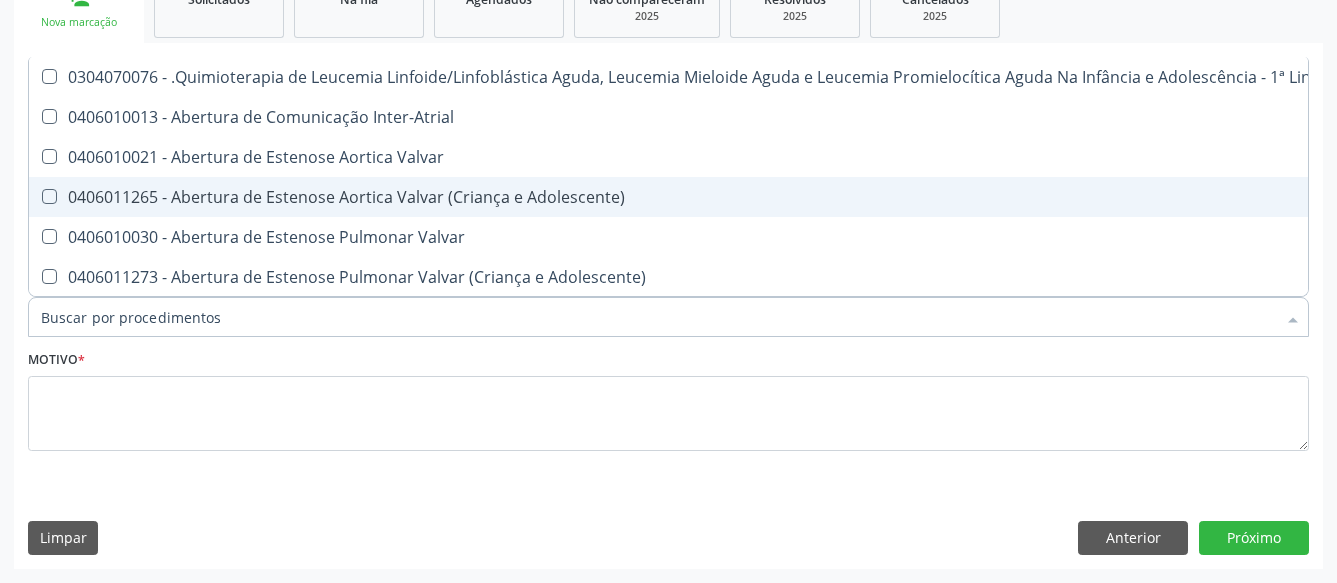 checkbox on "false" 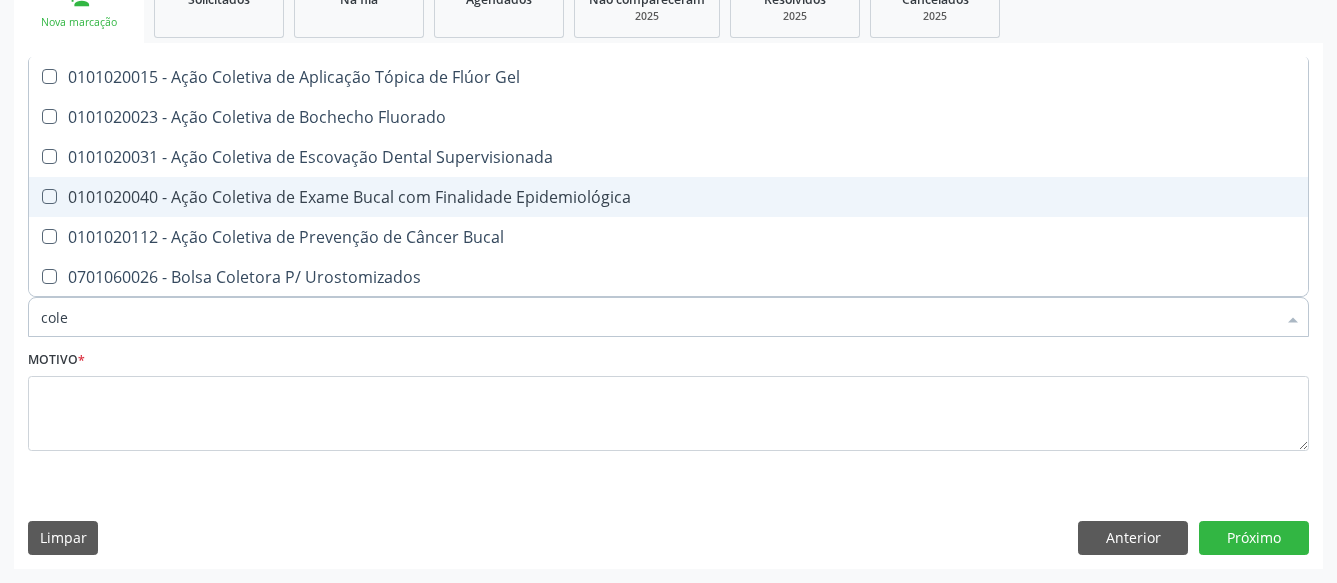 type on "coles" 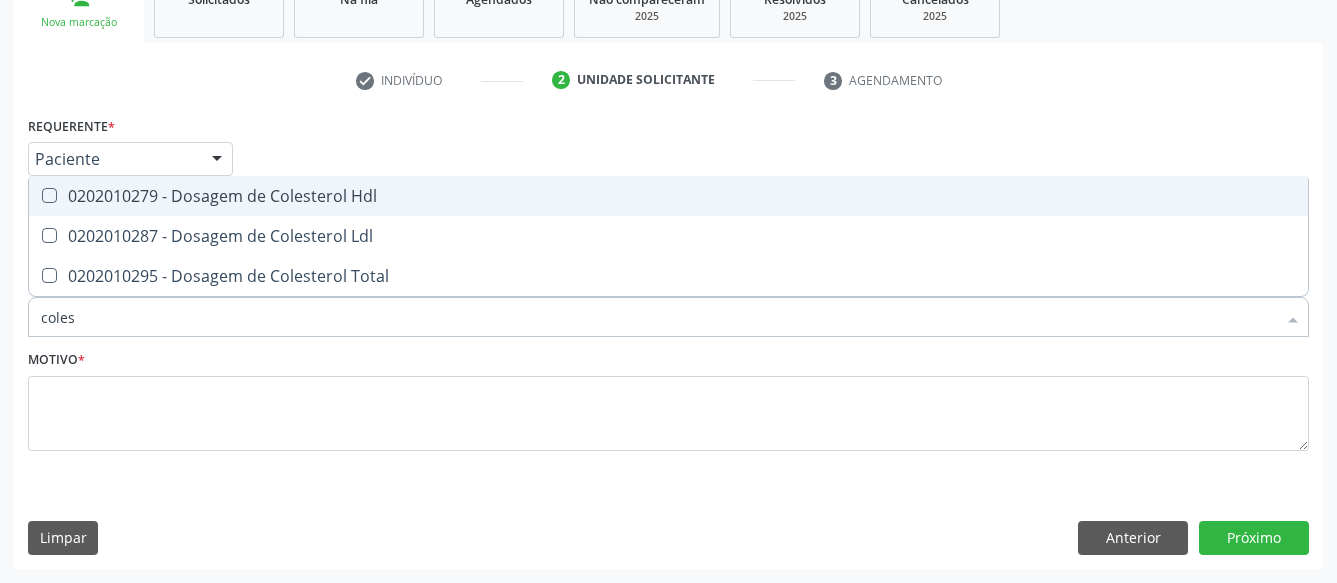 click on "0202010279 - Dosagem de Colesterol Hdl" at bounding box center (668, 196) 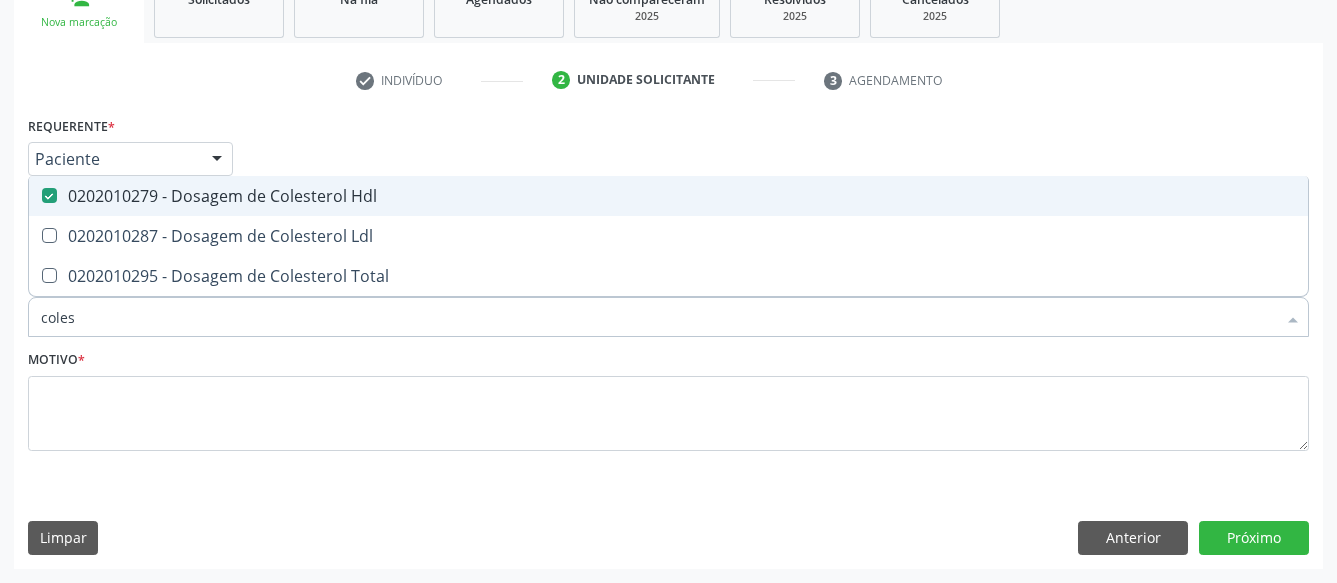 click on "0202010279 - Dosagem de Colesterol Hdl" at bounding box center (668, 196) 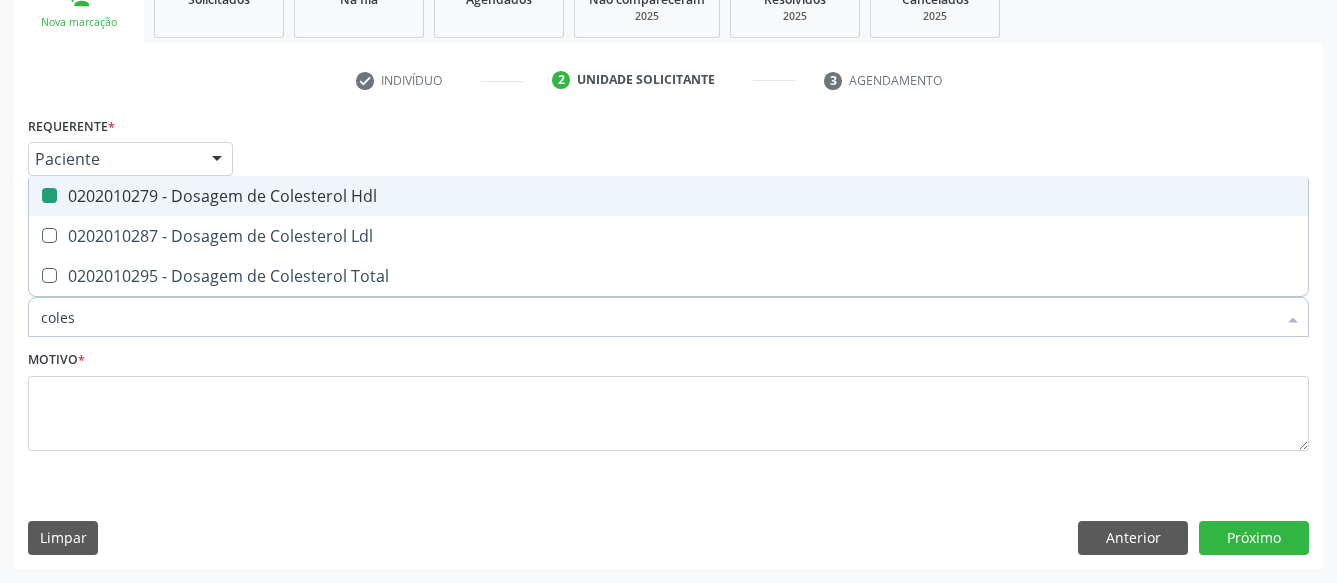 checkbox on "false" 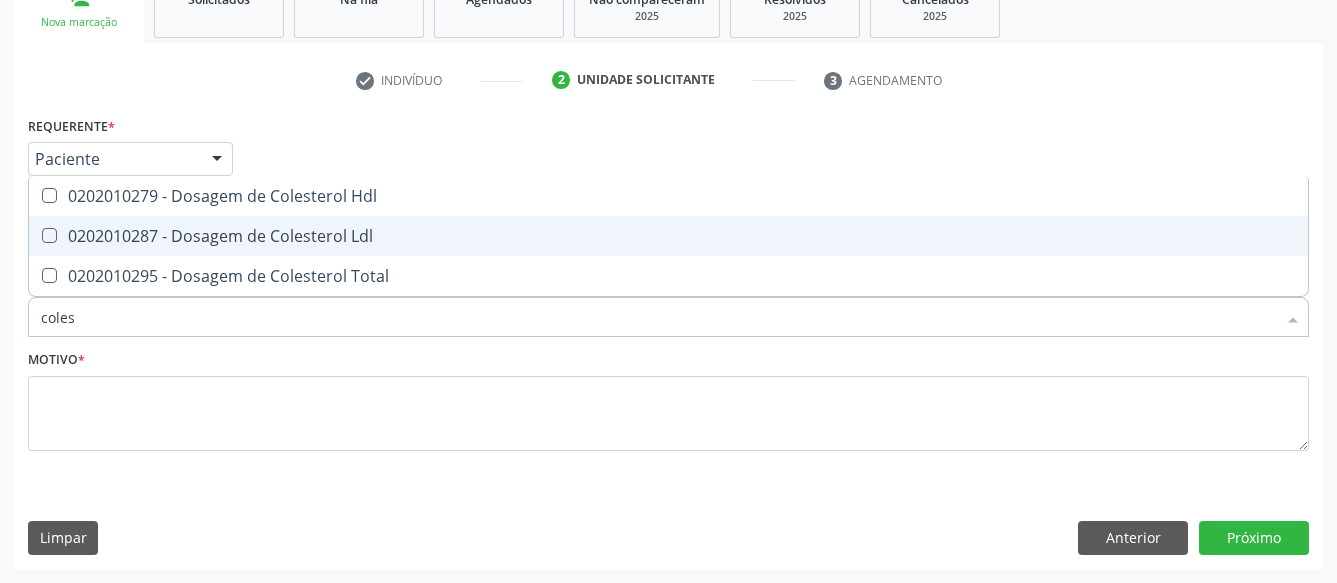 click on "0202010287 - Dosagem de Colesterol Ldl" at bounding box center [668, 236] 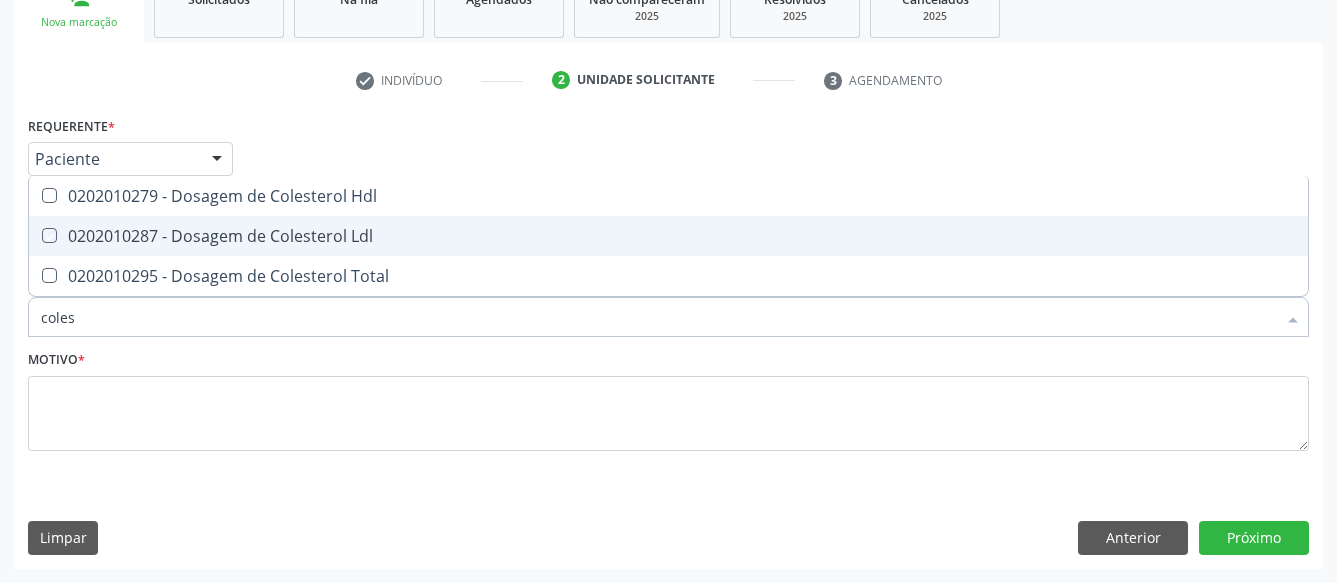 checkbox on "true" 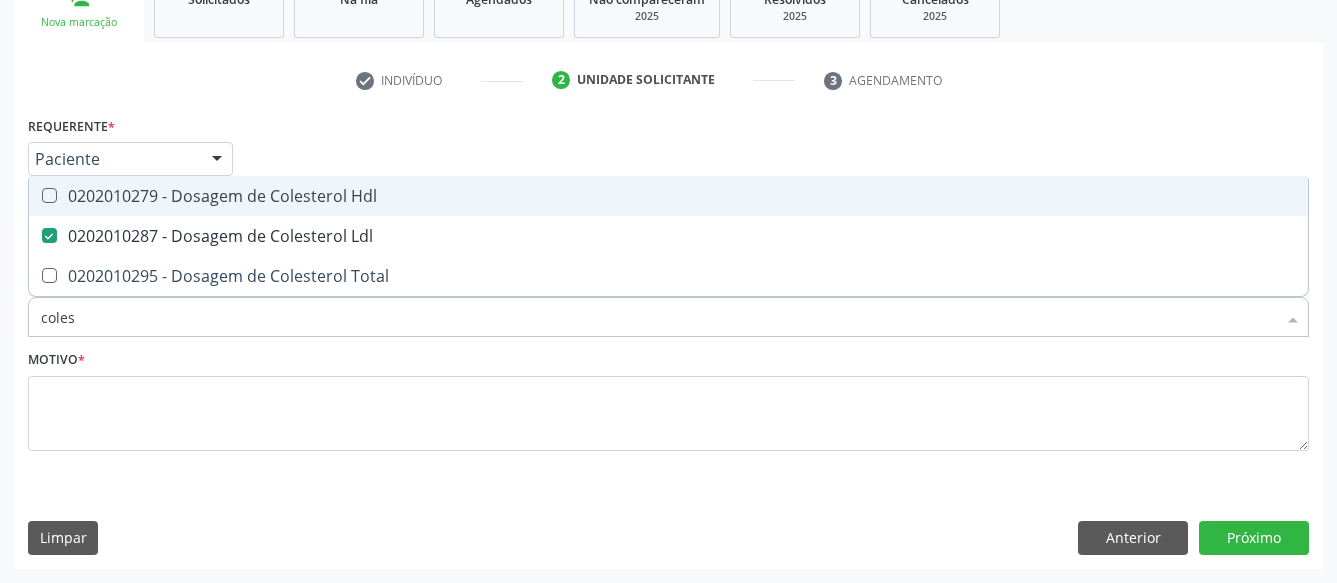 click on "0202010279 - Dosagem de Colesterol Hdl" at bounding box center (668, 196) 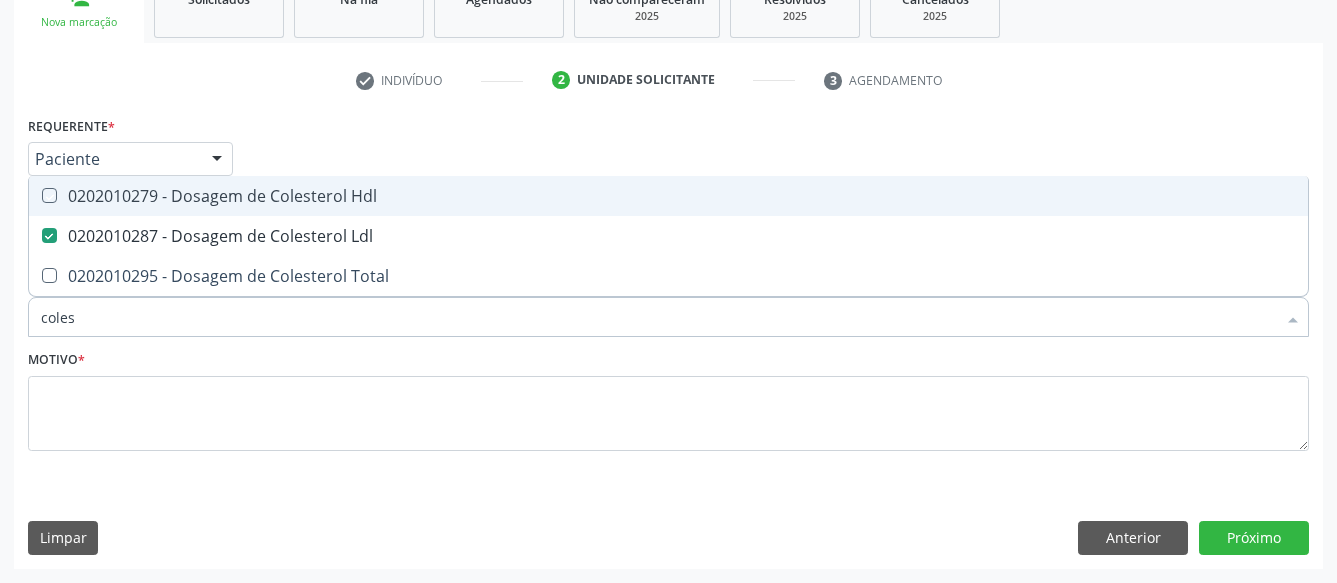 checkbox on "true" 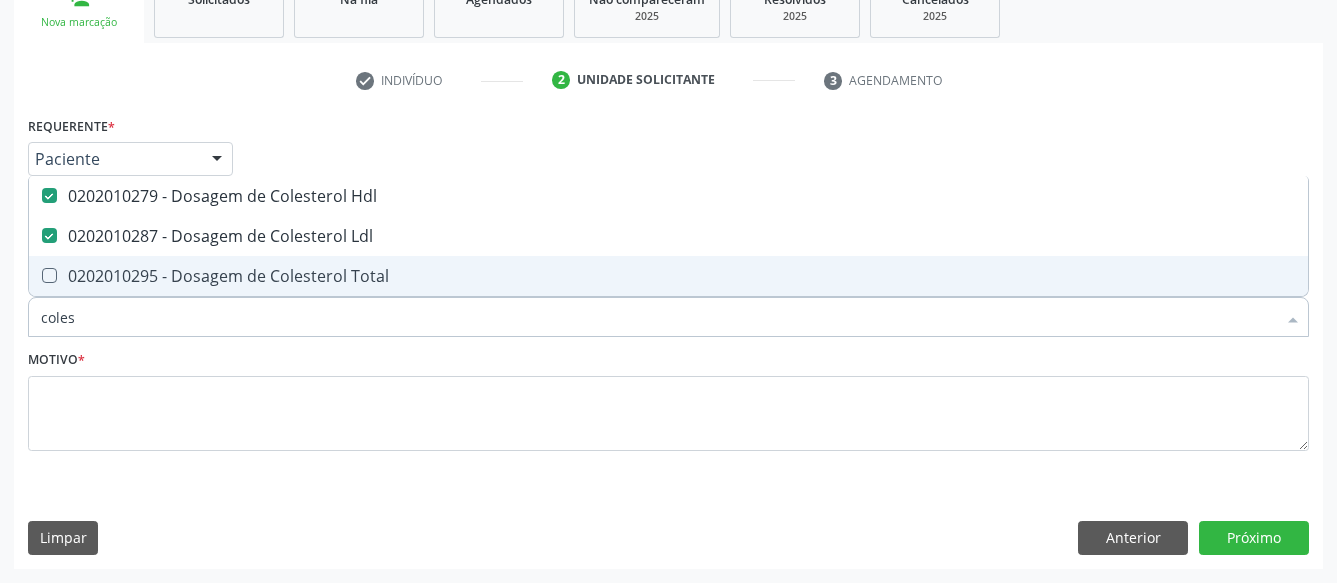 click on "0202010295 - Dosagem de Colesterol Total" at bounding box center (668, 276) 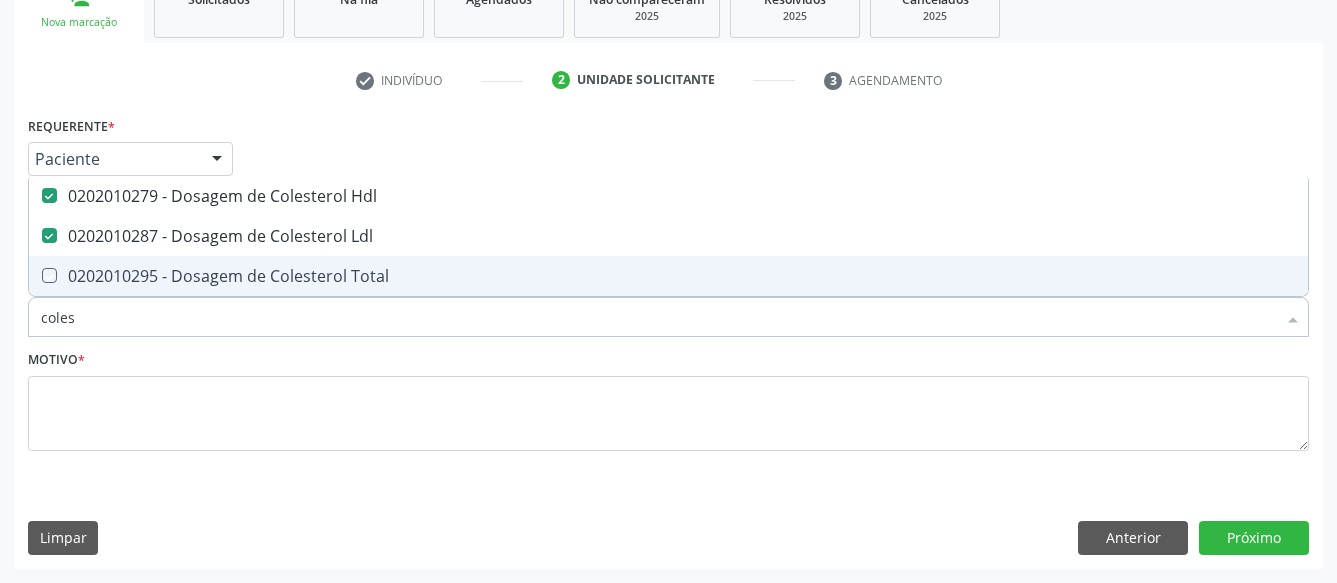 checkbox on "true" 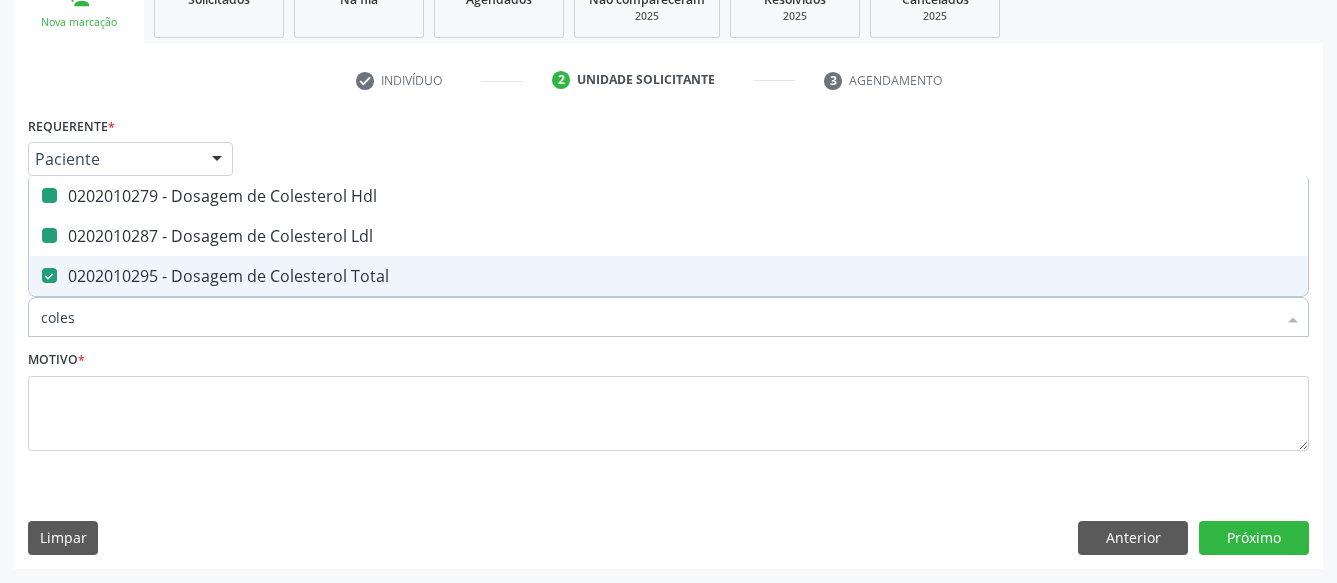 type on "cole" 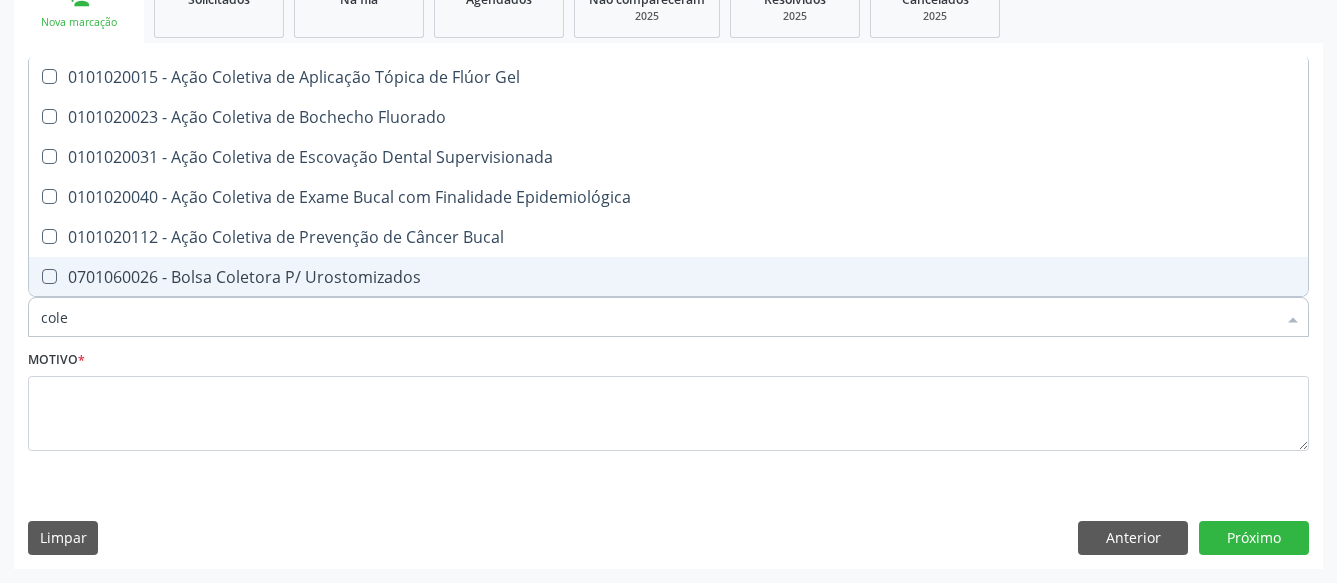 type on "col" 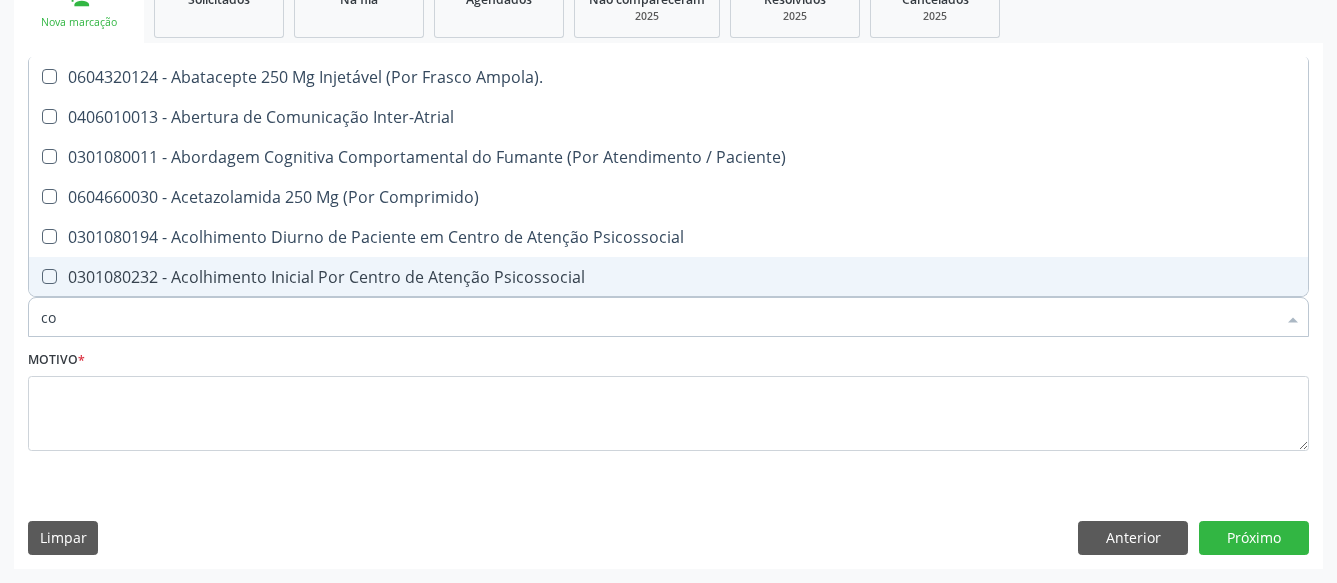 type on "c" 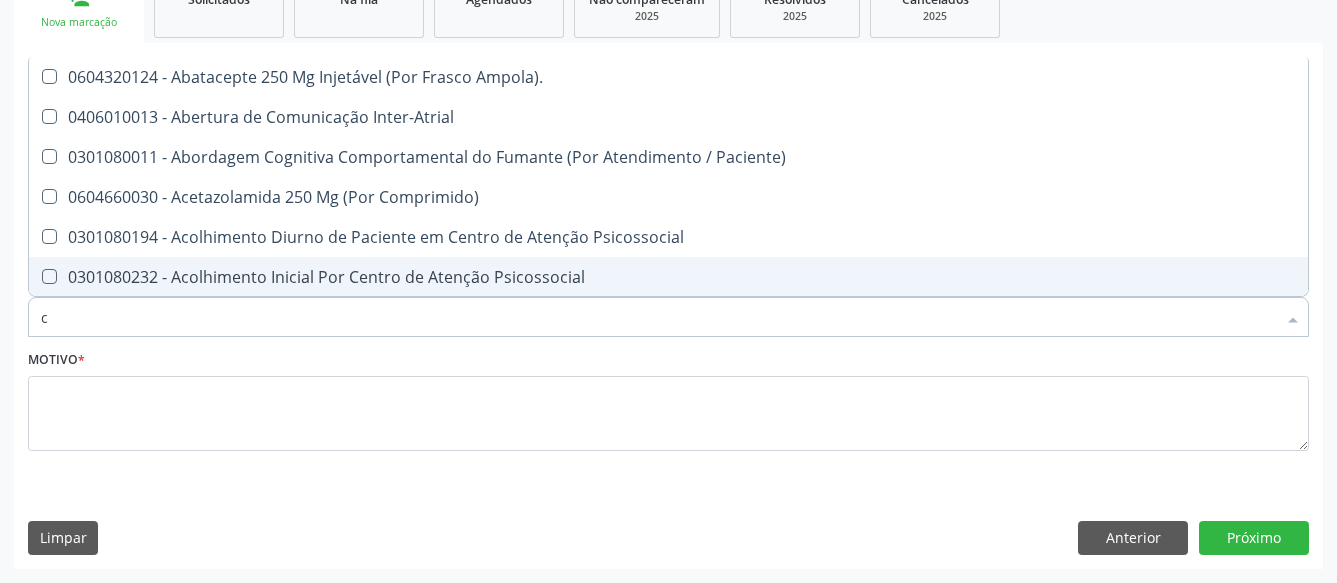 type 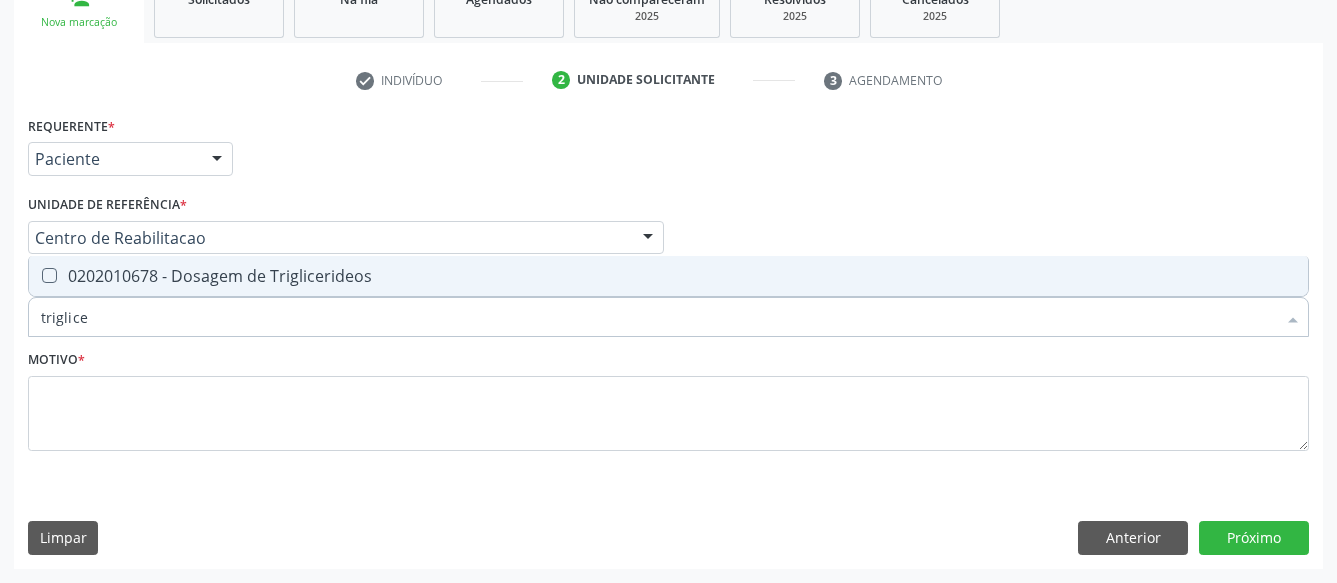 type on "triglicer" 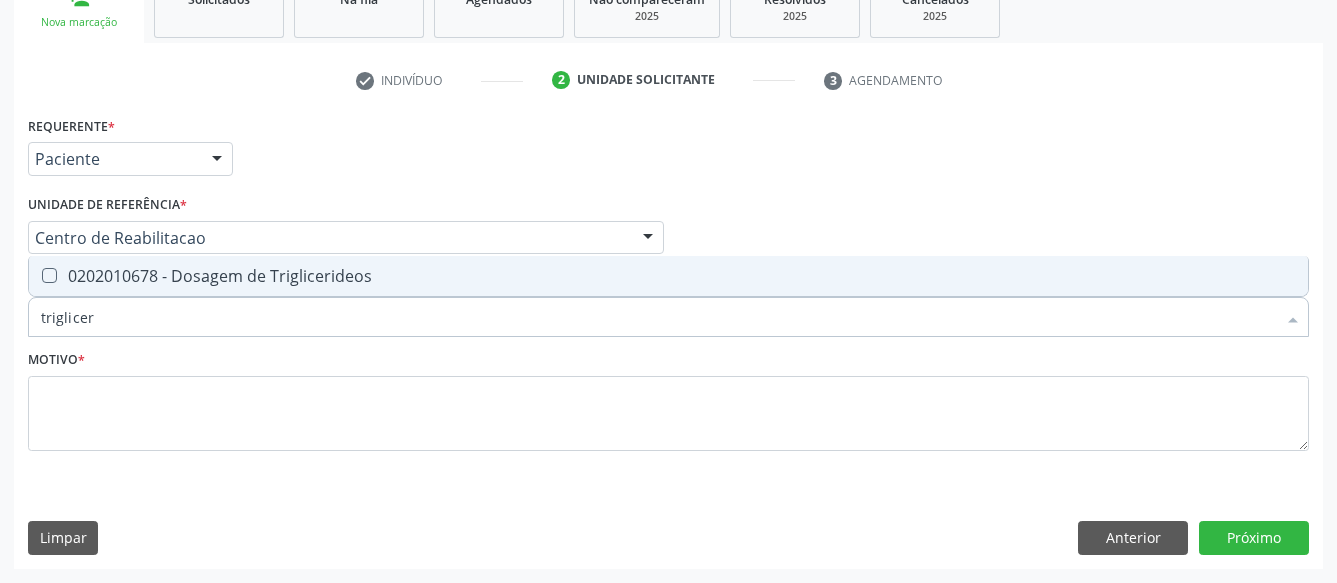 click on "0202010678 - Dosagem de Triglicerideos" at bounding box center [668, 276] 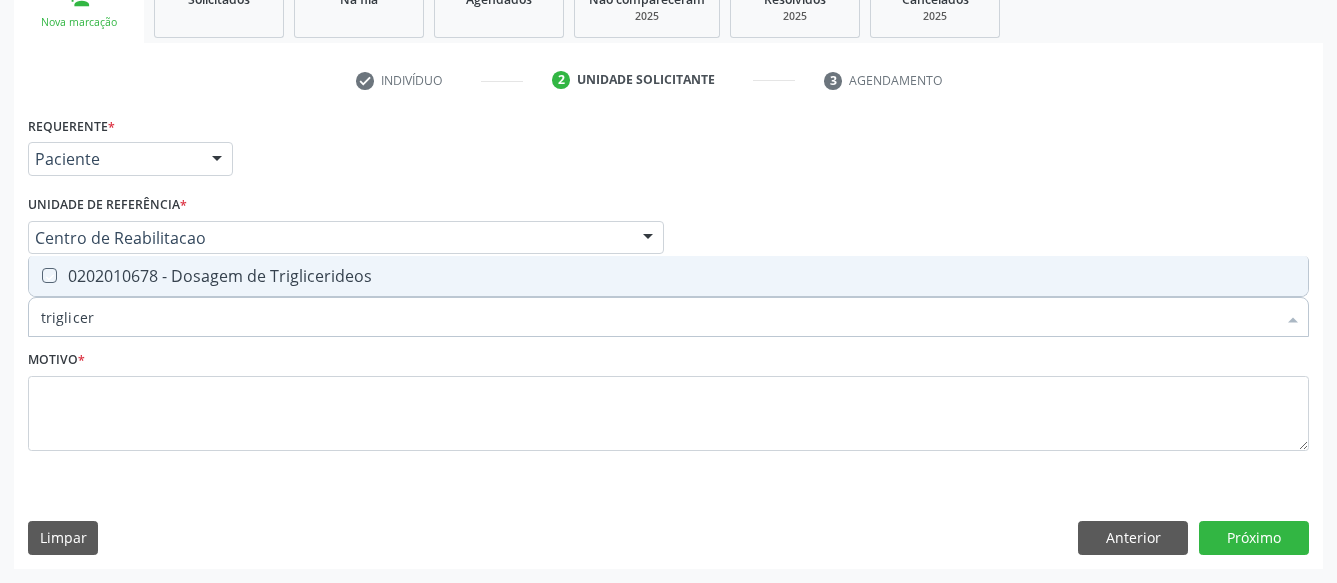 checkbox on "true" 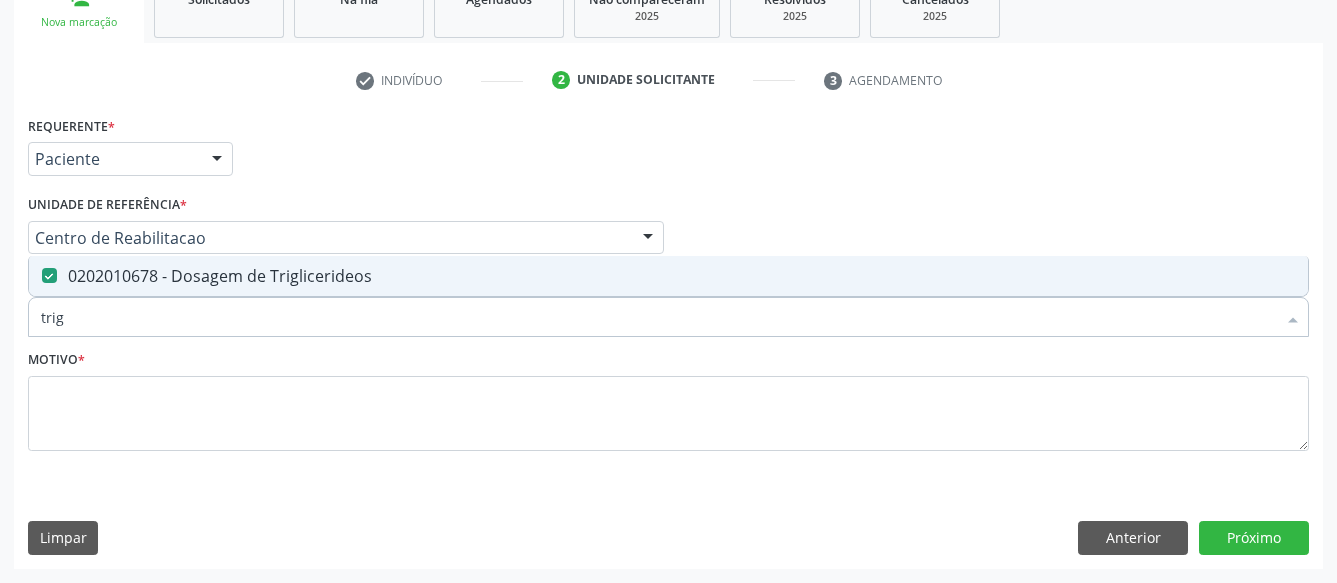 type on "tri" 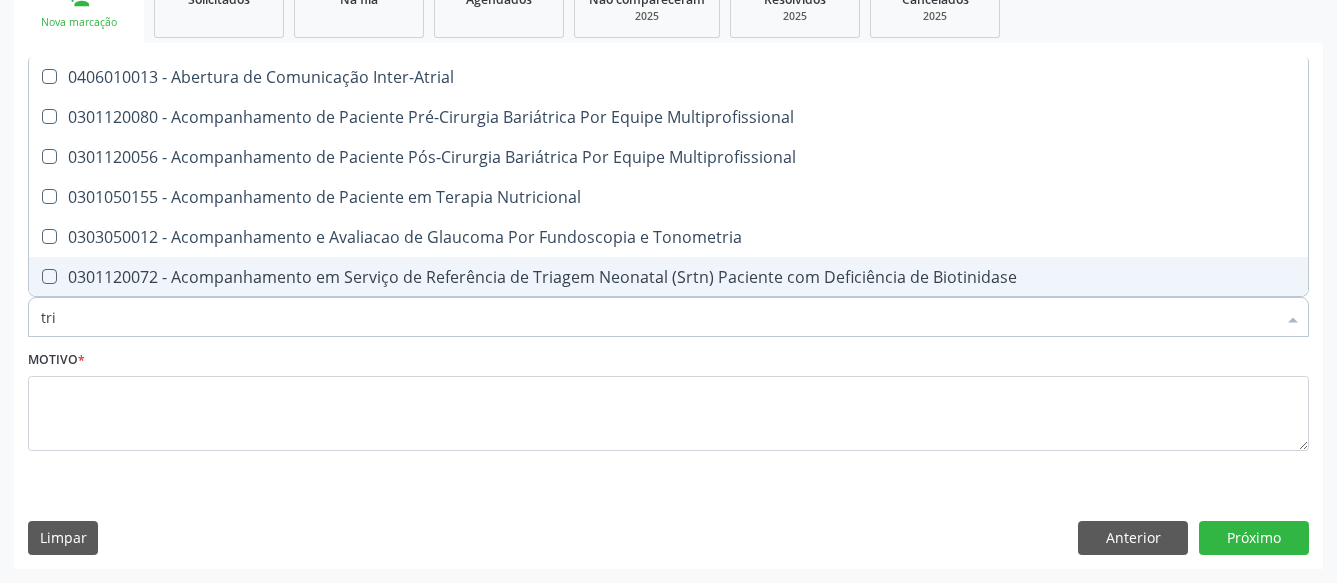 type on "tr" 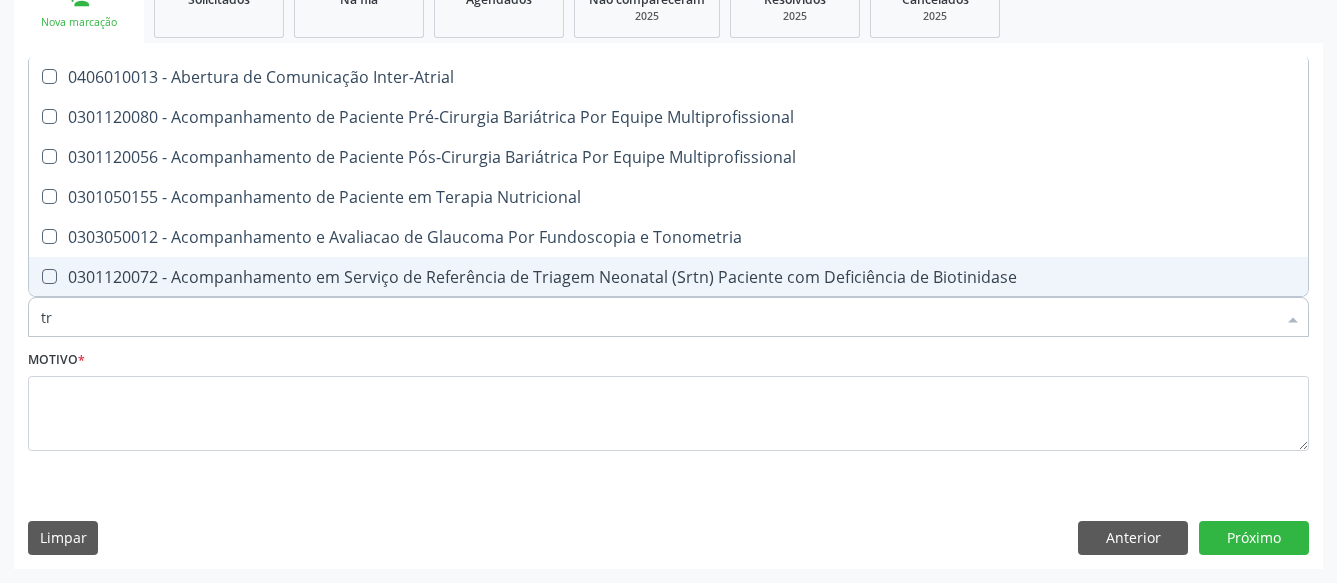 checkbox on "false" 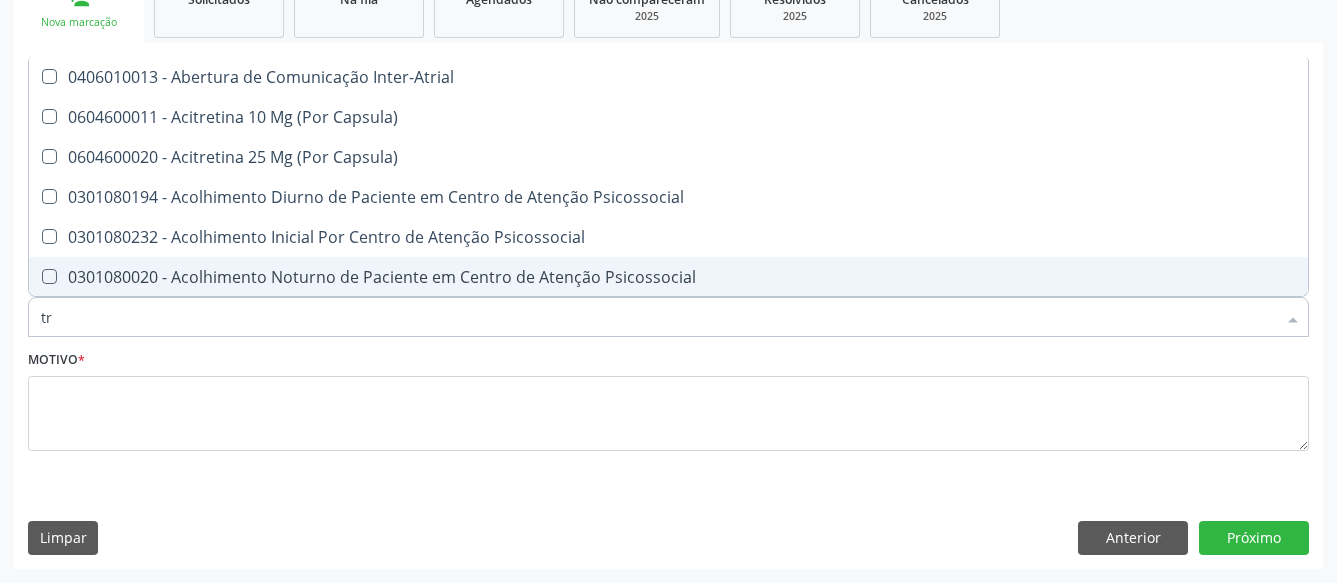 type on "t" 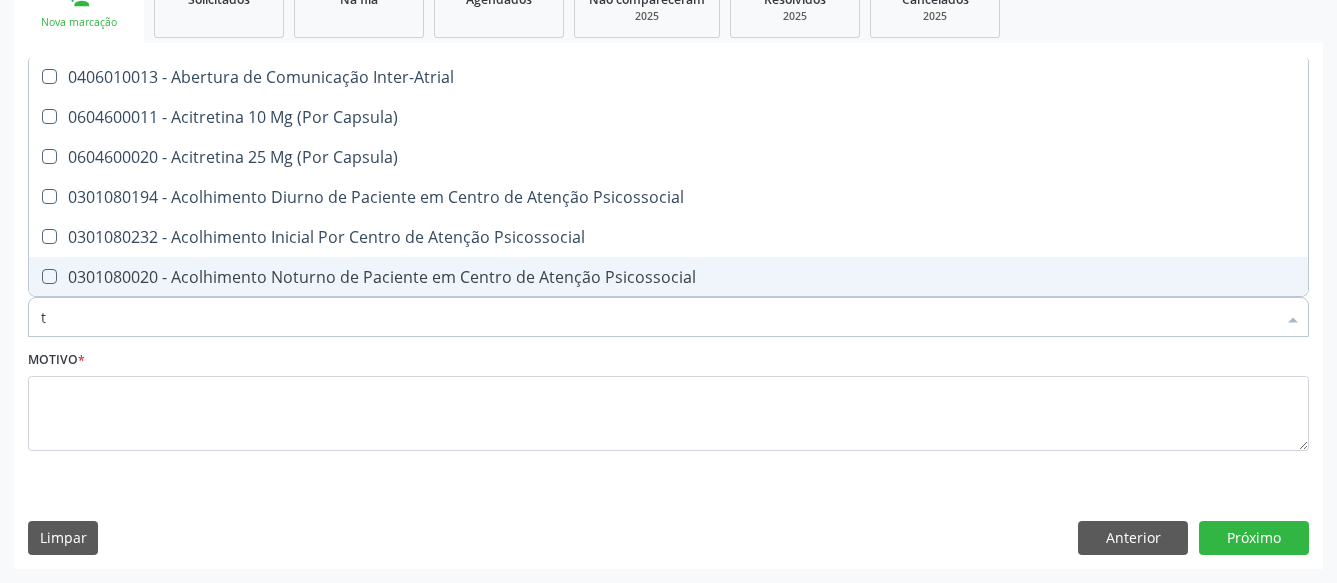checkbox on "false" 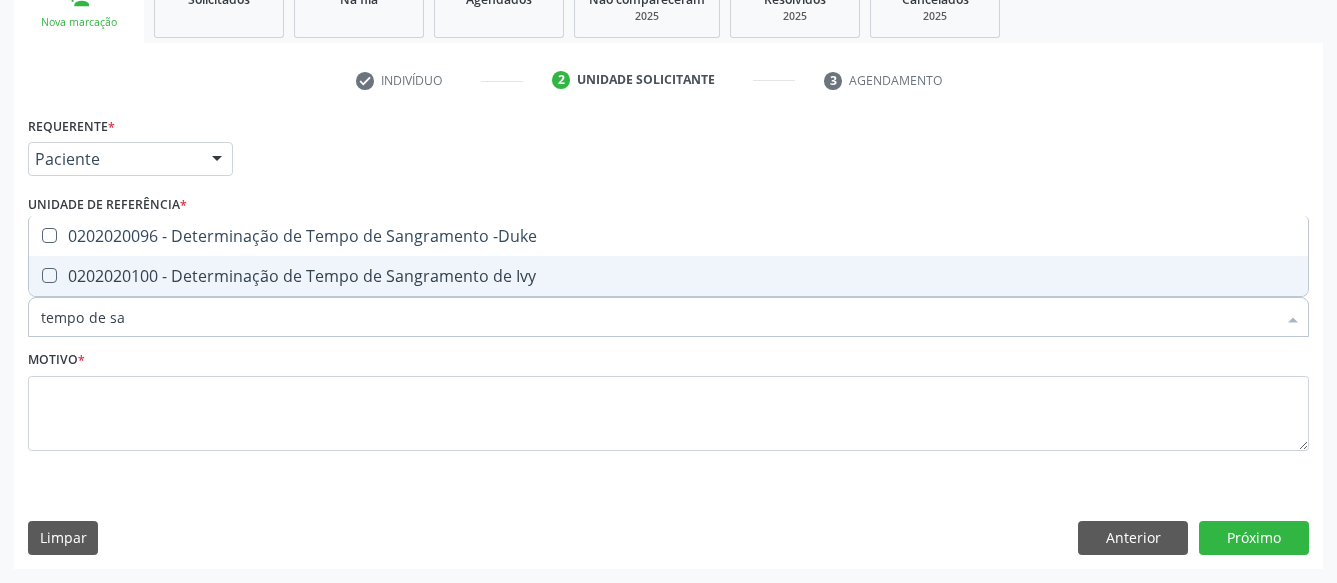 type on "tempo de san" 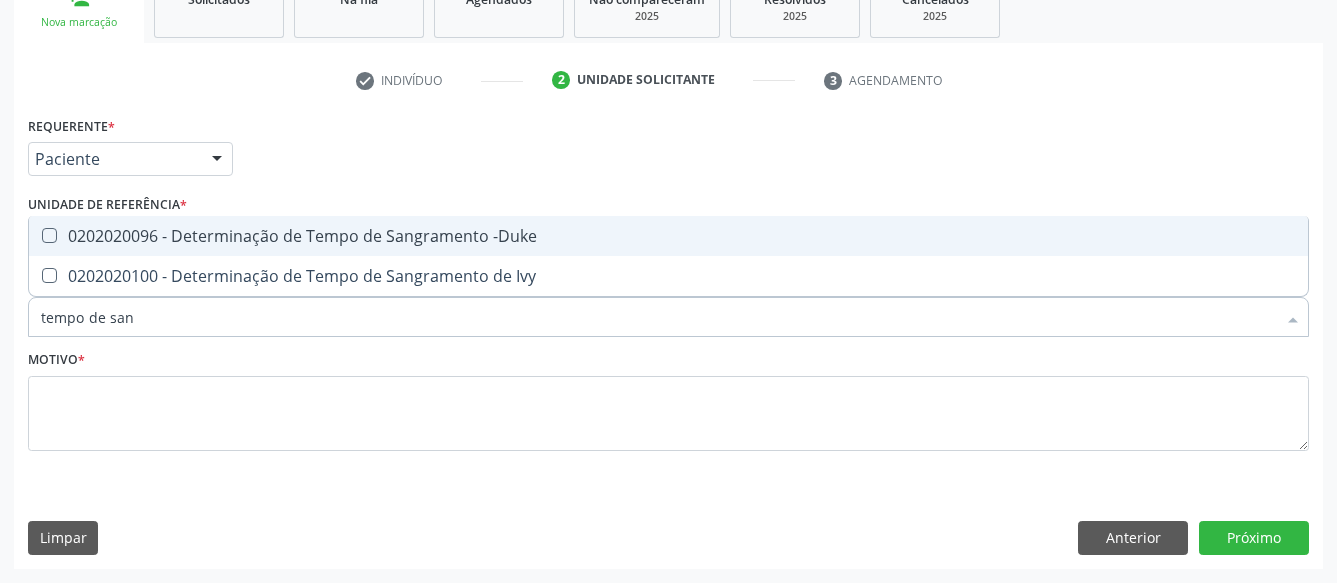 click on "0202020096 - Determinação de Tempo de Sangramento -Duke" at bounding box center [668, 236] 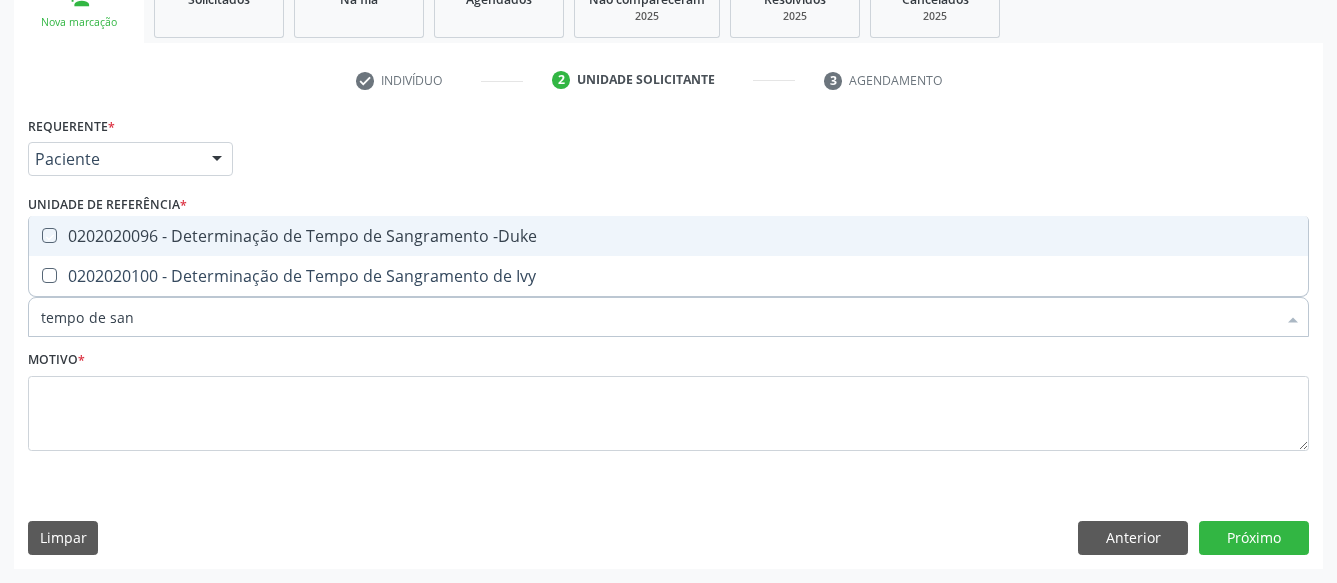 checkbox on "true" 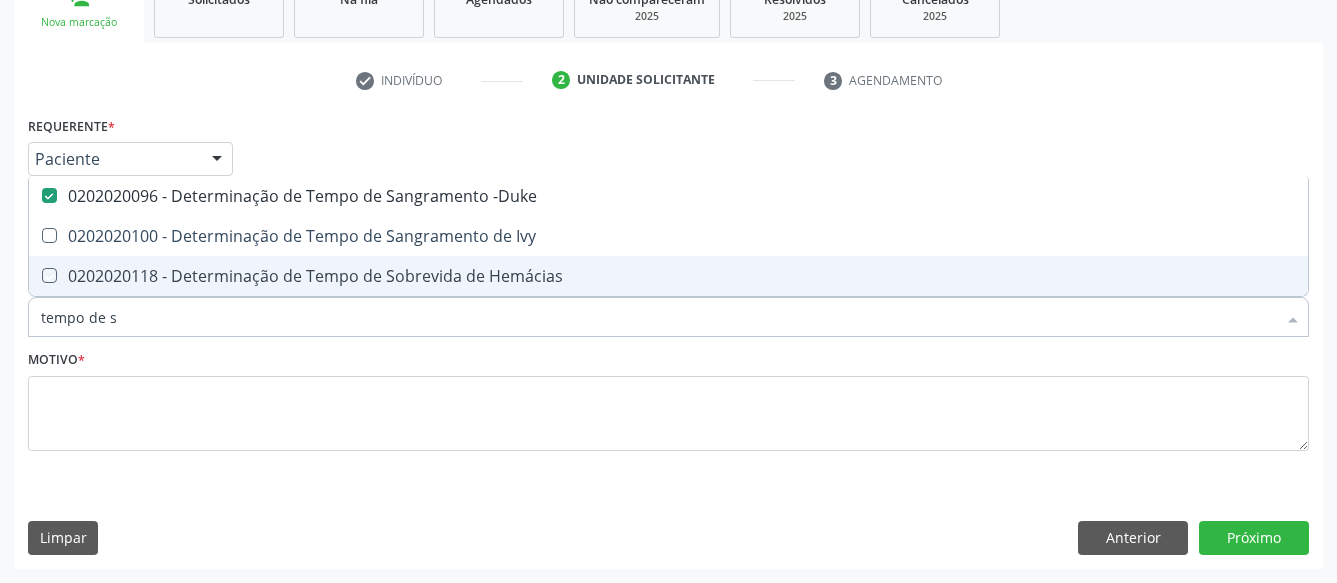 type on "tempo de" 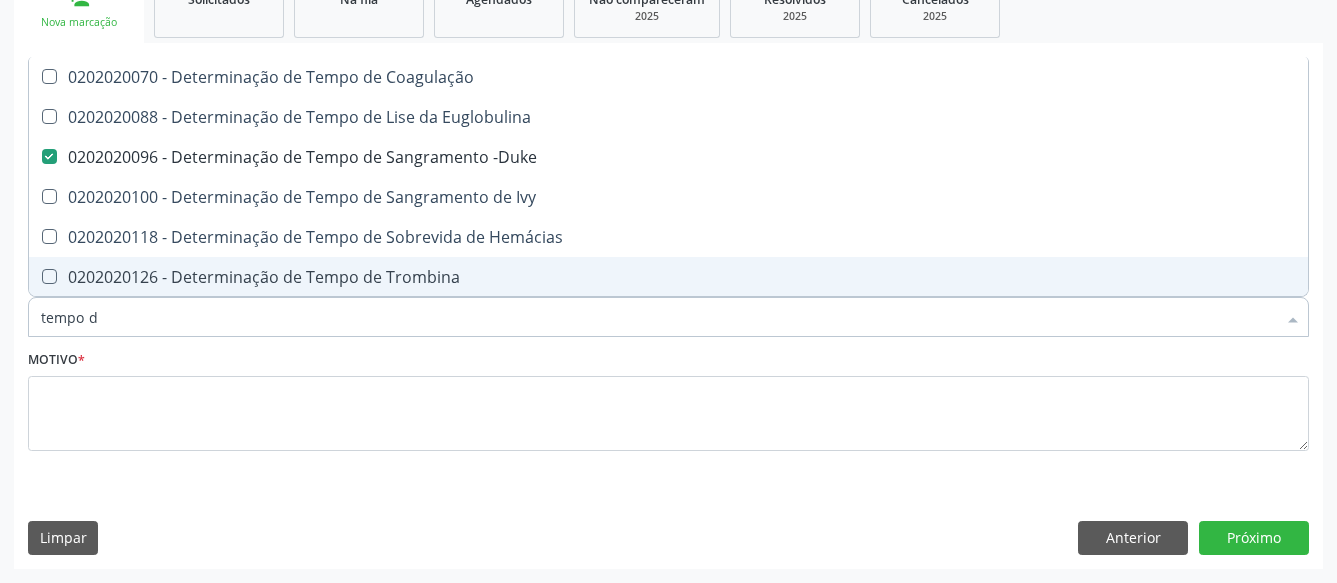 type on "tempo" 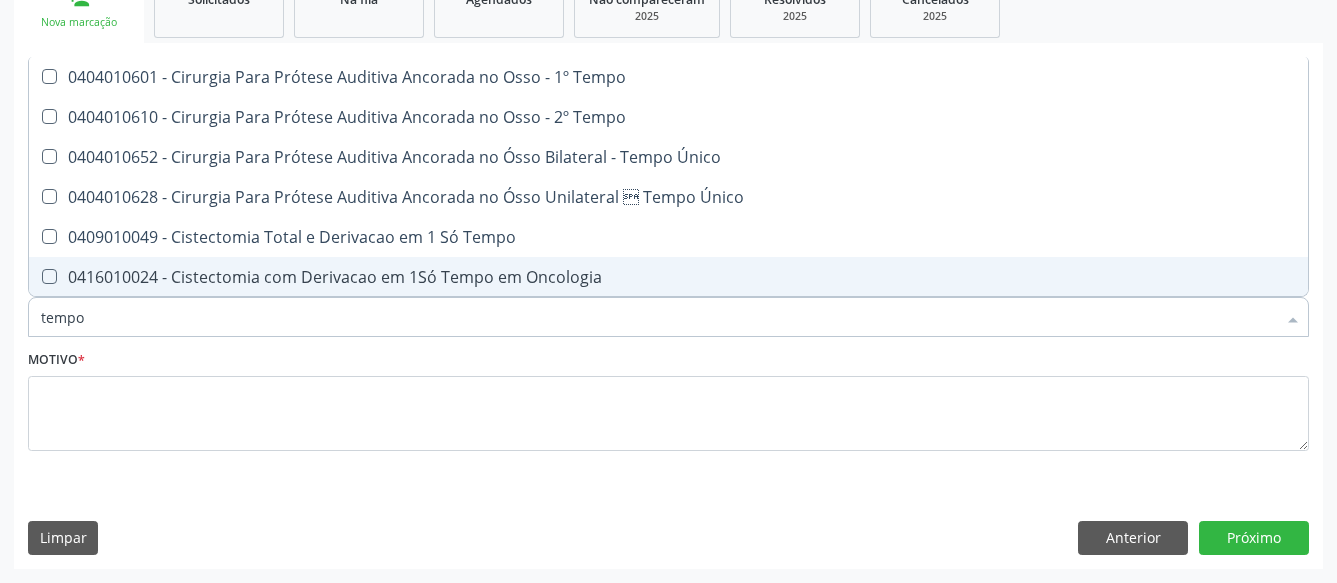 type on "temp" 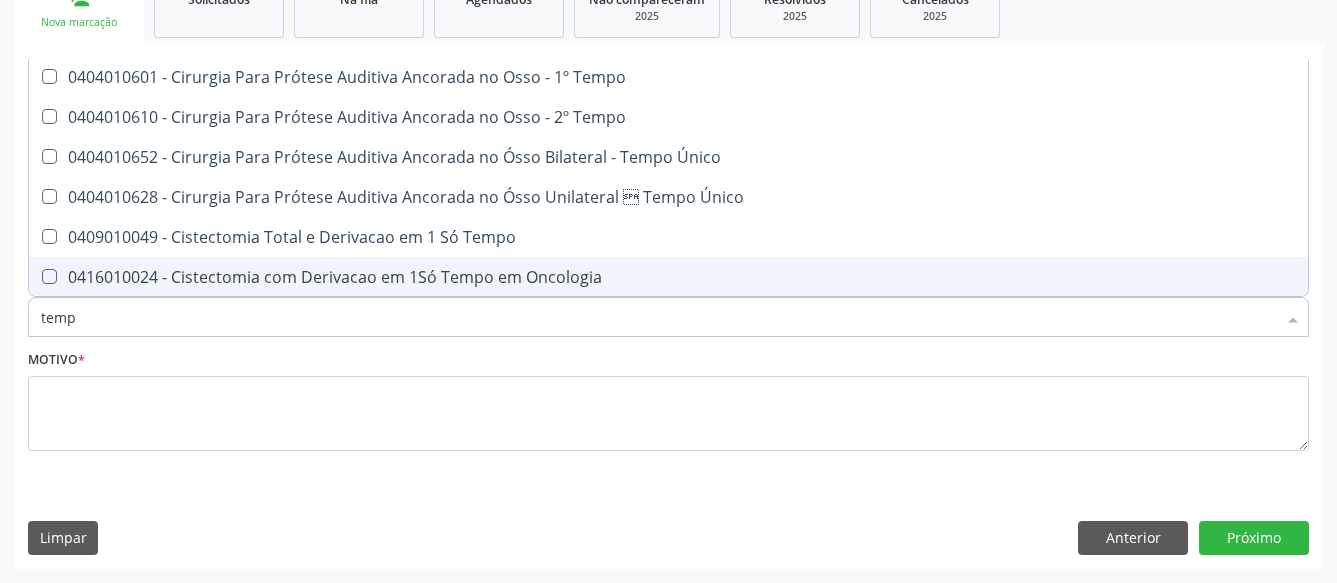 checkbox on "false" 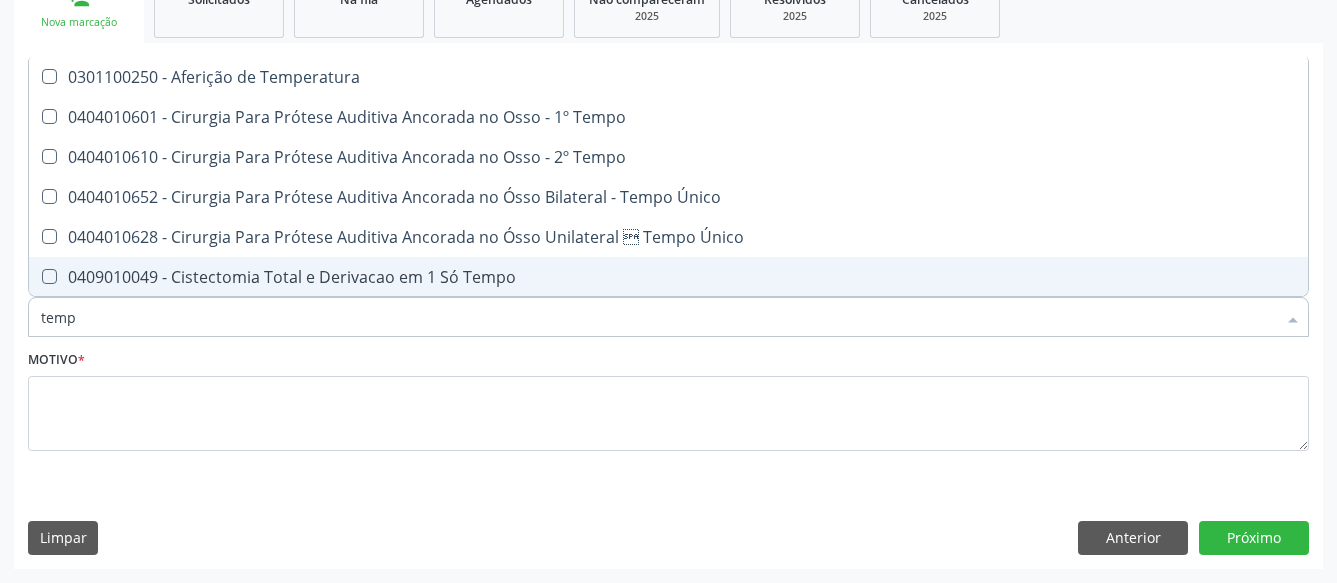 type on "tem" 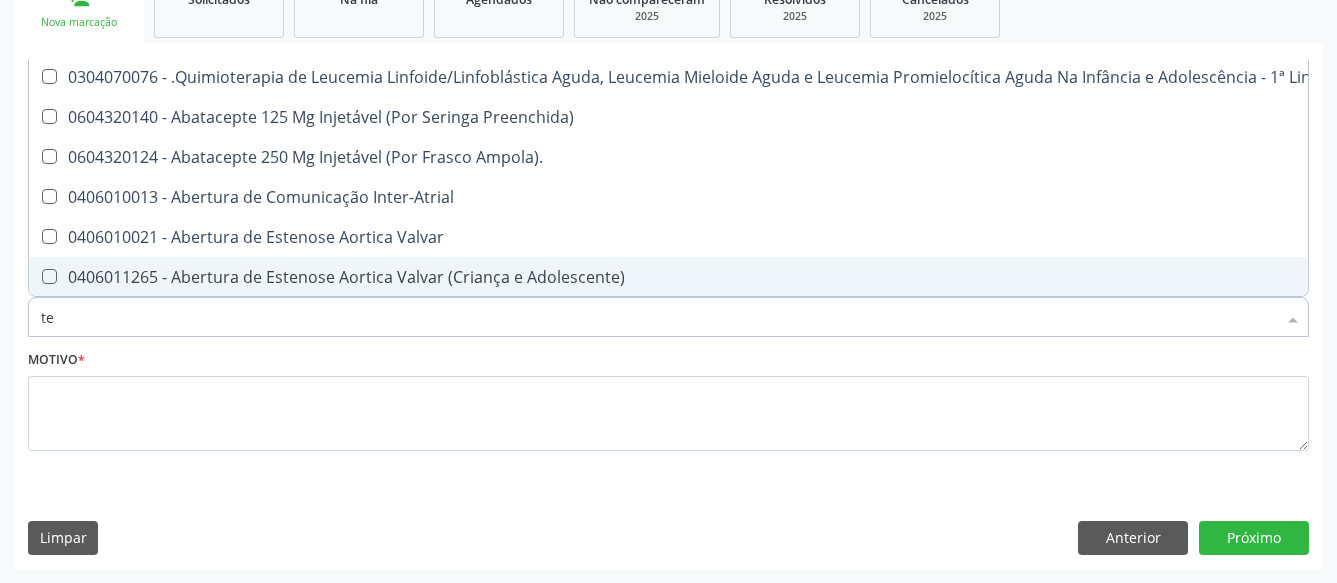 type on "t" 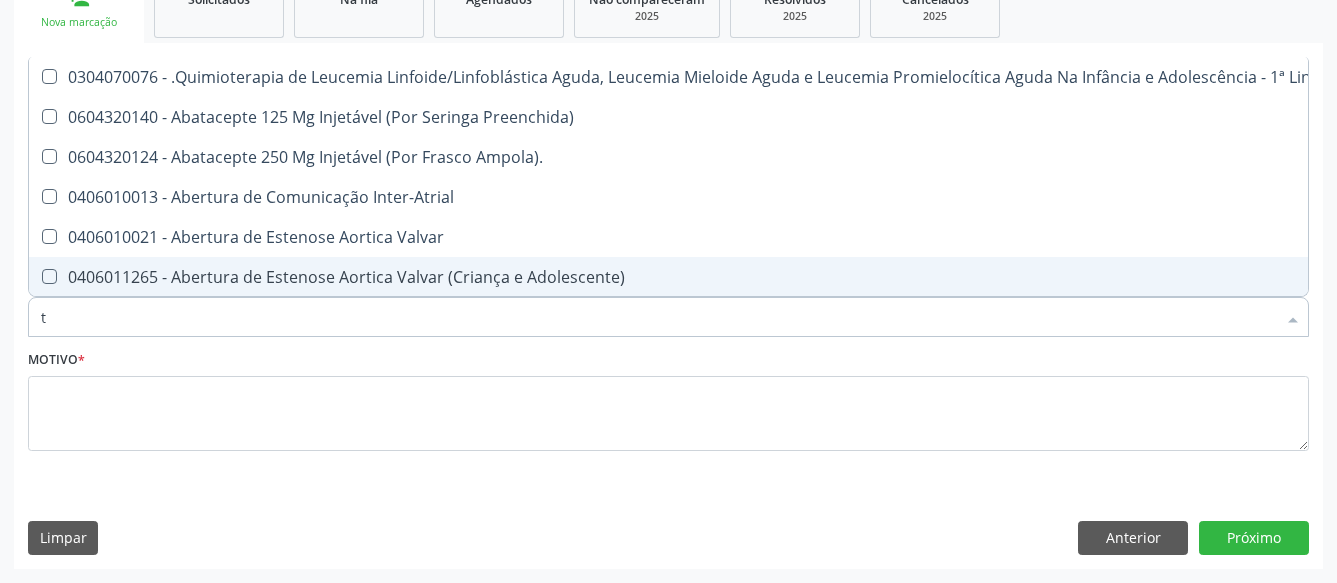 type 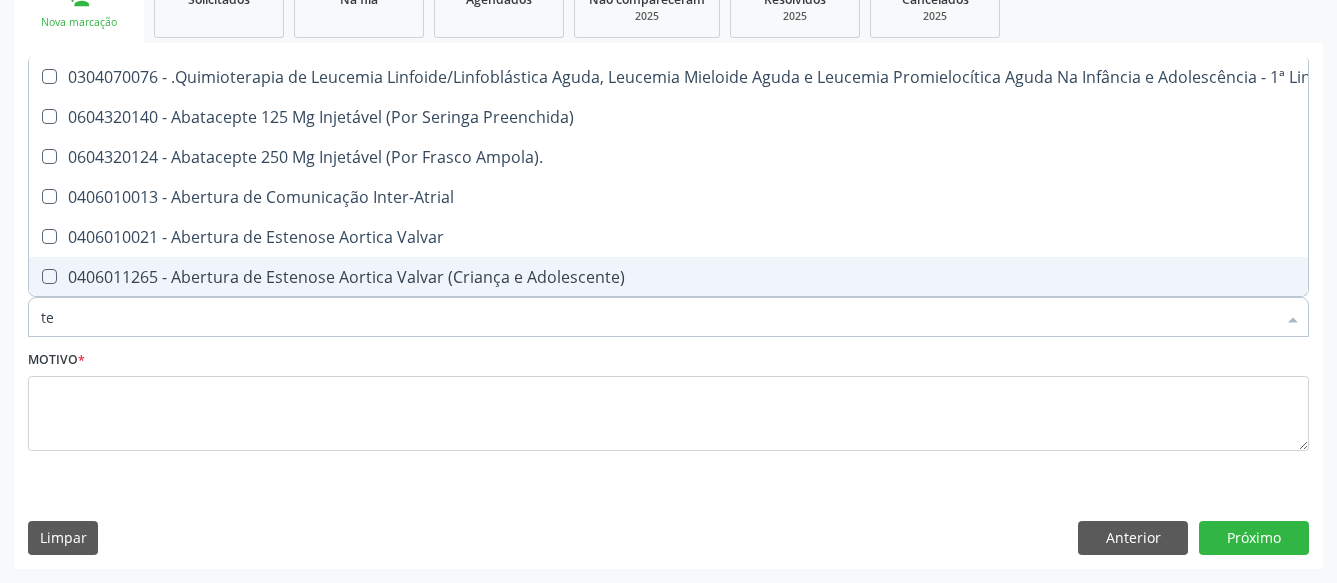 type on "tem" 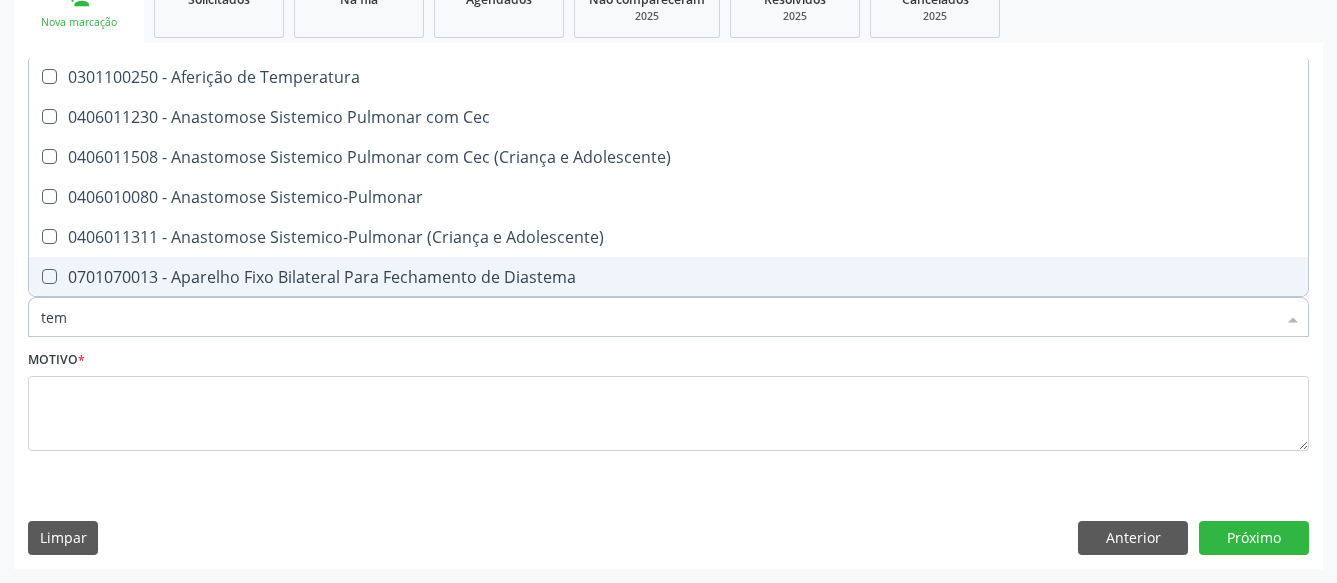 type on "temp" 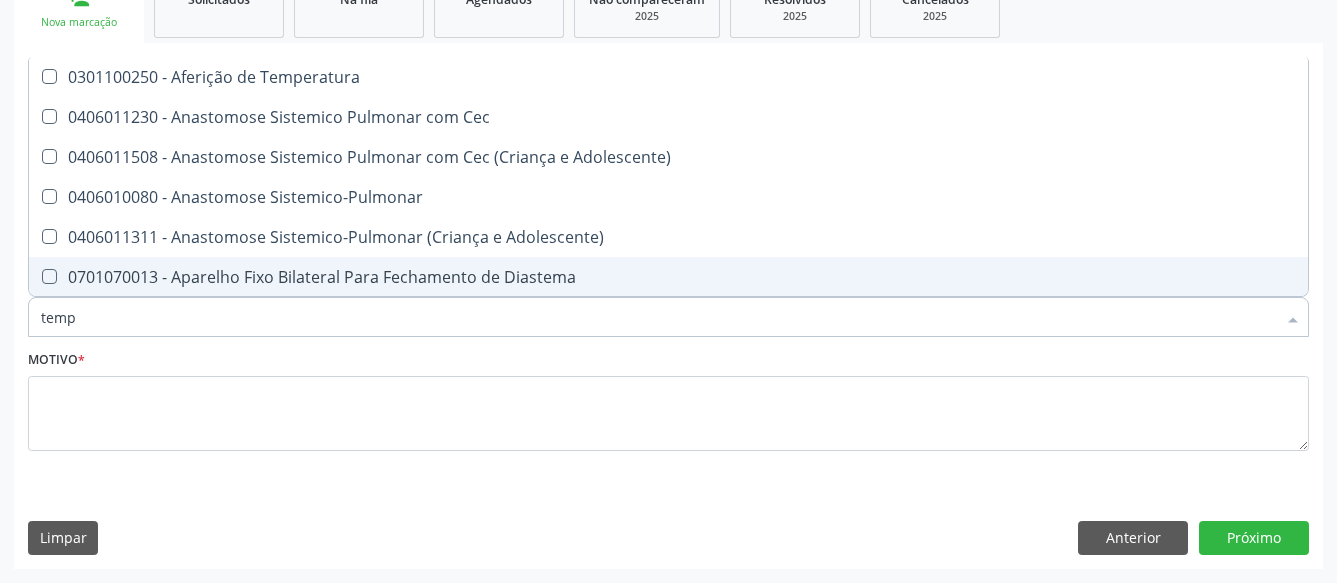 type on "tempo" 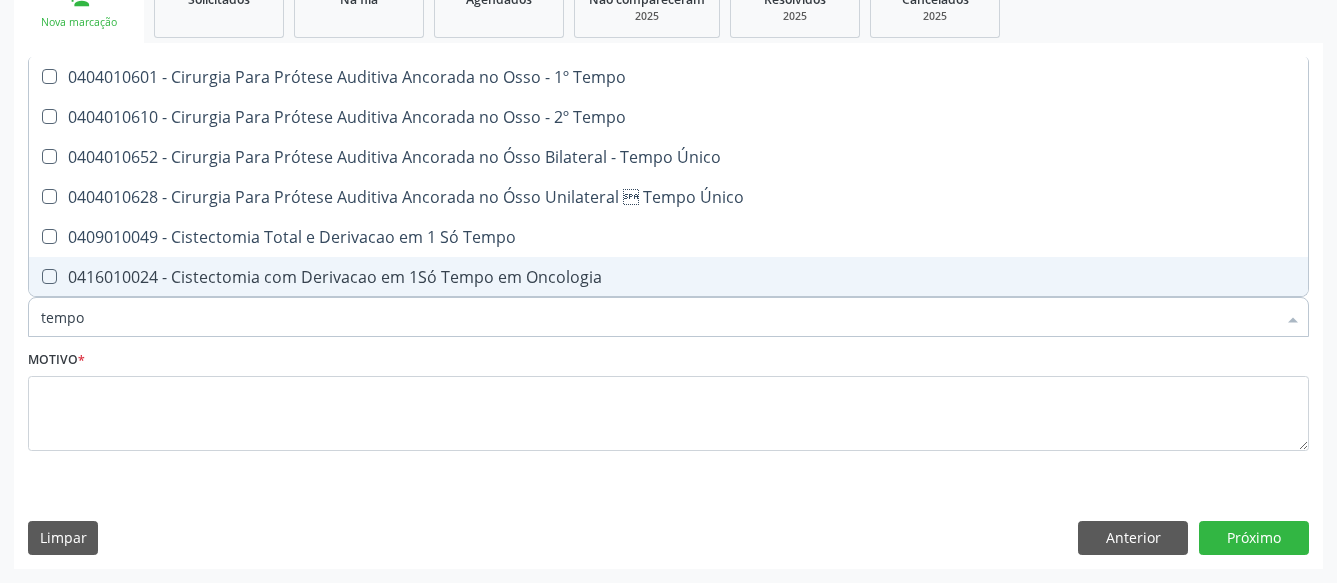 type on "tempo d" 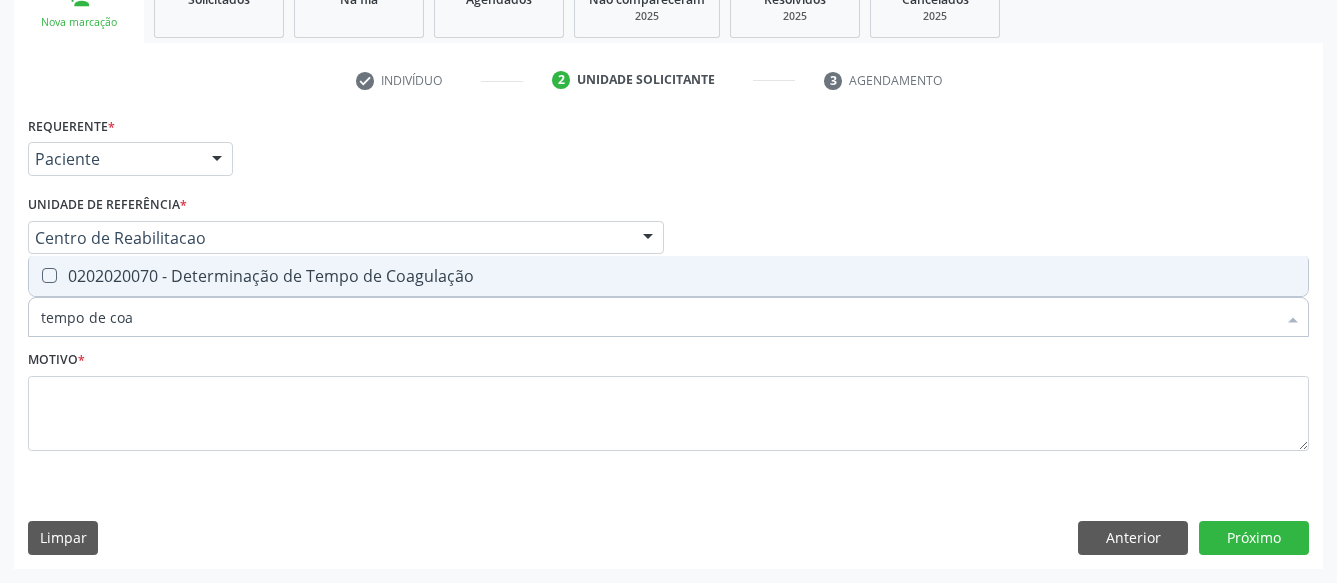 type on "tempo de coag" 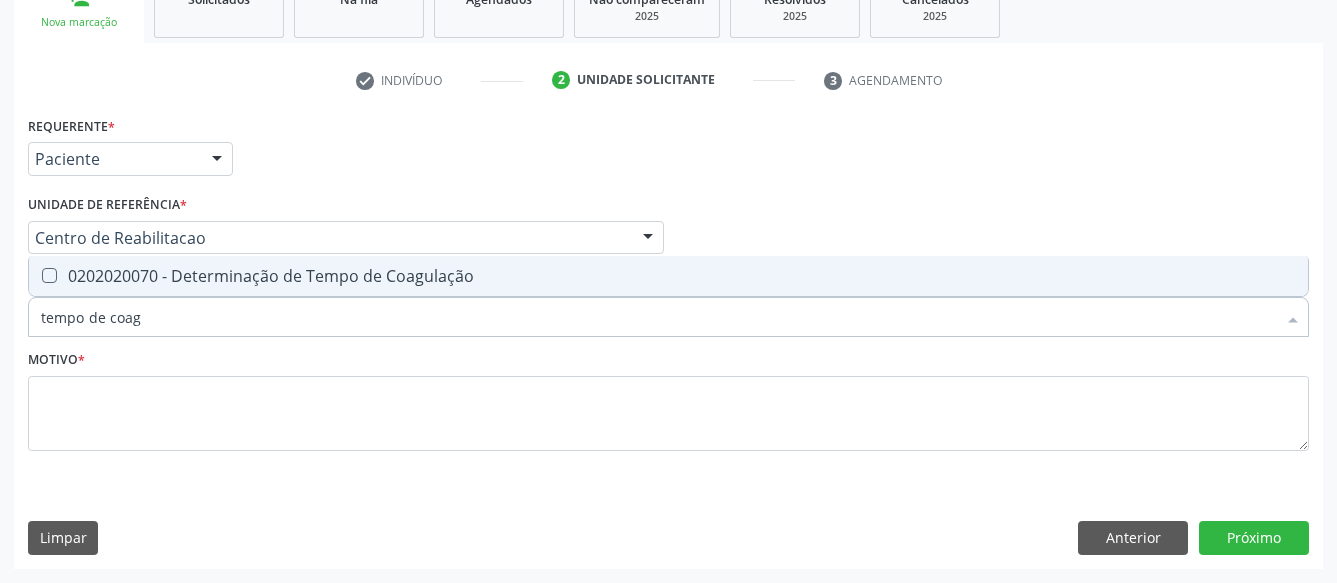 click on "0202020070 - Determinação de Tempo de Coagulação" at bounding box center [668, 276] 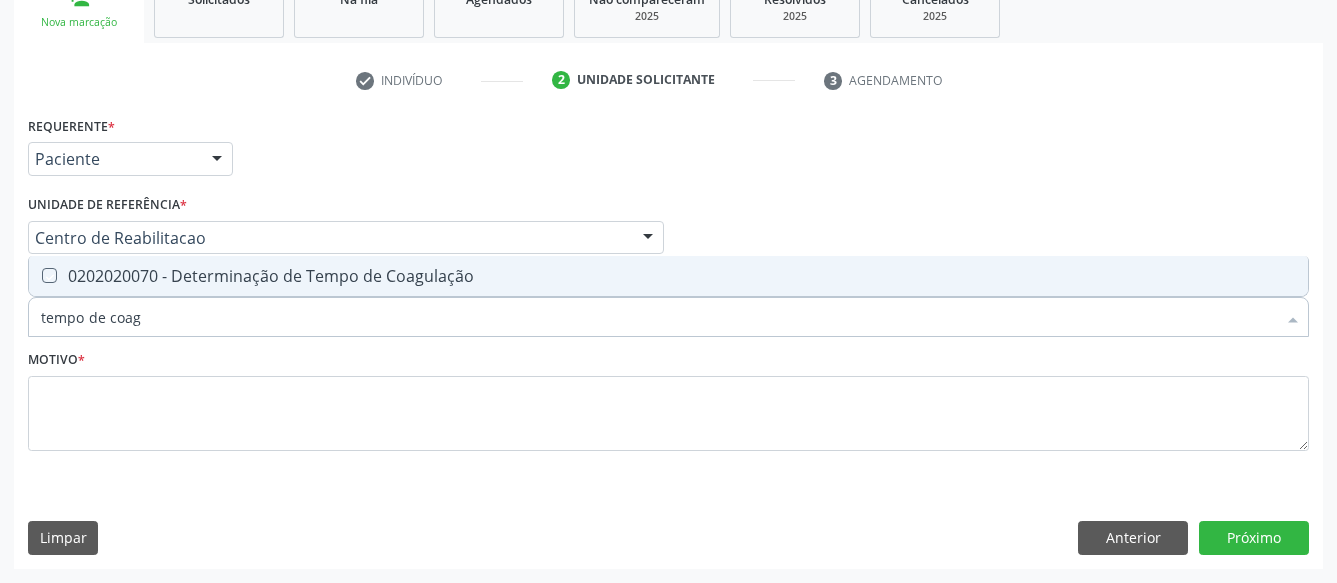 checkbox on "true" 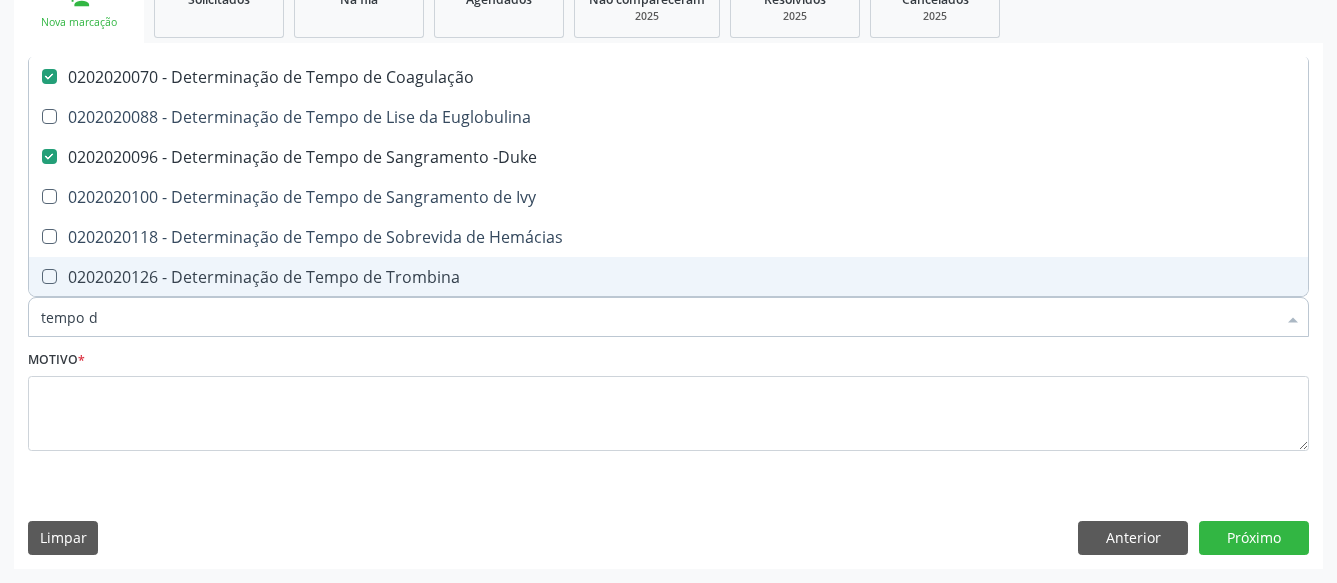 type on "tempo" 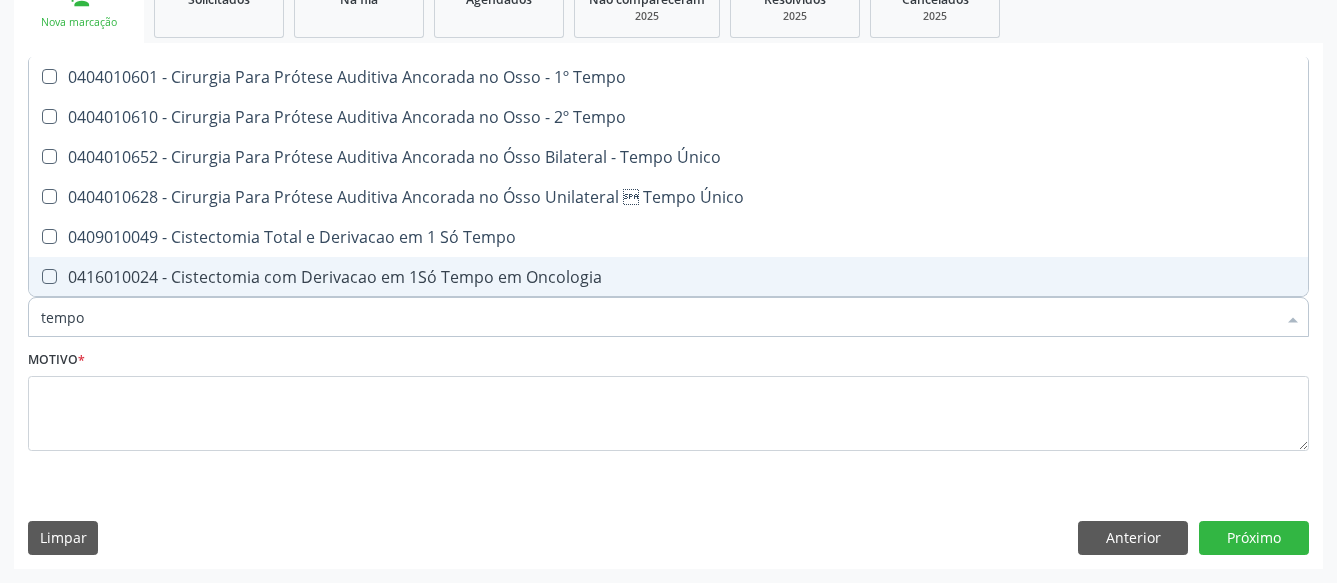 type on "temp" 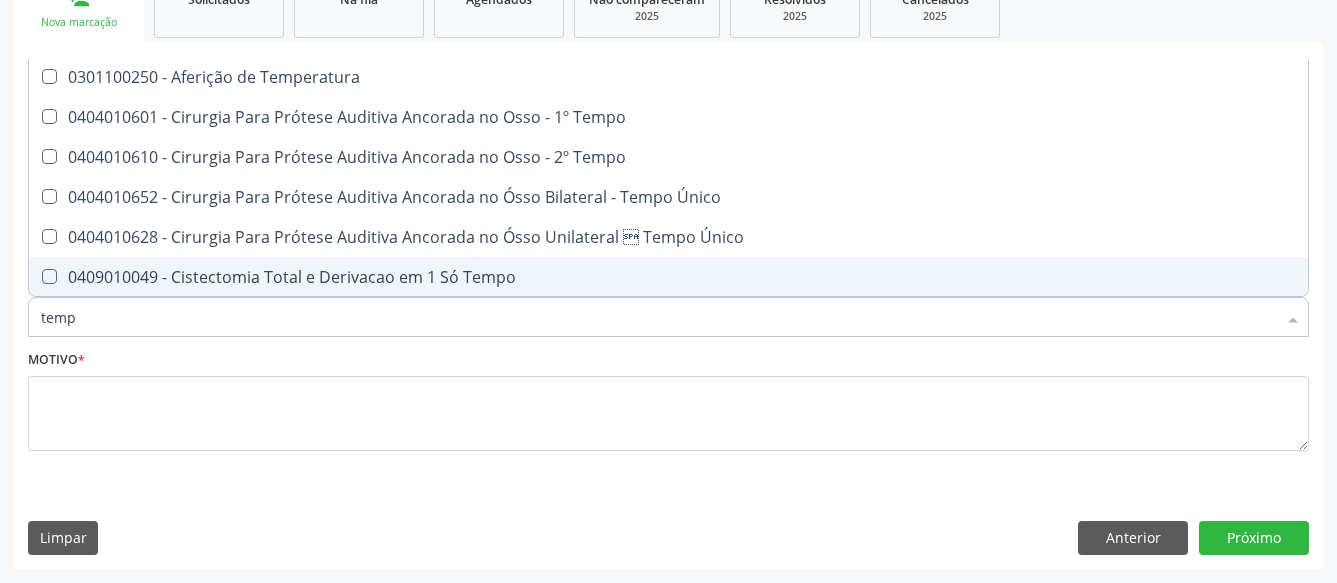 type on "tem" 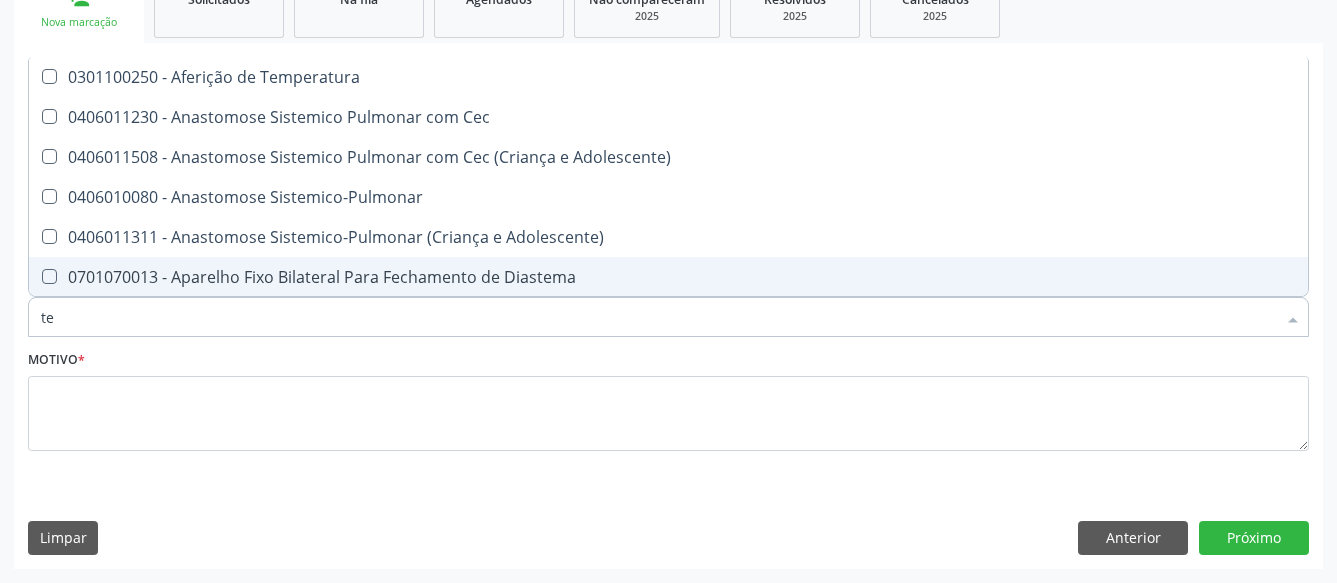 type on "t" 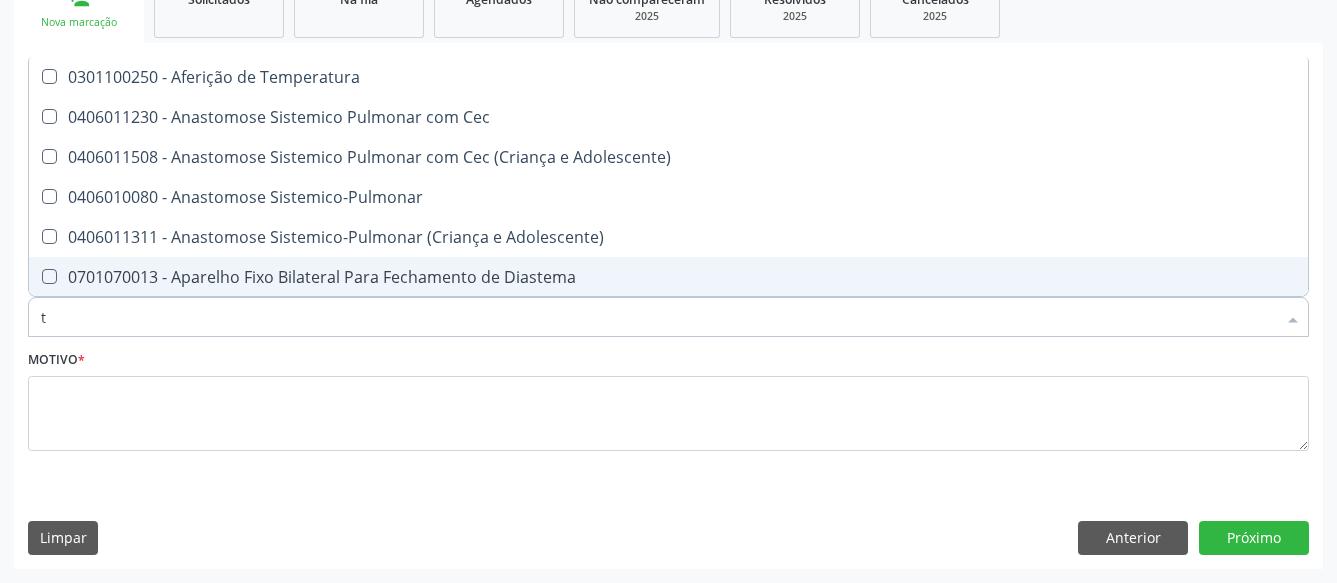 type 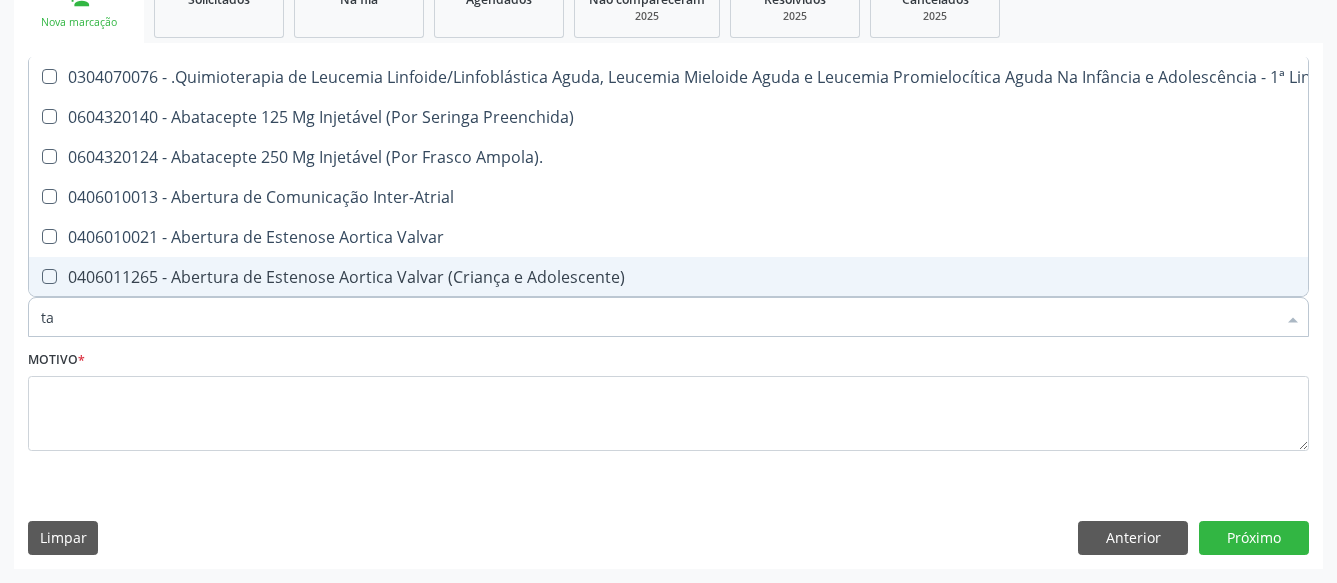type on "tap" 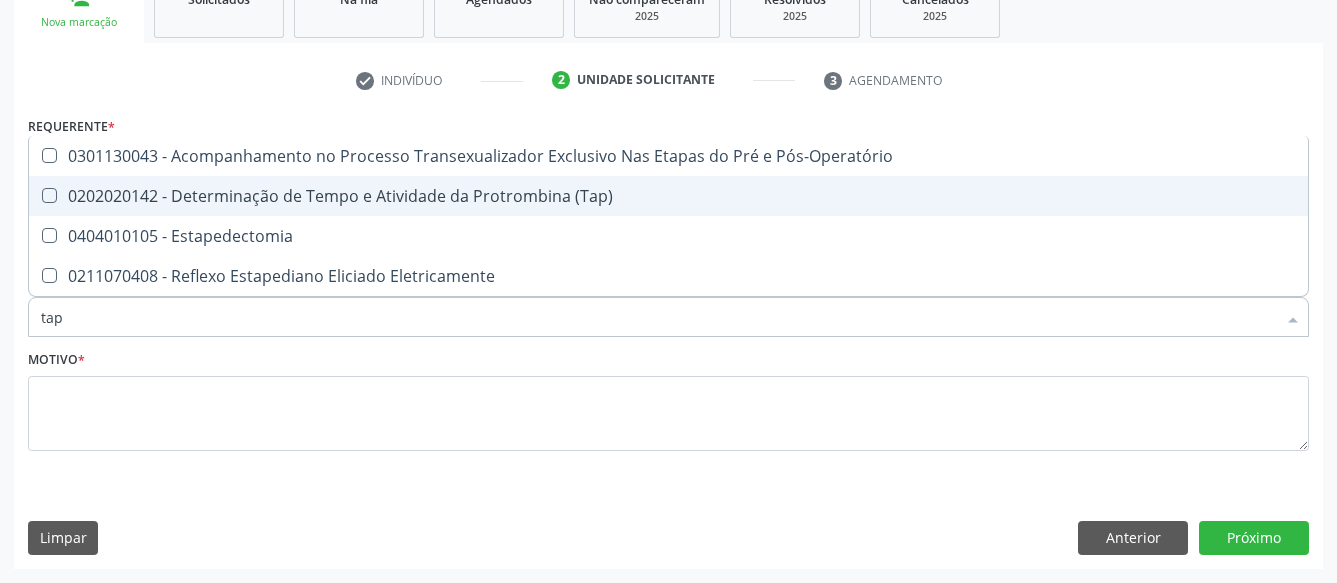 click on "0202020142 - Determinação de Tempo e Atividade da Protrombina (Tap)" at bounding box center [668, 196] 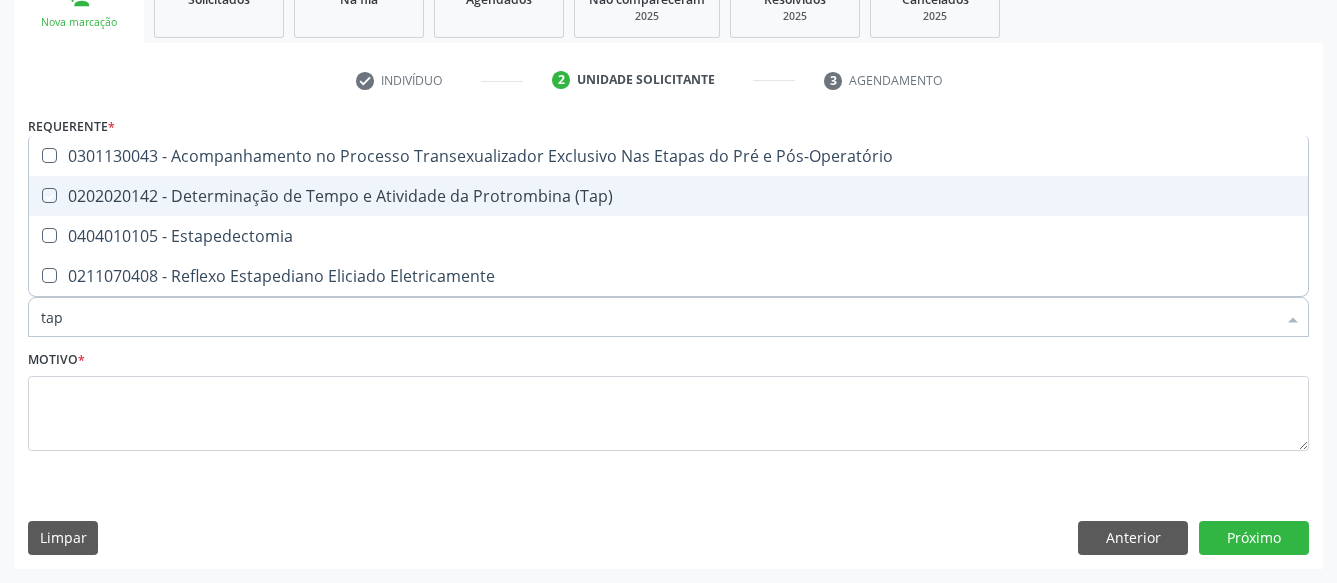 checkbox on "true" 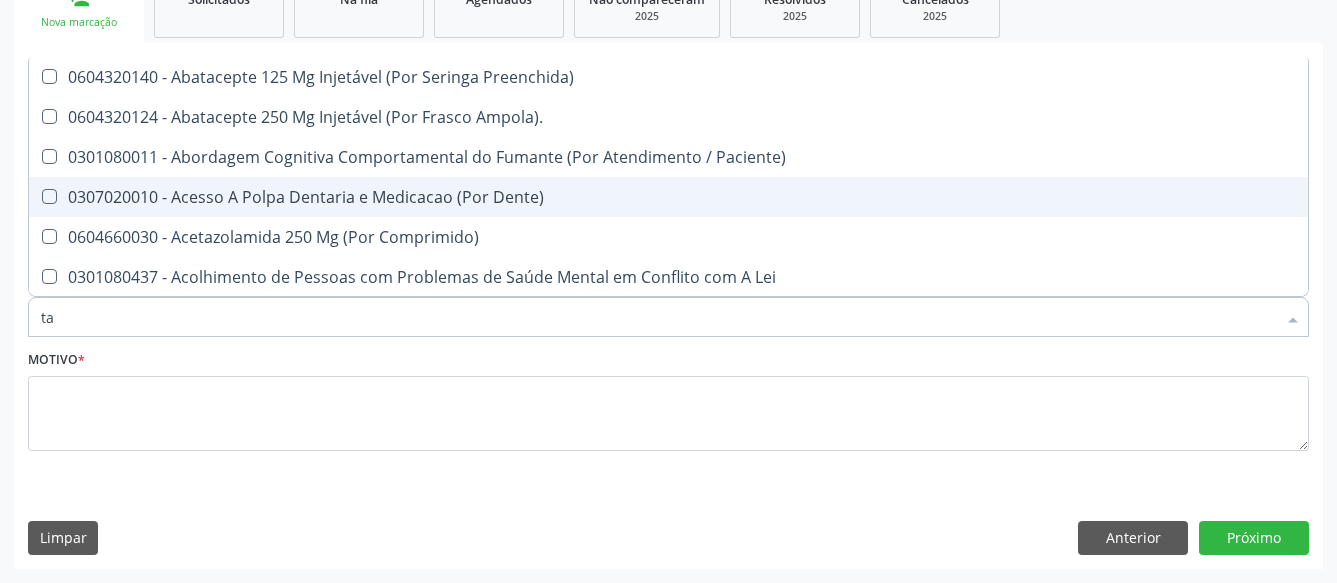 type on "t" 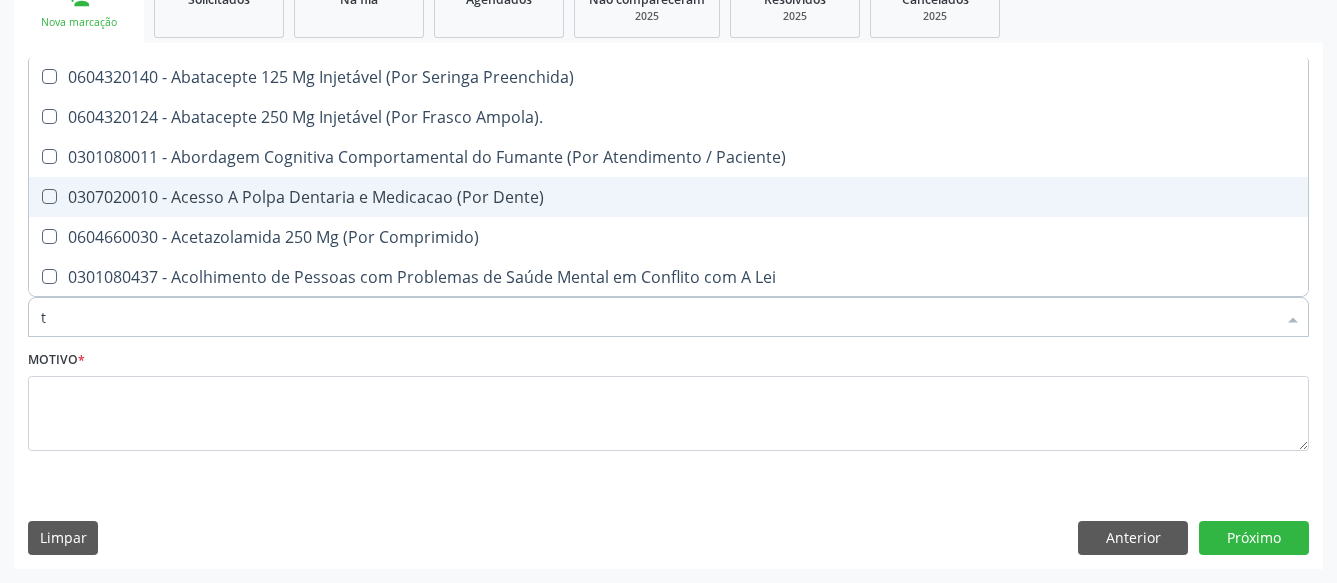 checkbox on "false" 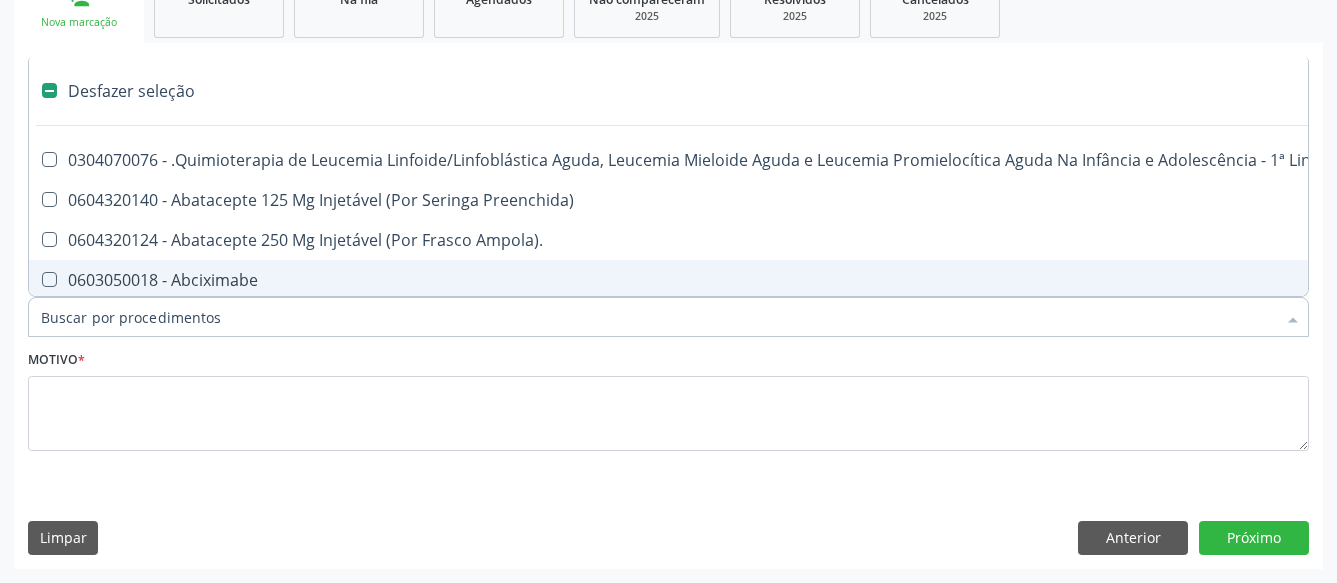 type on "g" 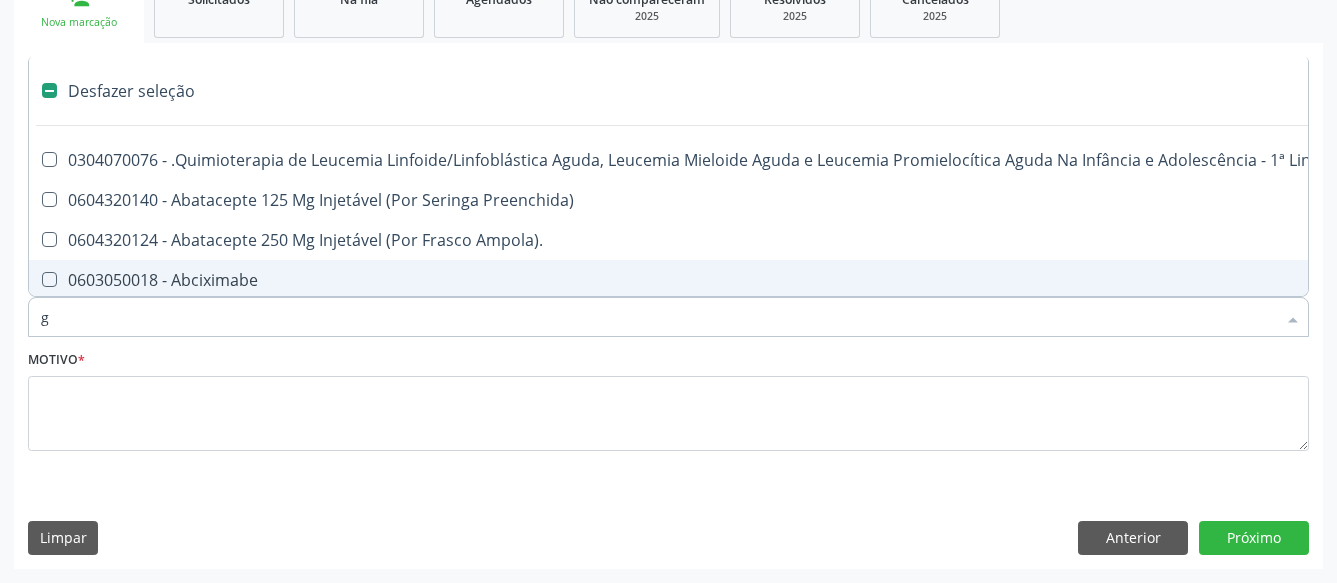 checkbox on "true" 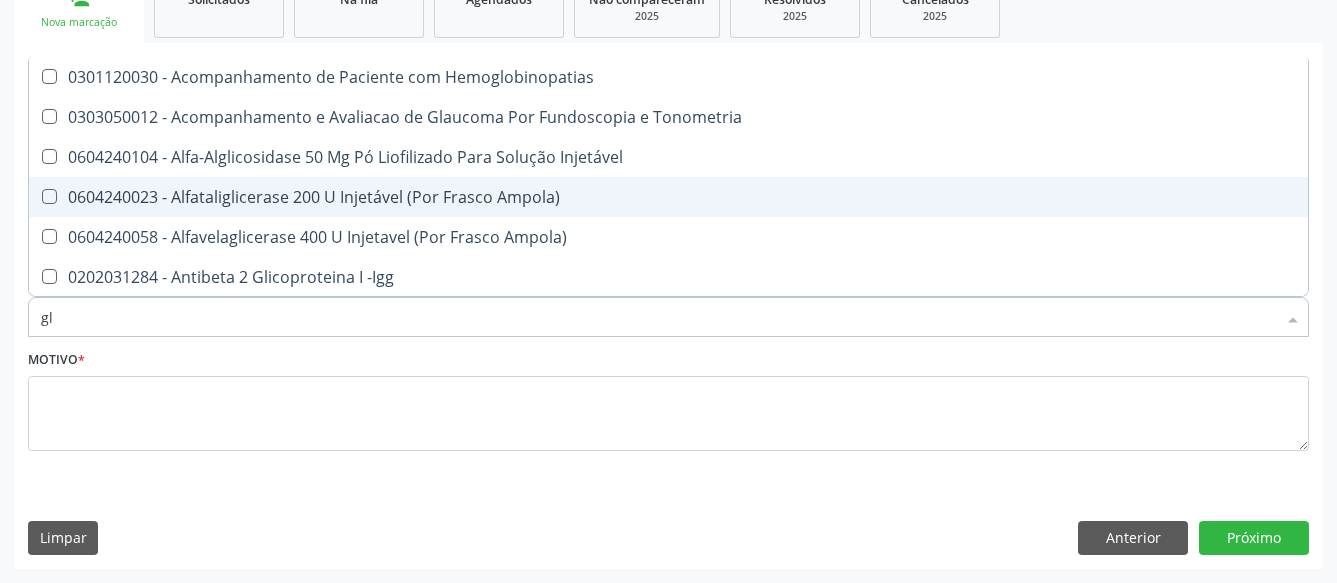 type on "gli" 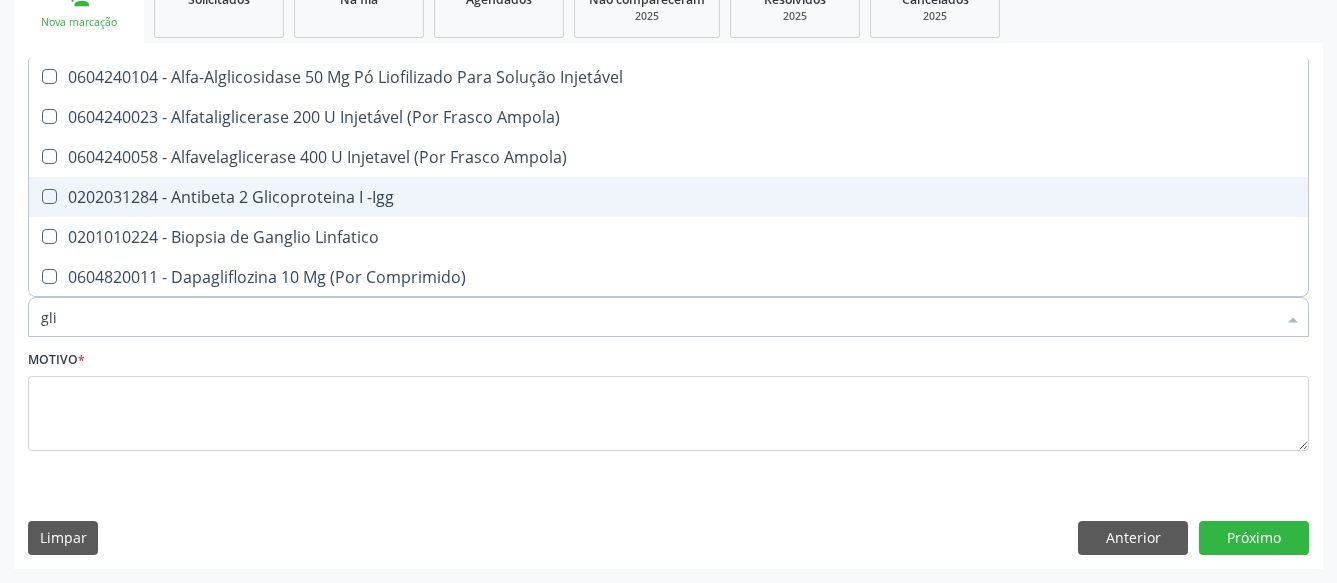type on "glic" 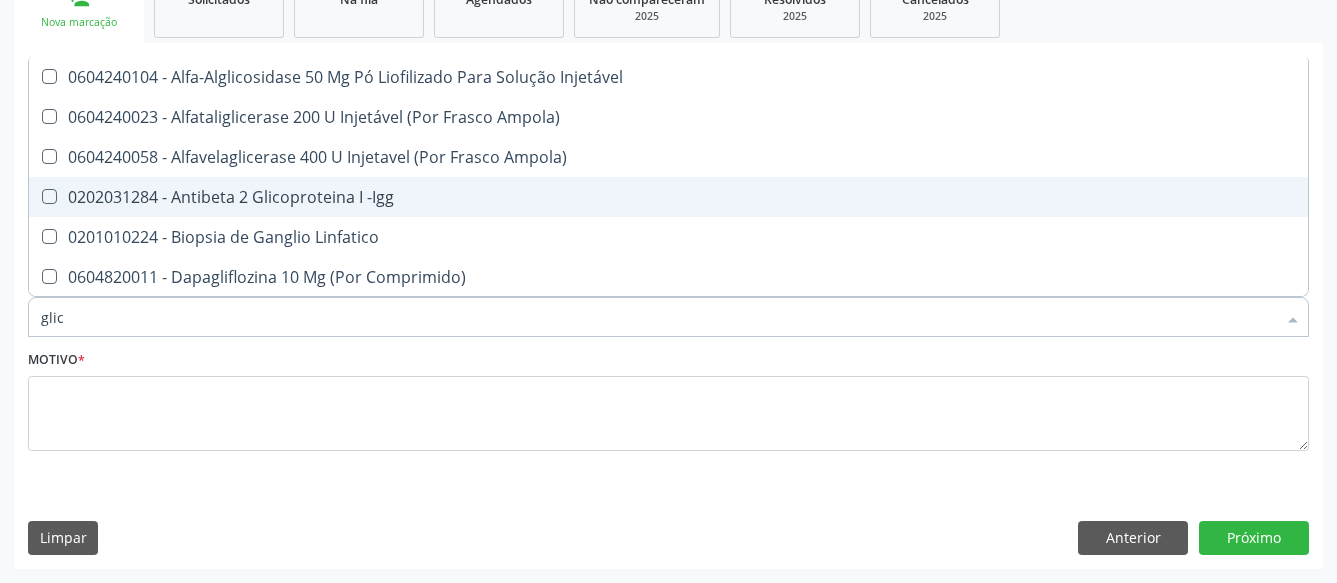 type on "glico" 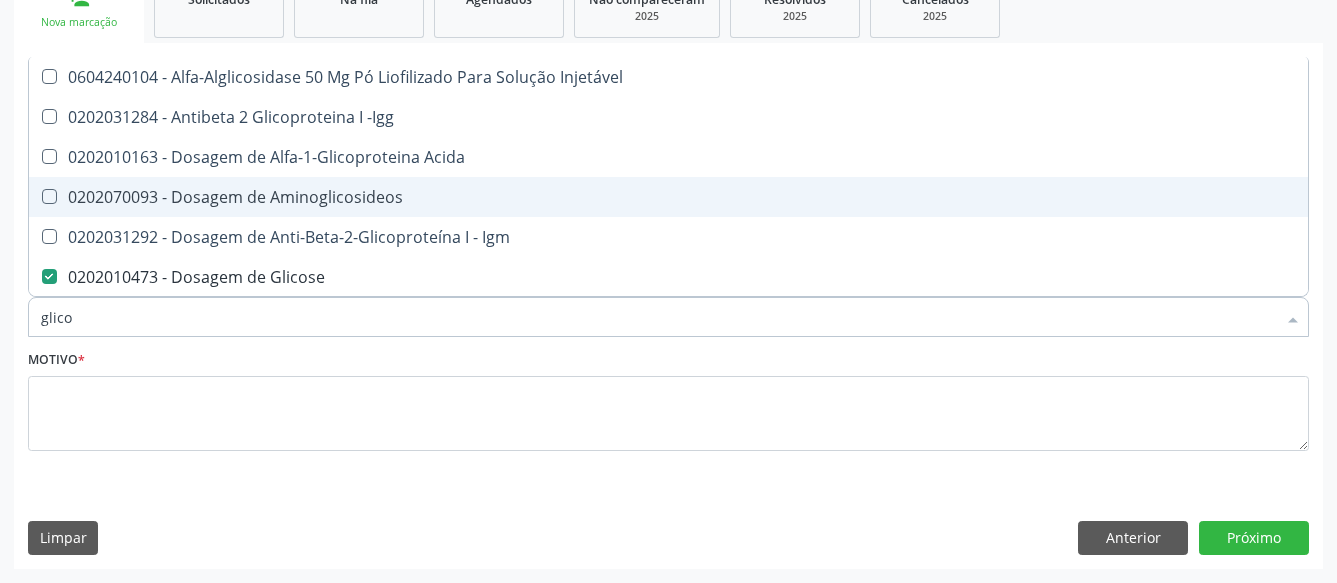 type on "glicos" 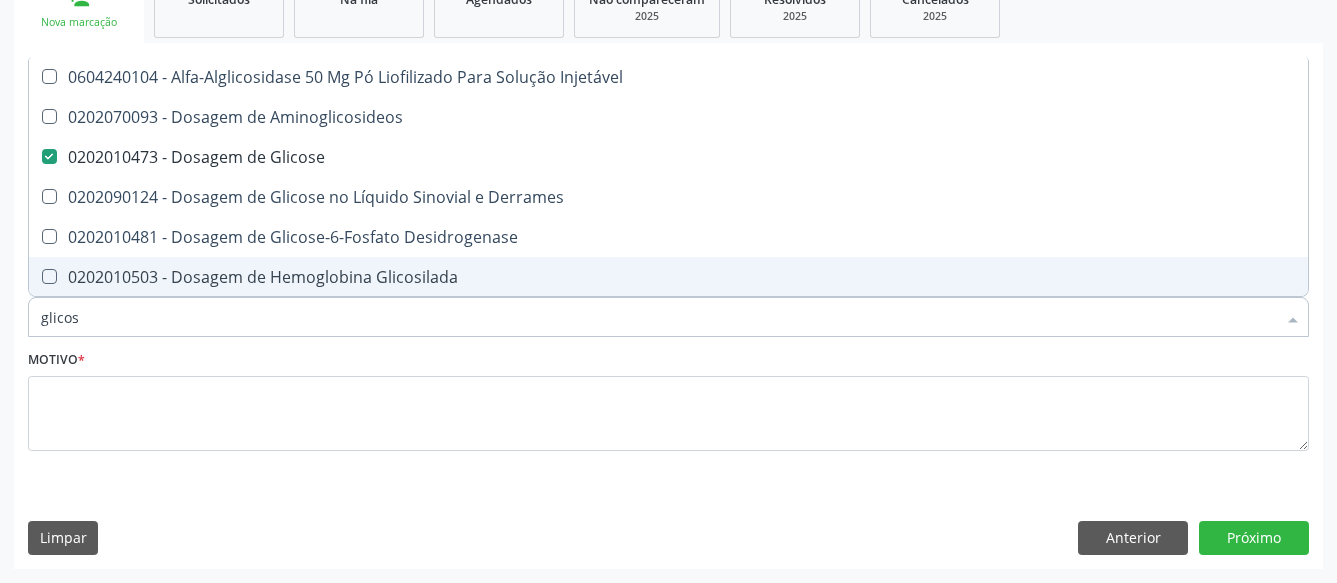 click on "0202010503 - Dosagem de Hemoglobina Glicosilada" at bounding box center [668, 277] 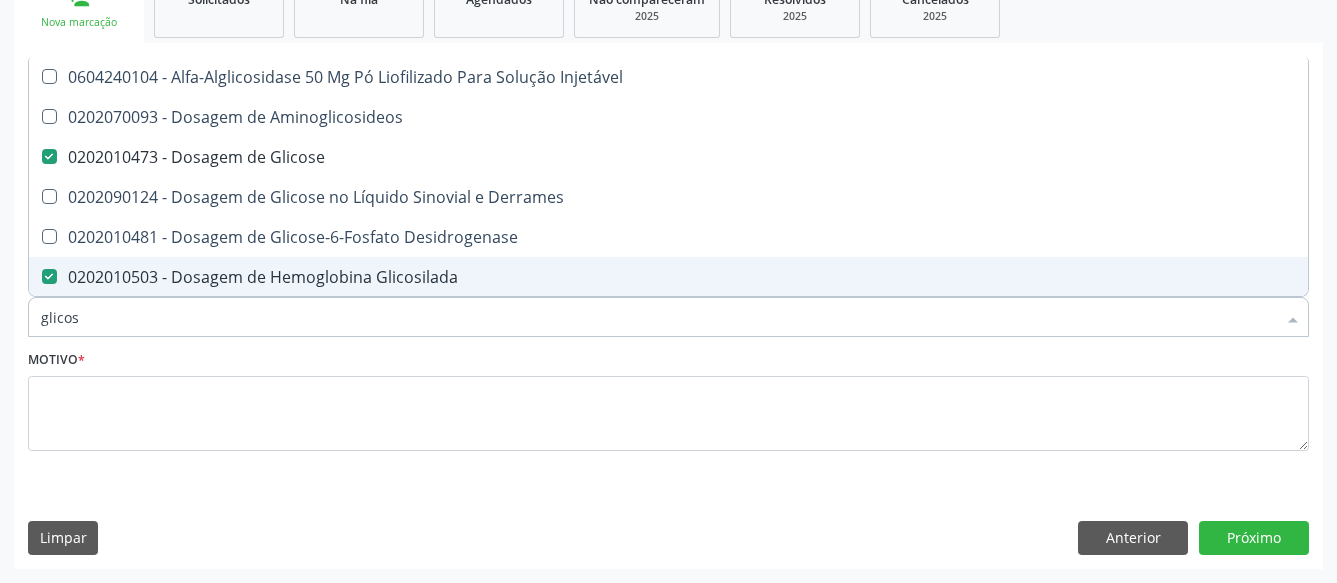 checkbox on "true" 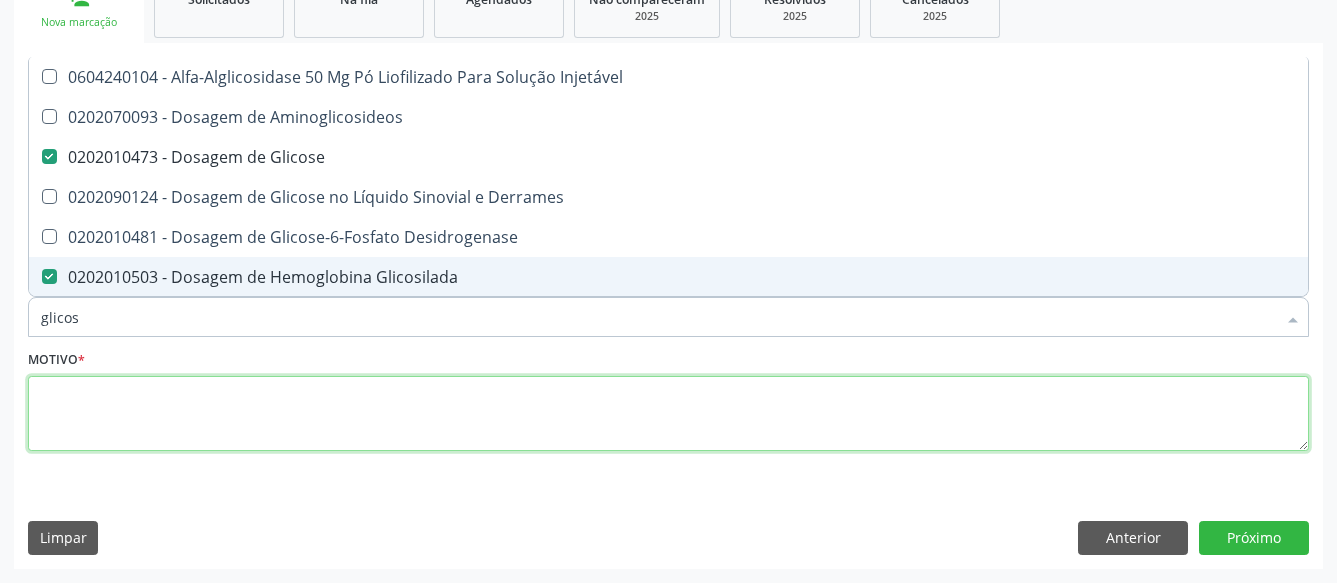 click at bounding box center (668, 414) 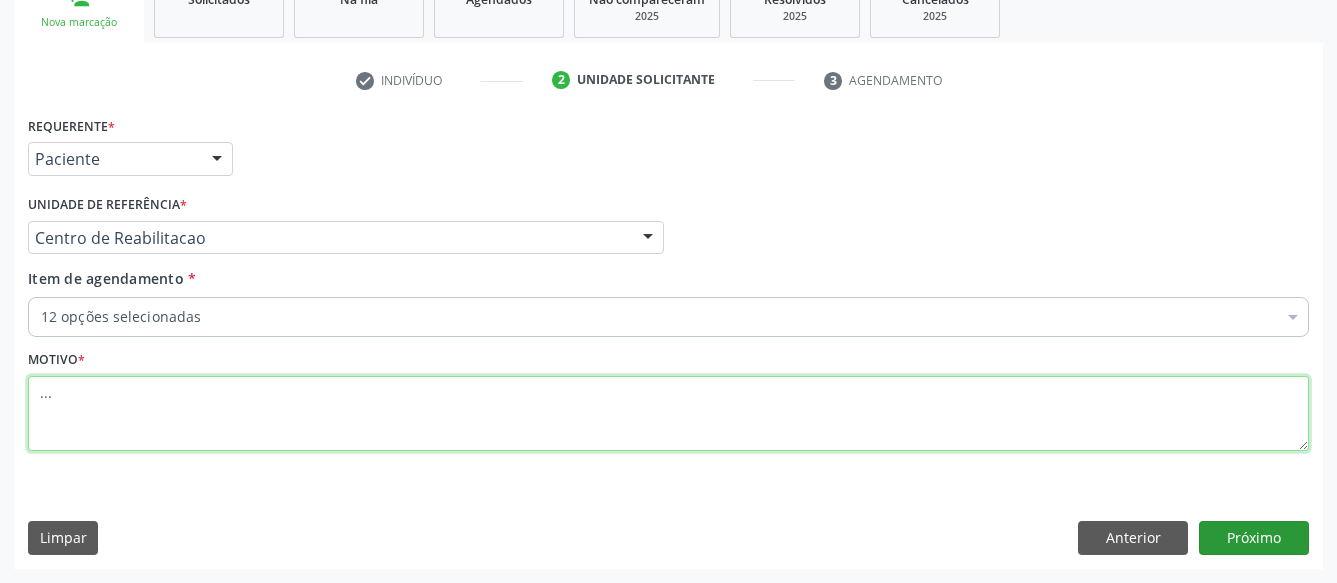 type on "..." 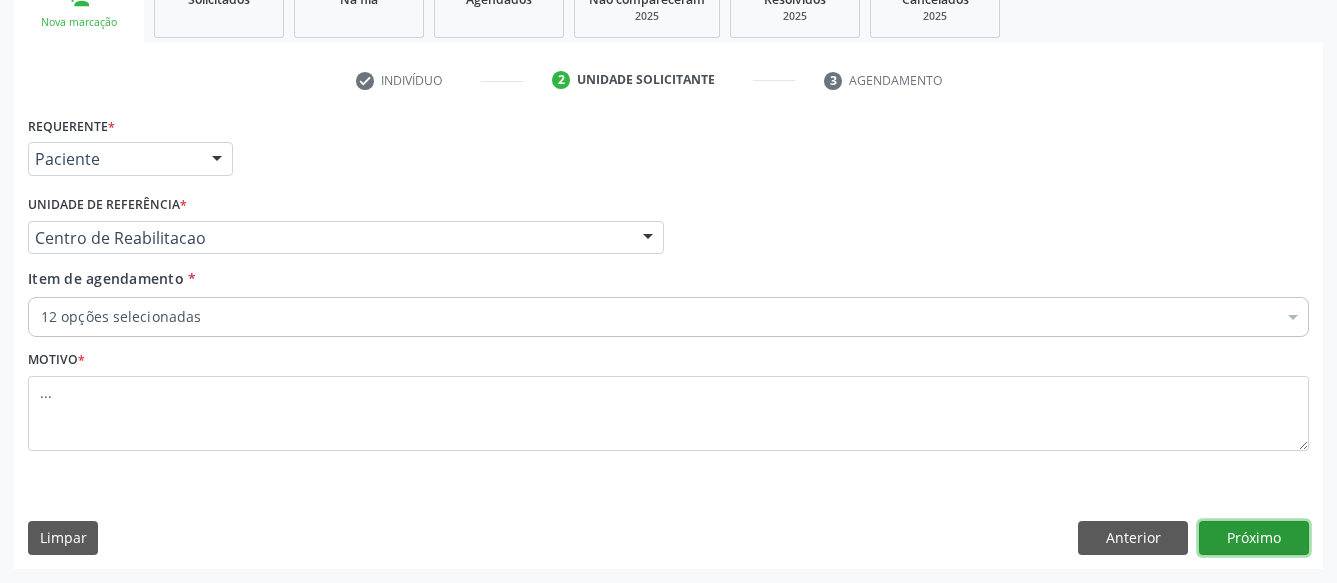 click on "Próximo" at bounding box center (1254, 538) 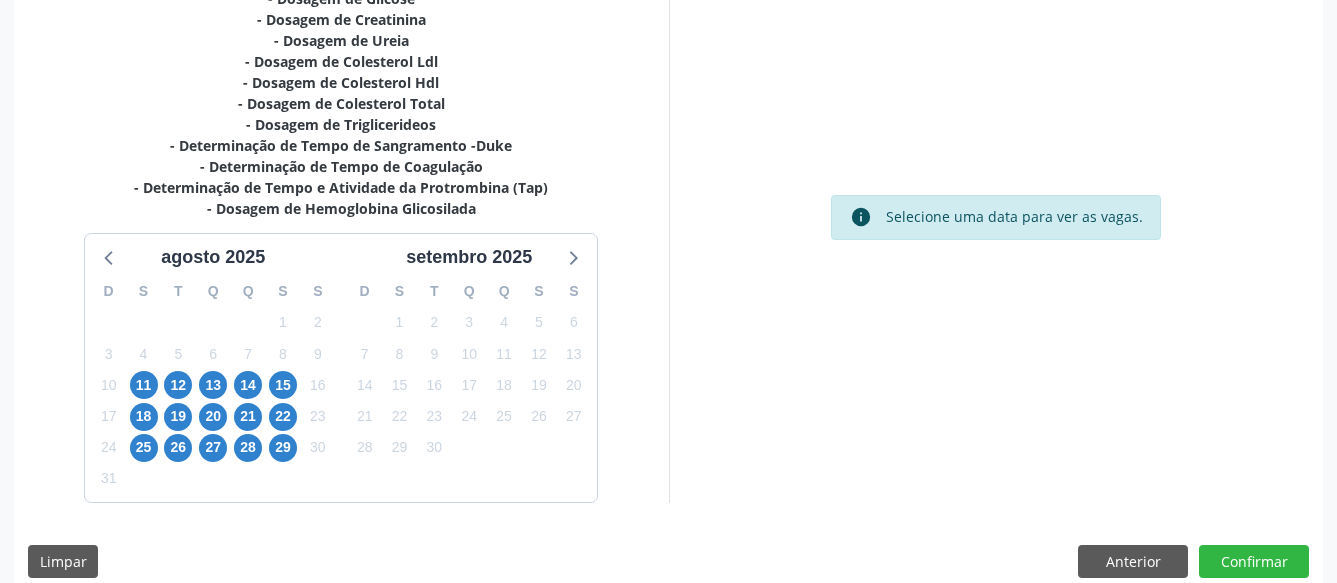 scroll, scrollTop: 518, scrollLeft: 0, axis: vertical 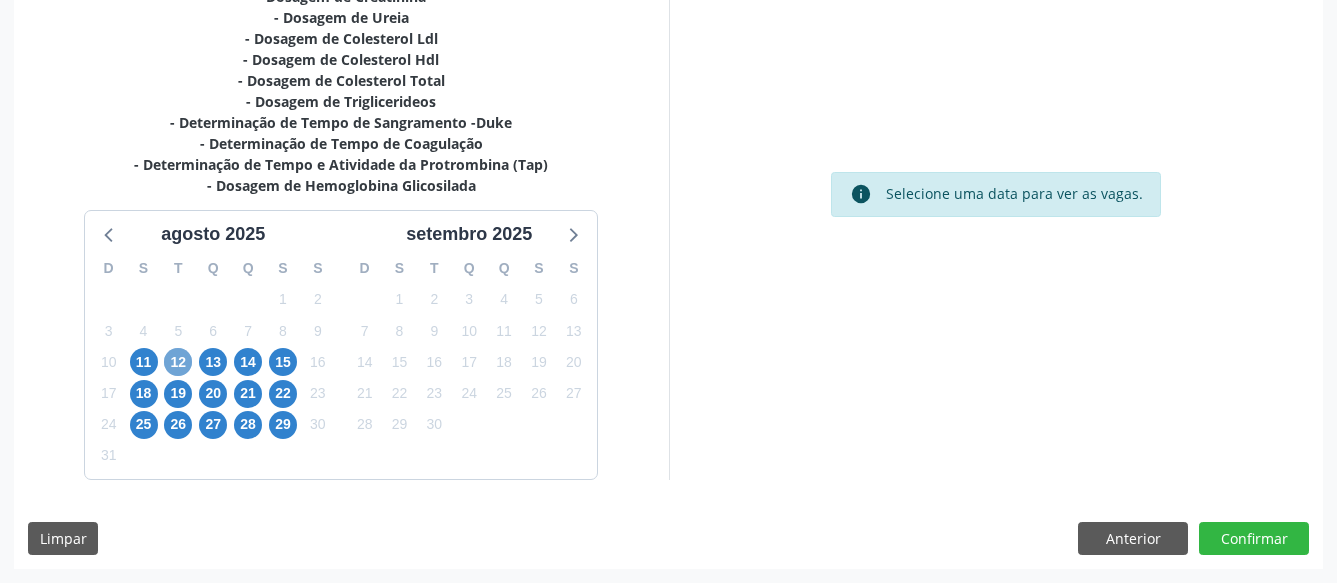 click on "12" at bounding box center [178, 362] 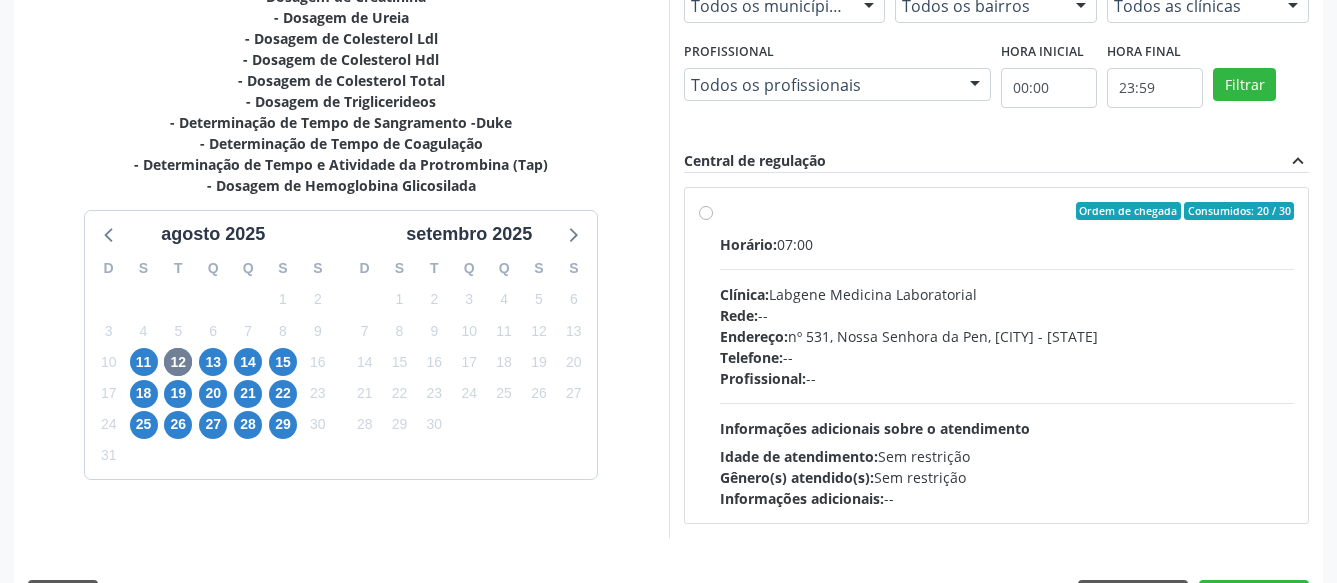 click on "Ordem de chegada
Consumidos: 20 / 30
Horário:   07:00
Clínica:  Labgene Medicina Laboratorial
Rede:
--
Endereço:   nº 531, Nossa Senhora da Pen, [CITY] - [STATE]
Telefone:   --
Profissional:
--
Informações adicionais sobre o atendimento
Idade de atendimento:
Sem restrição
Gênero(s) atendido(s):
Sem restrição
Informações adicionais:
--" at bounding box center [1007, 355] 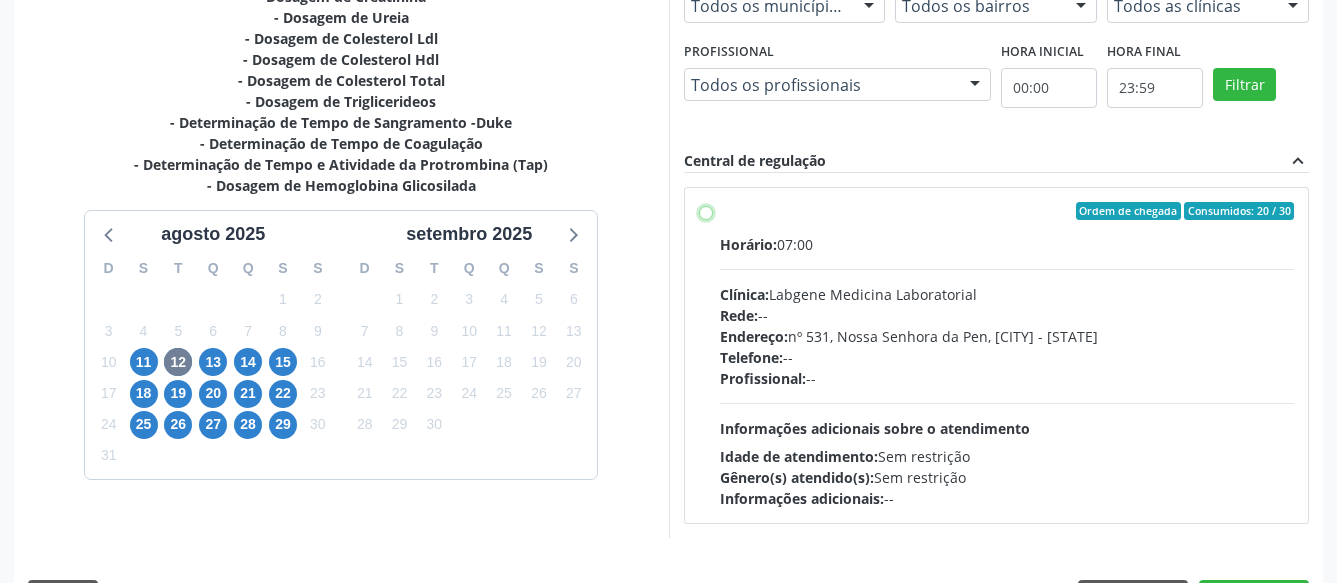 radio on "true" 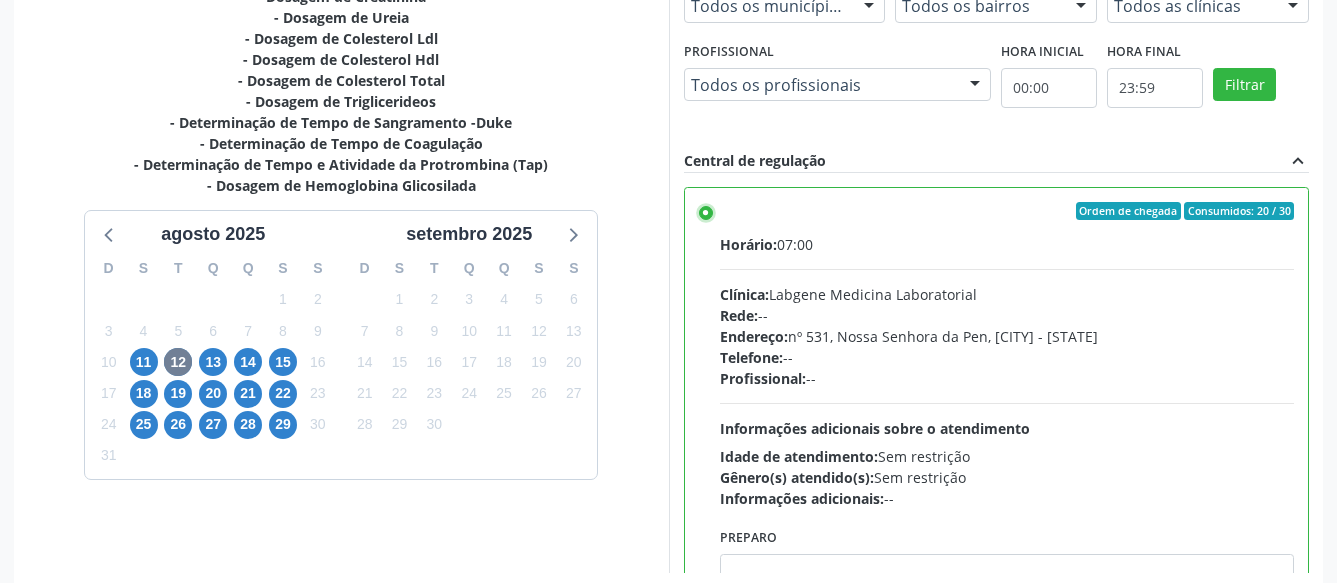 scroll, scrollTop: 99, scrollLeft: 0, axis: vertical 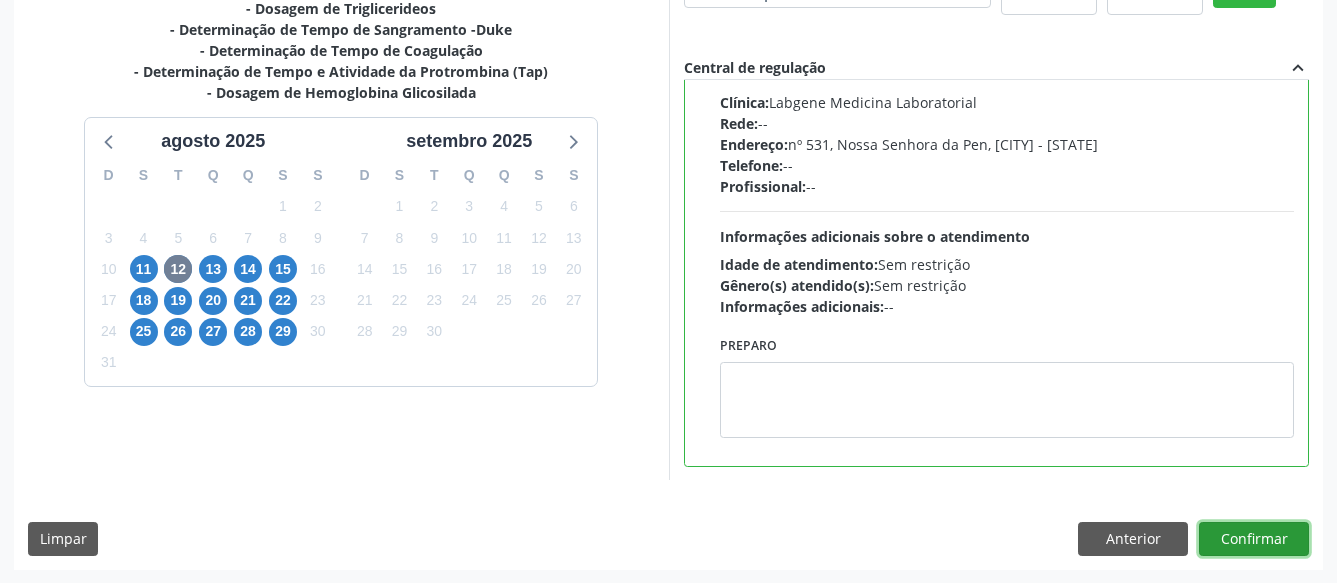 click on "Confirmar" at bounding box center [1254, 539] 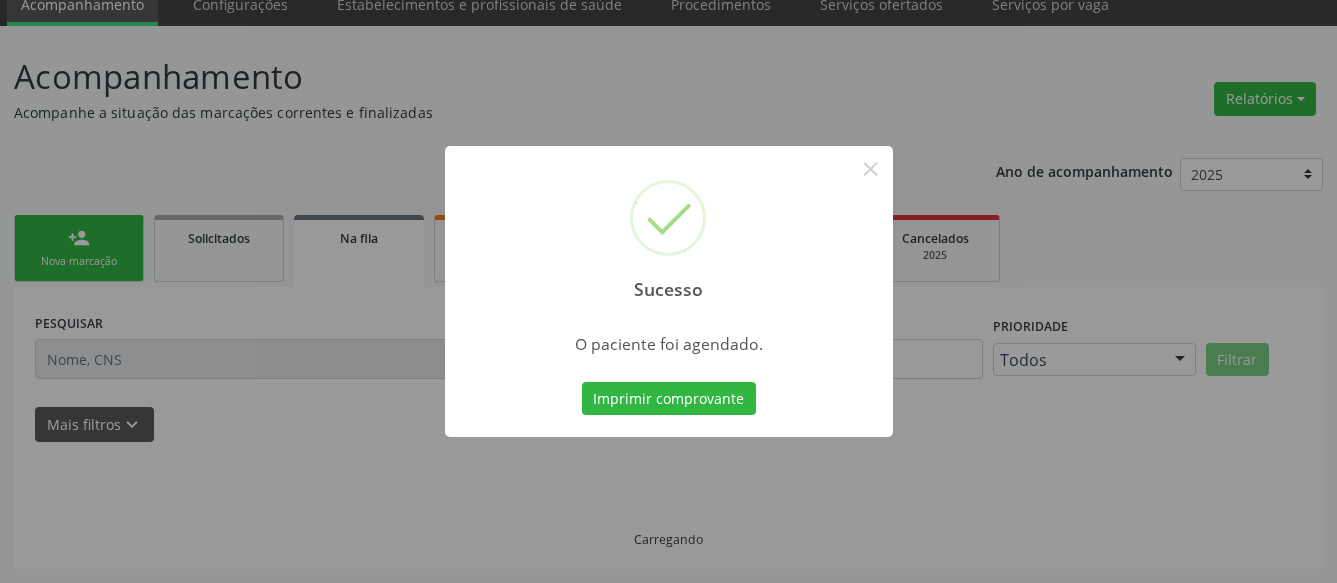 scroll, scrollTop: 83, scrollLeft: 0, axis: vertical 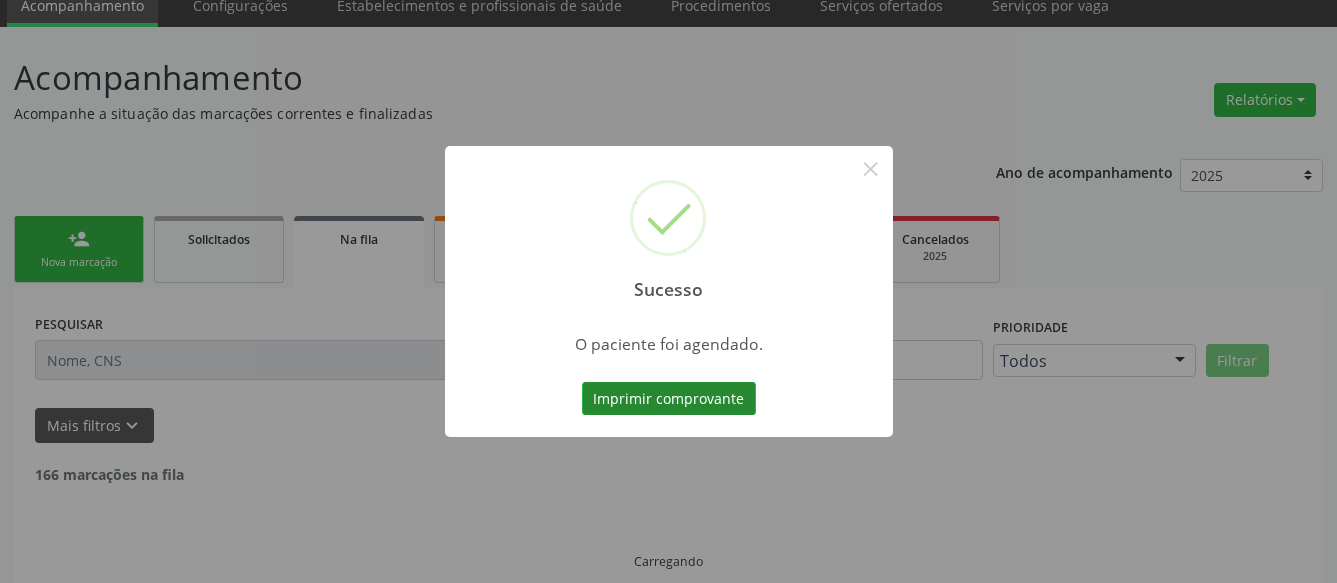 click on "Imprimir comprovante" at bounding box center (669, 399) 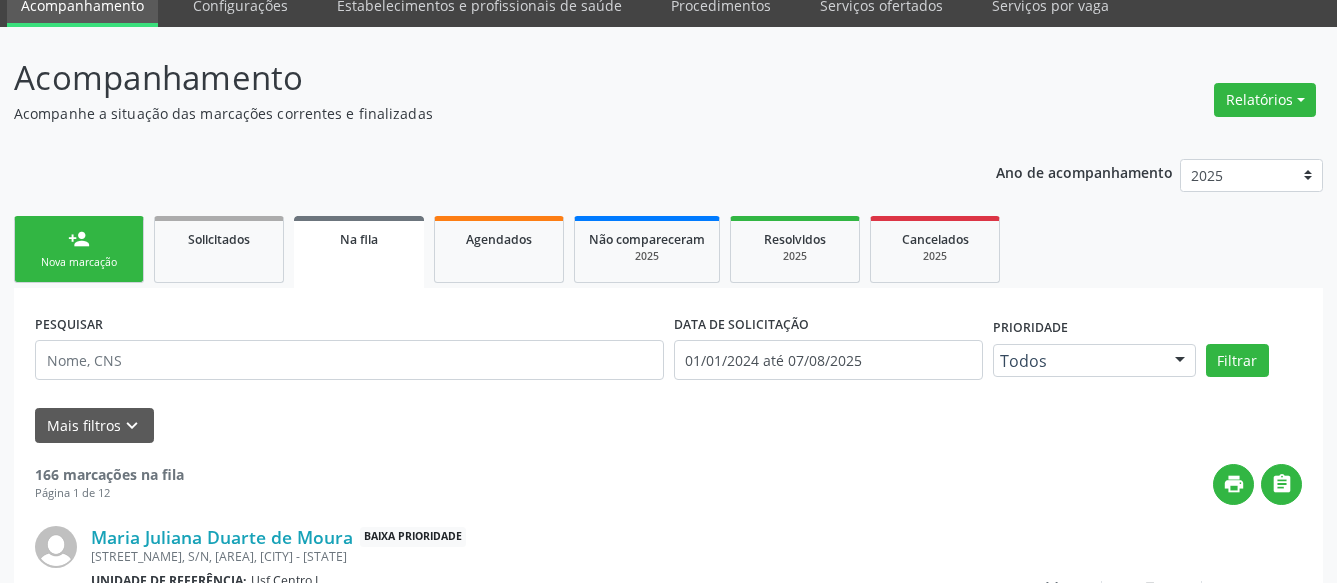 scroll, scrollTop: 82, scrollLeft: 0, axis: vertical 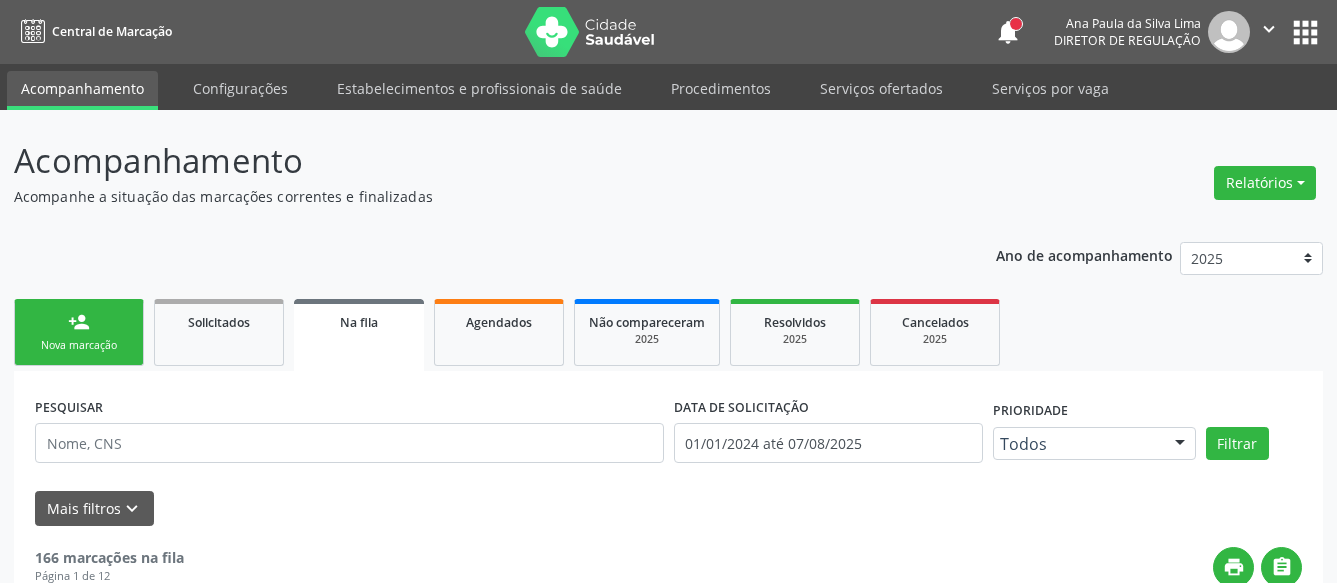 drag, startPoint x: 1303, startPoint y: 31, endPoint x: 1295, endPoint y: 38, distance: 10.630146 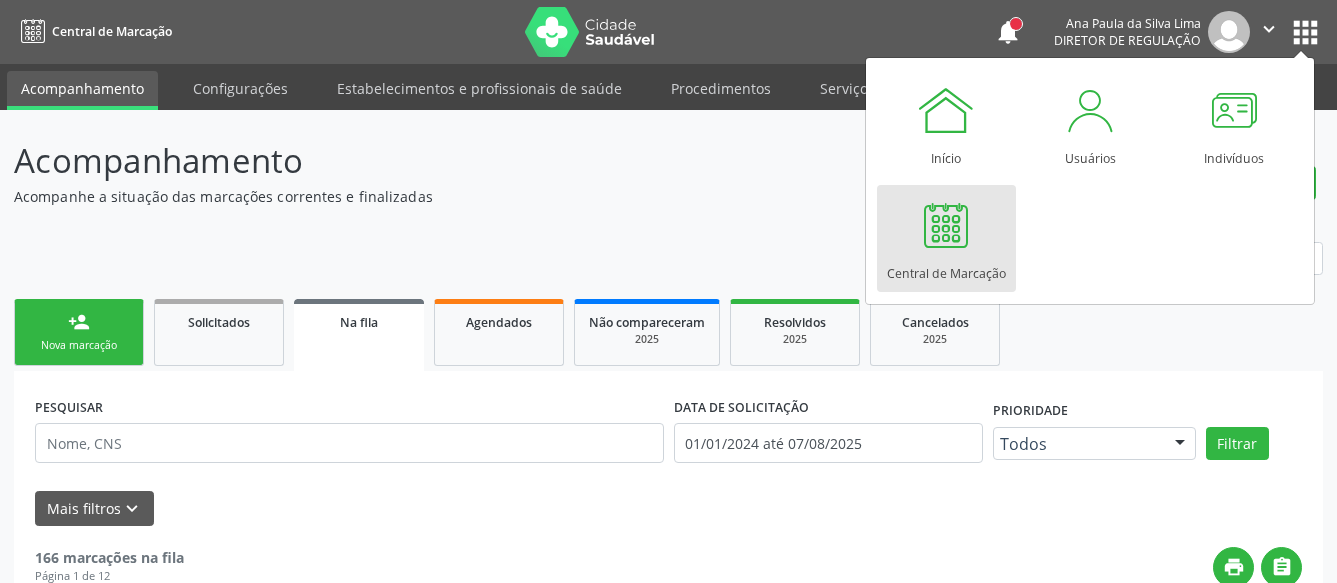 click on "Central de Marcação" at bounding box center [946, 268] 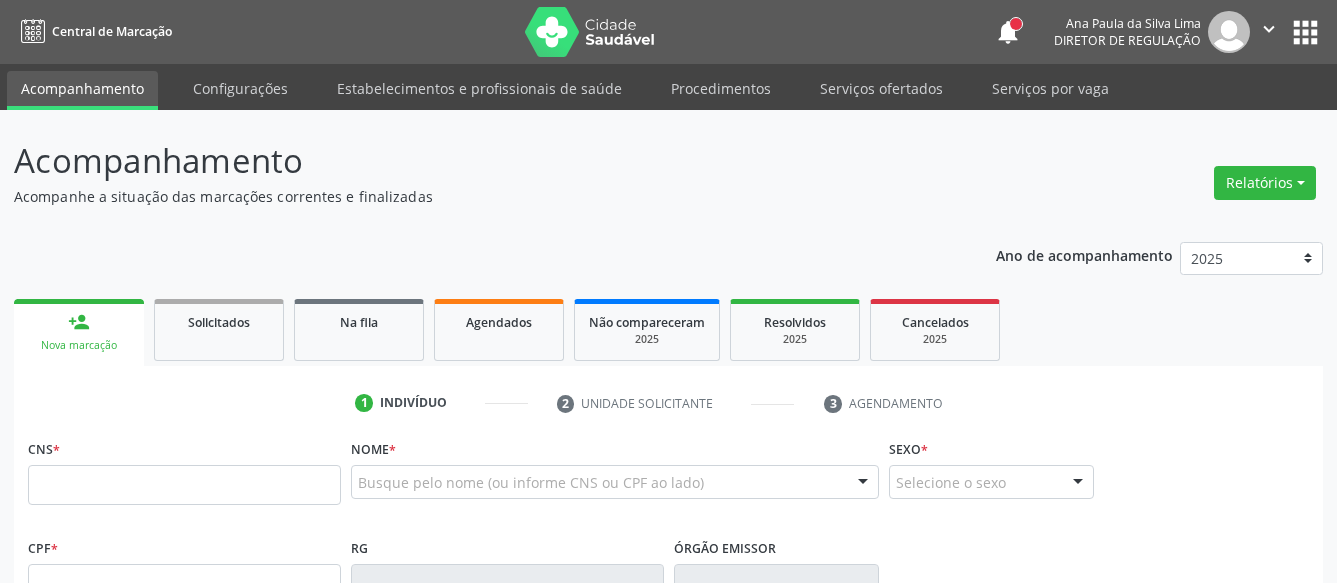scroll, scrollTop: 0, scrollLeft: 0, axis: both 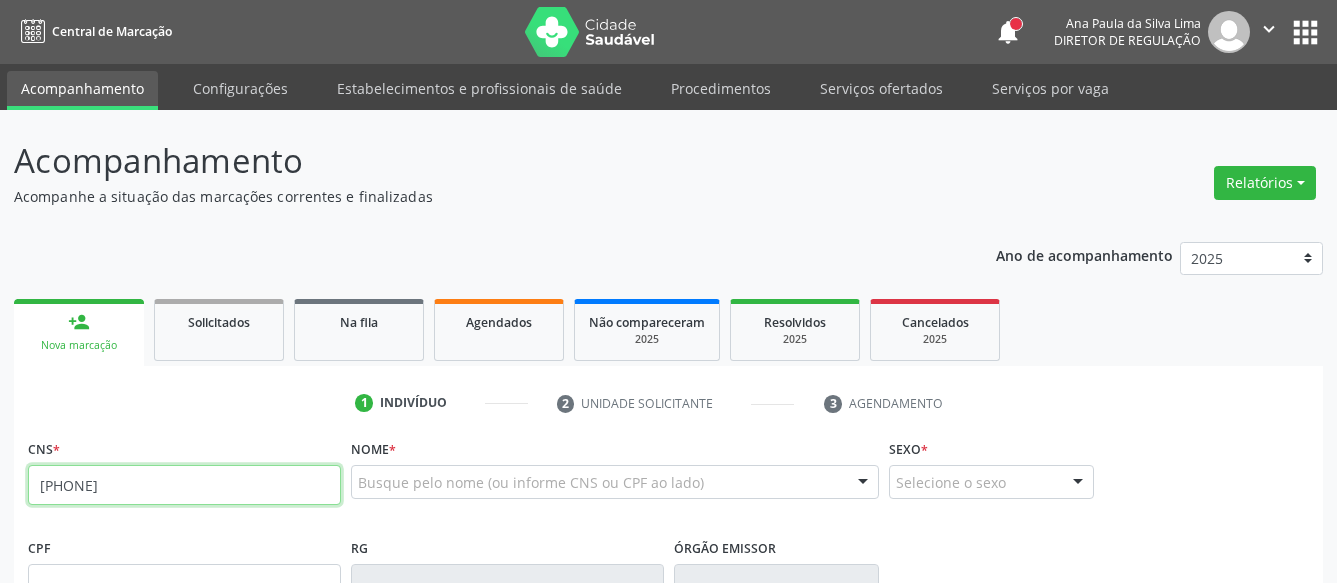 type on "163 9409 8303 0002" 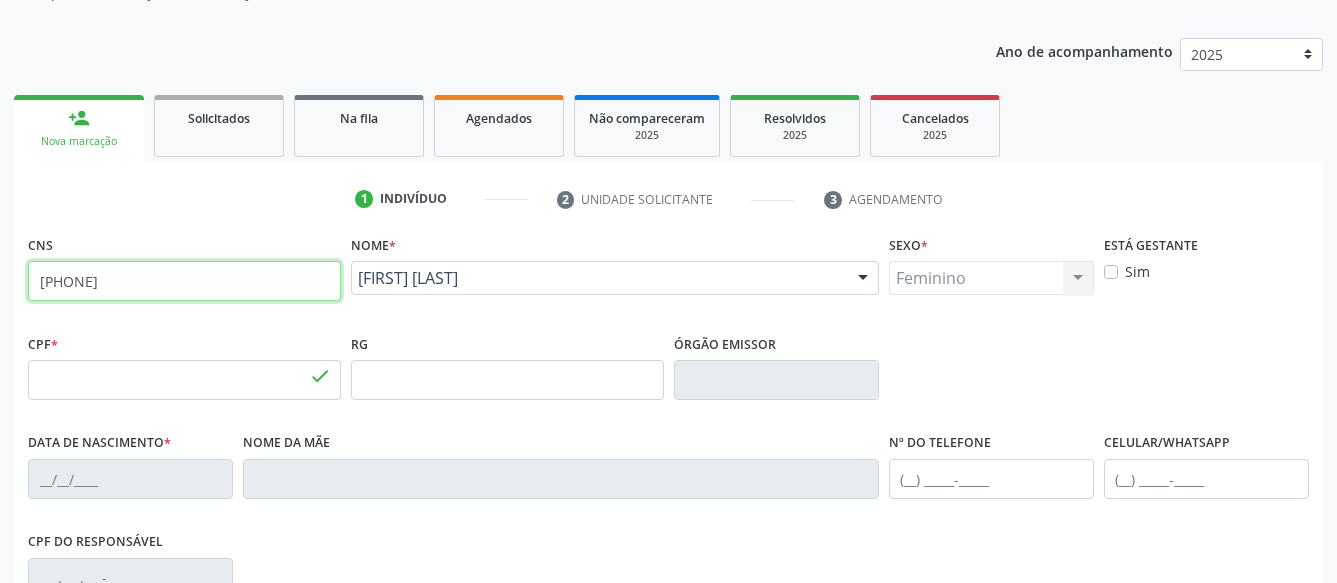 type on "029.394.174-23" 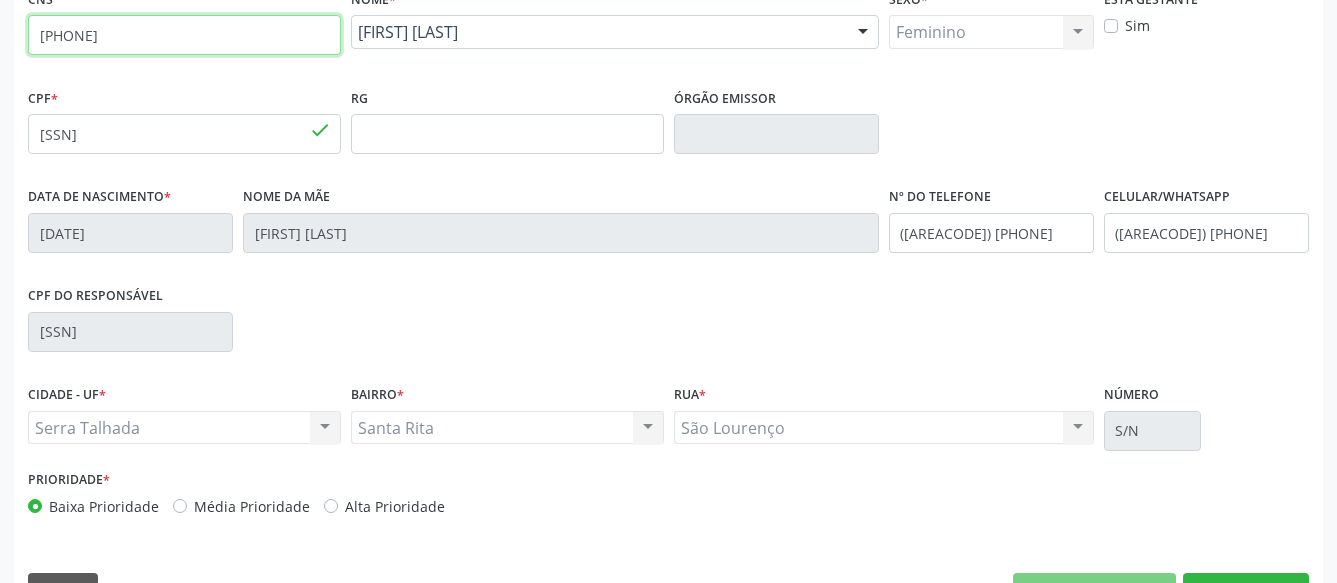 scroll, scrollTop: 501, scrollLeft: 0, axis: vertical 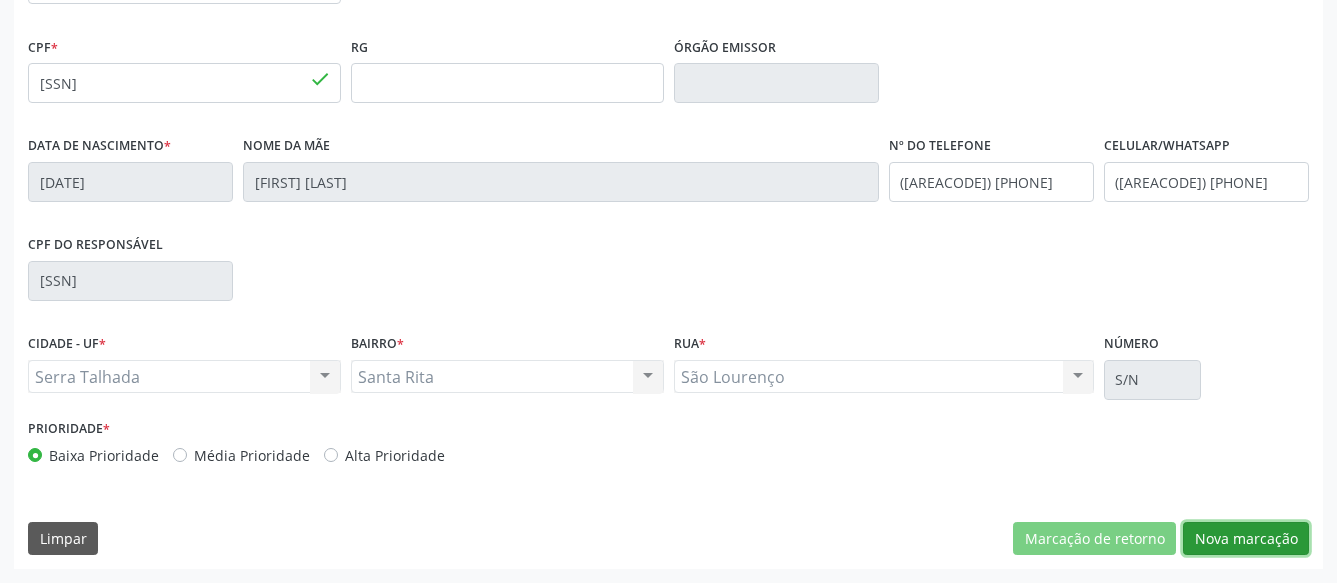 click on "Nova marcação" at bounding box center (1246, 539) 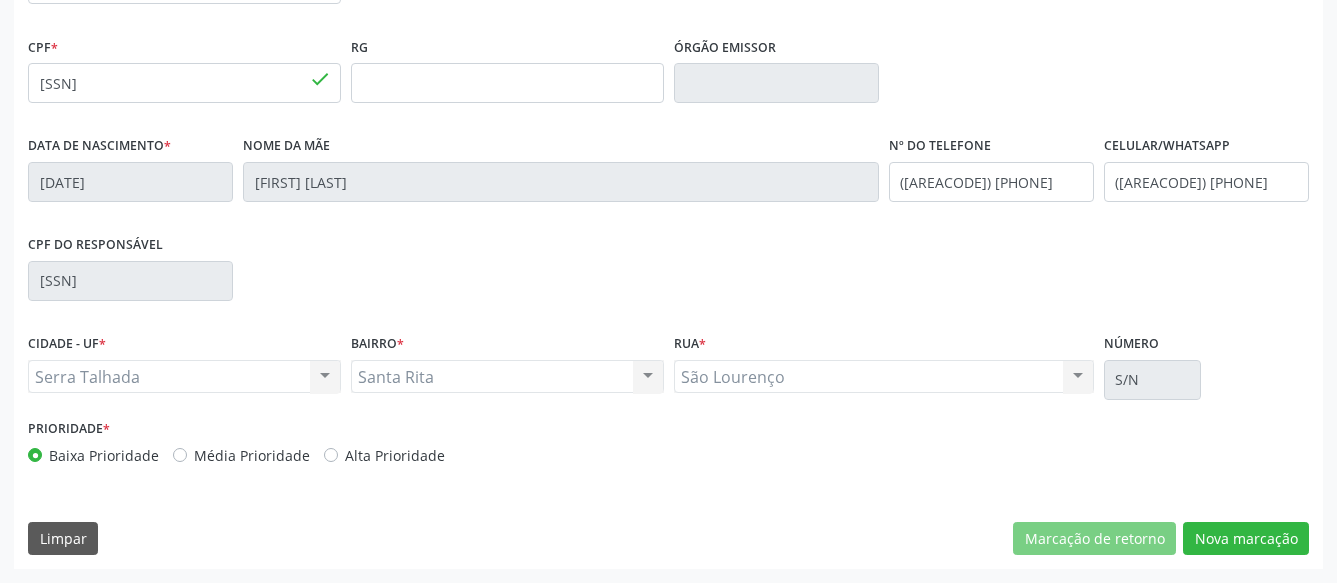 scroll, scrollTop: 339, scrollLeft: 0, axis: vertical 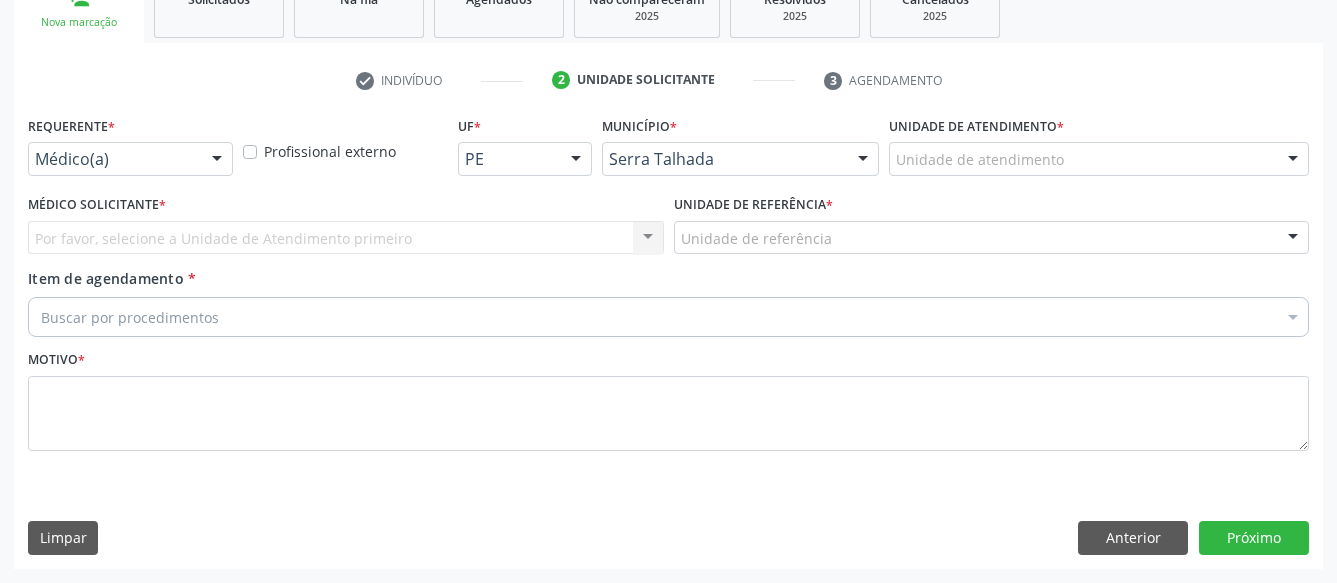 drag, startPoint x: 156, startPoint y: 133, endPoint x: 169, endPoint y: 167, distance: 36.40055 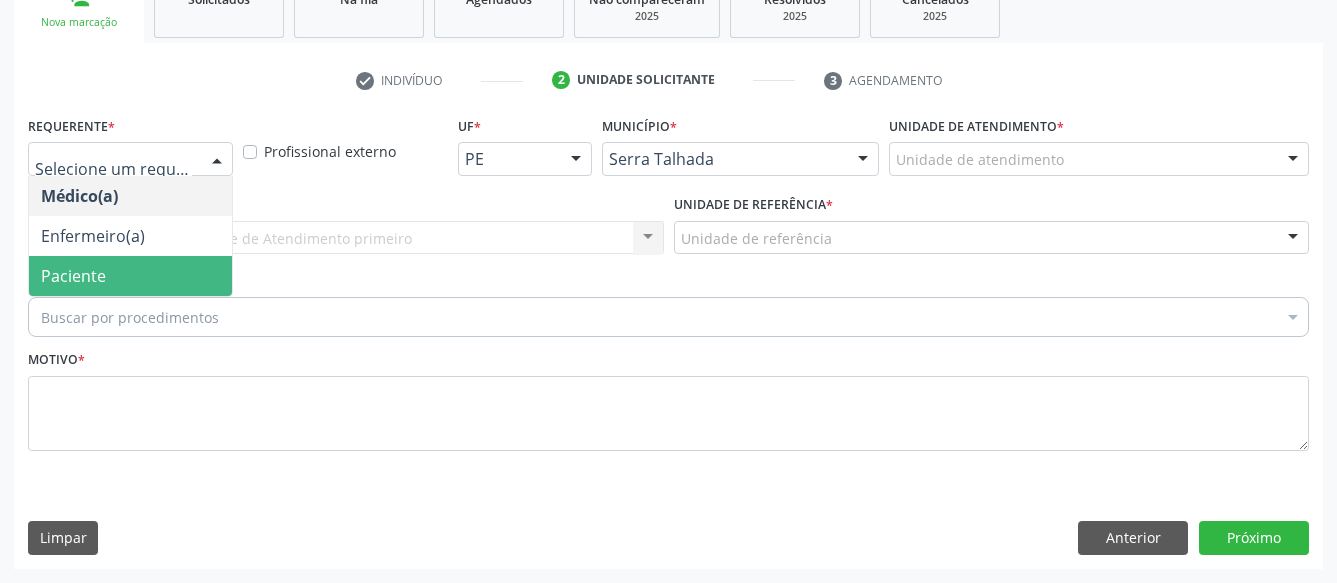 click on "Paciente" at bounding box center (130, 276) 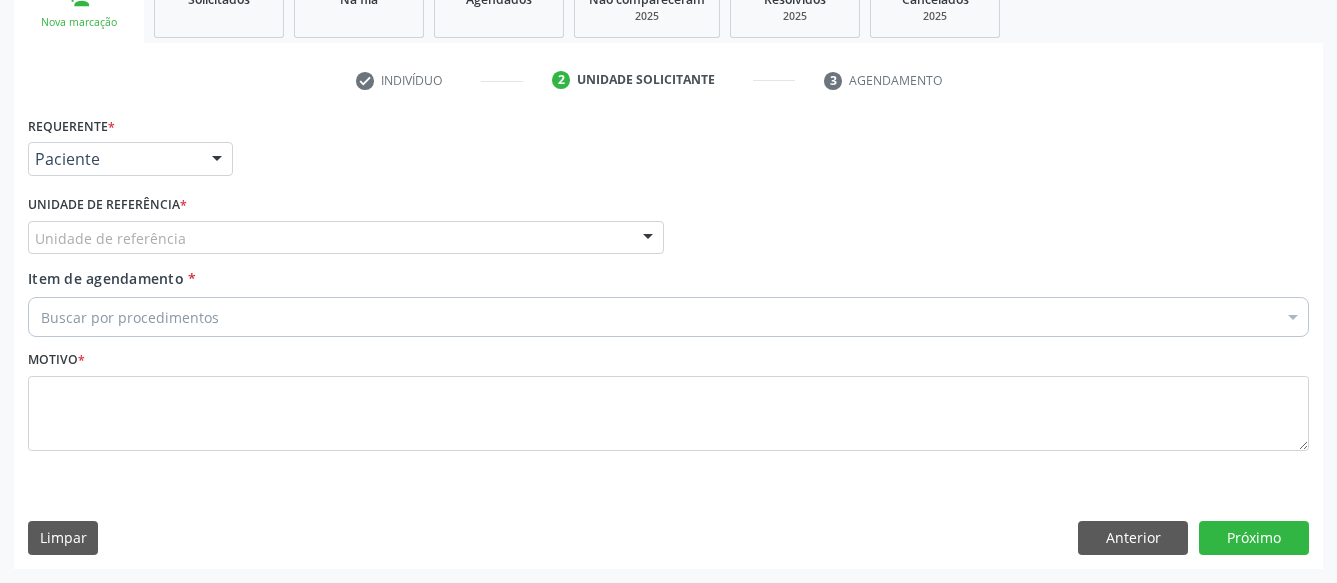click on "Unidade de referência" at bounding box center [346, 238] 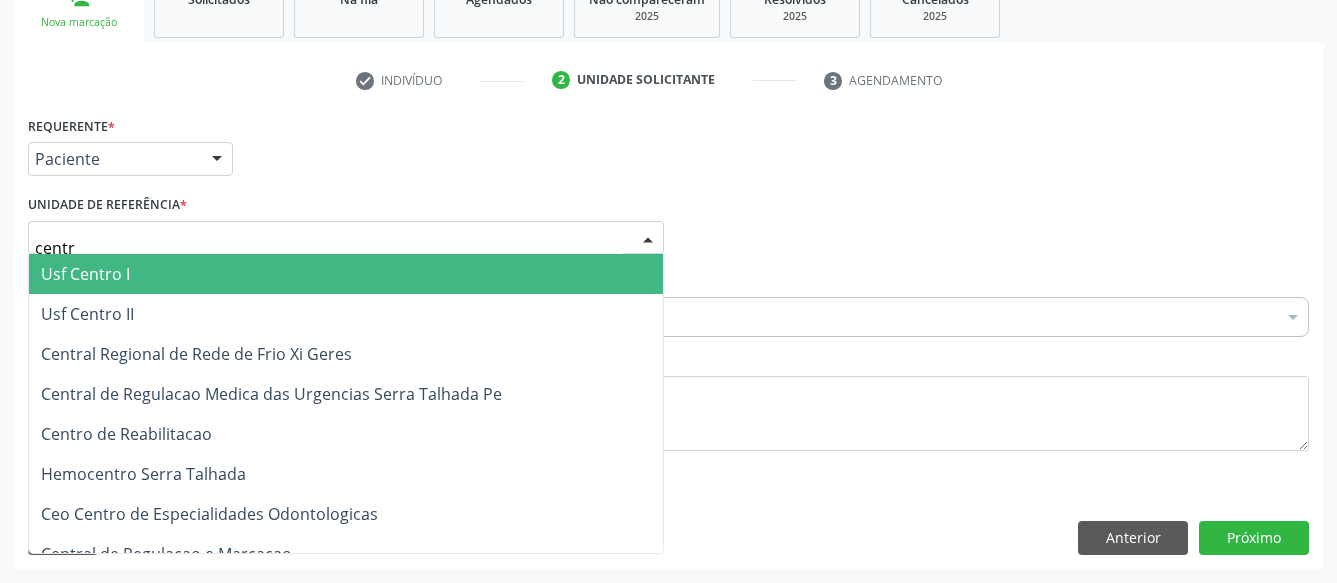 type on "centro" 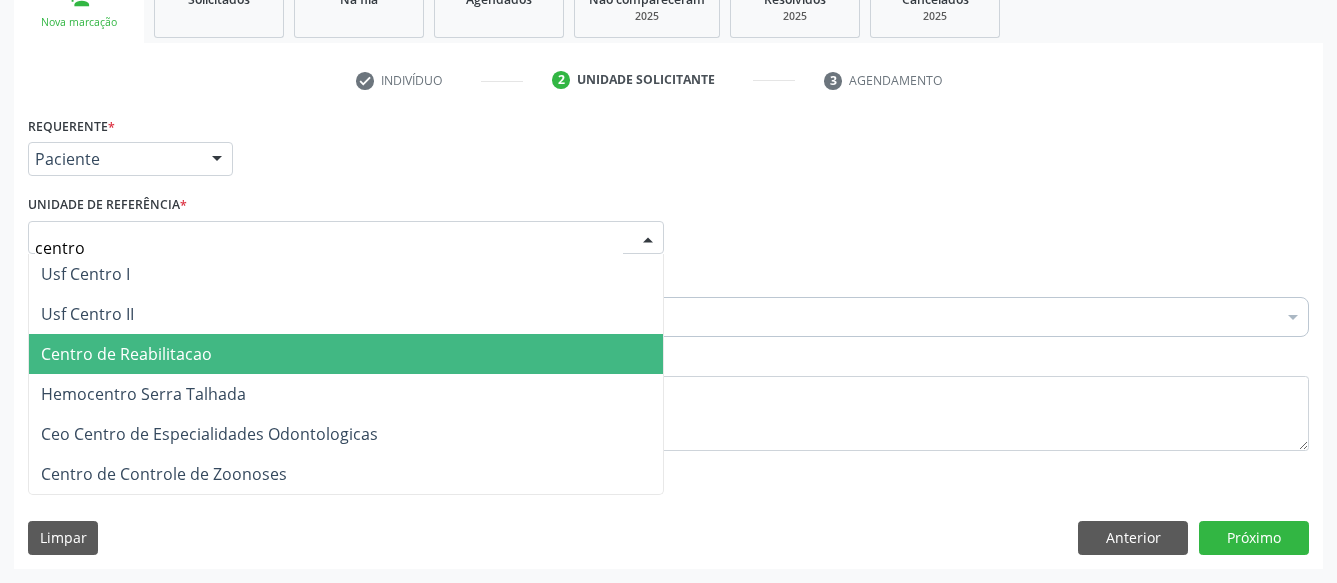 click on "Centro de Reabilitacao" at bounding box center (346, 354) 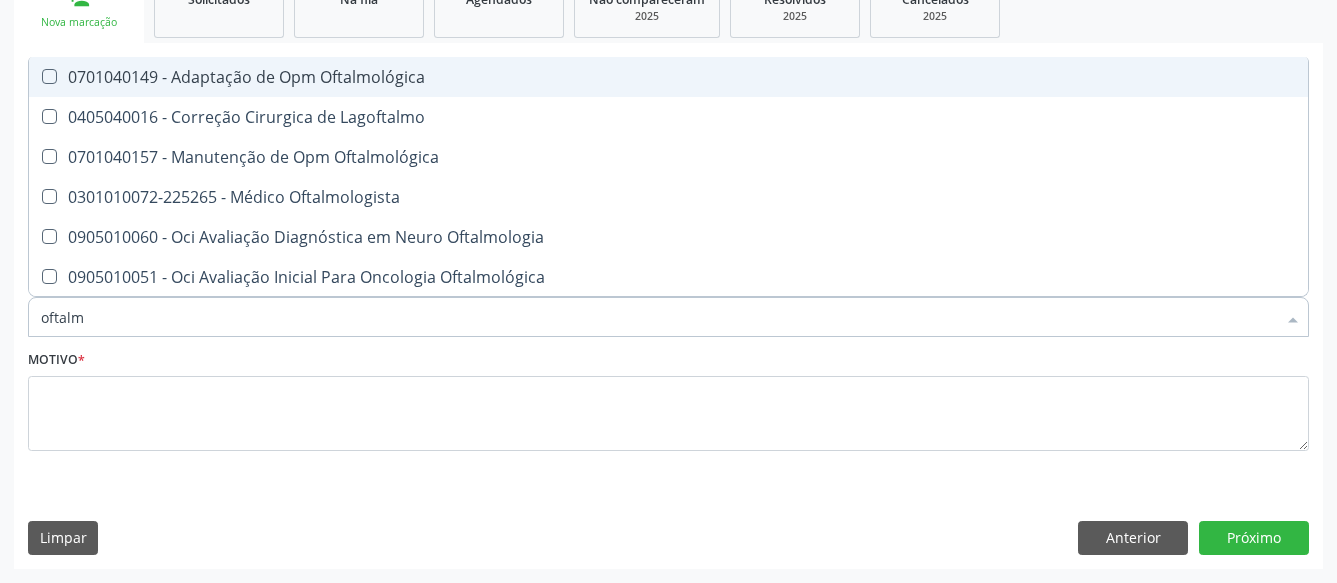 type on "oftalmo" 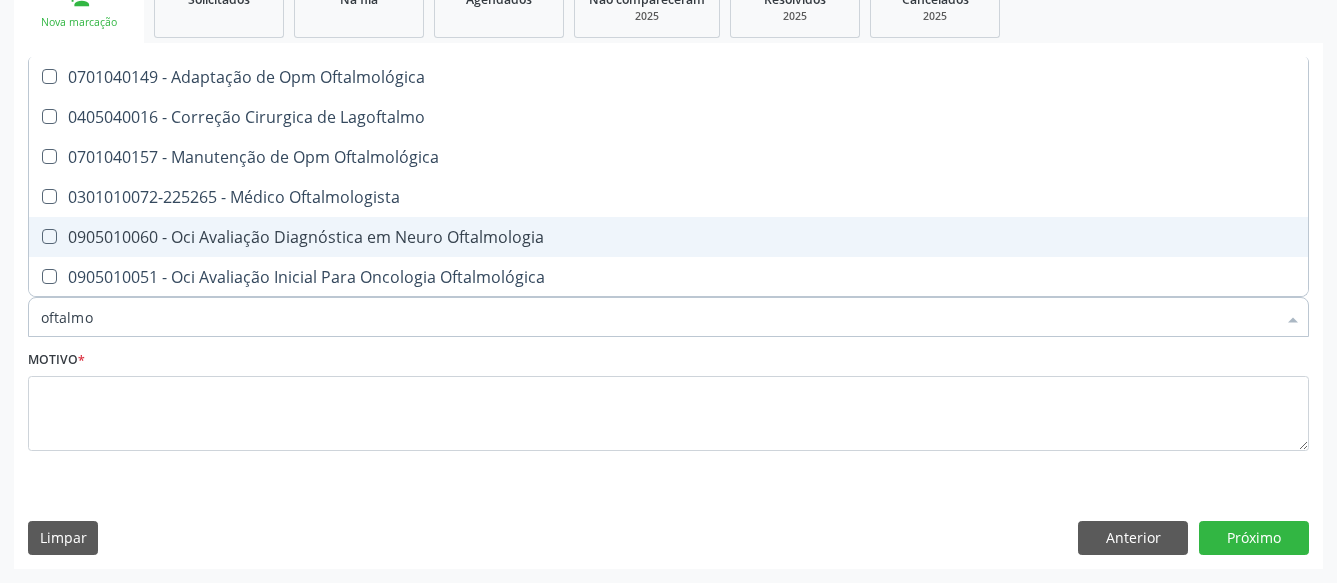 click on "0301010072-225265 - Médico Oftalmologista" at bounding box center (668, 197) 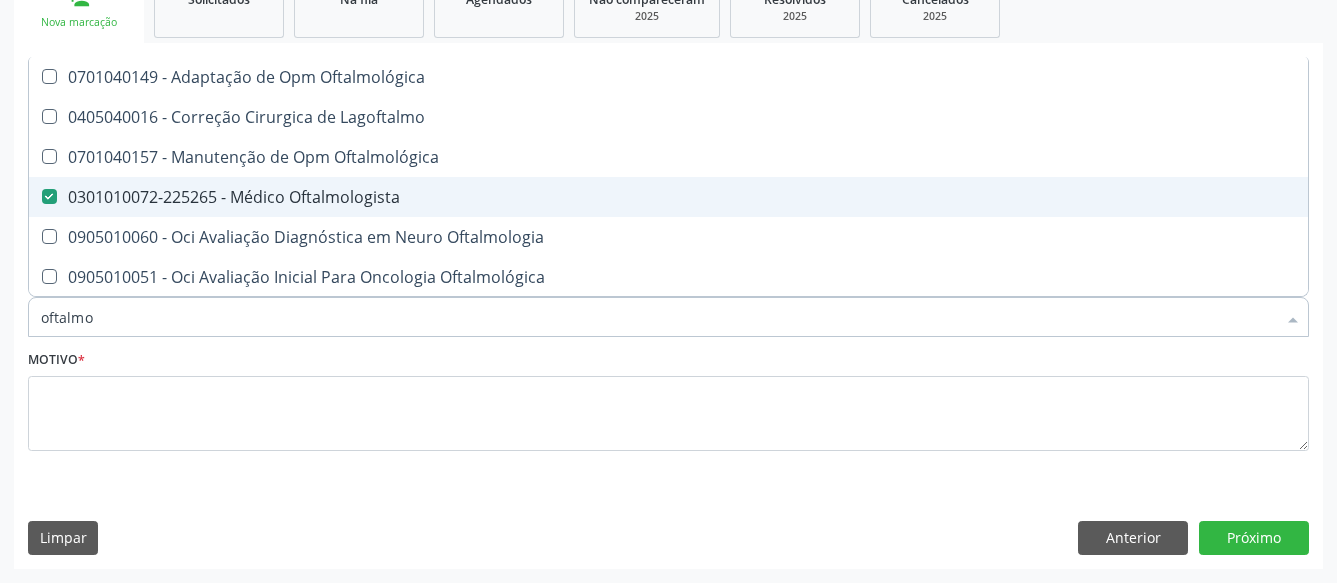 checkbox on "true" 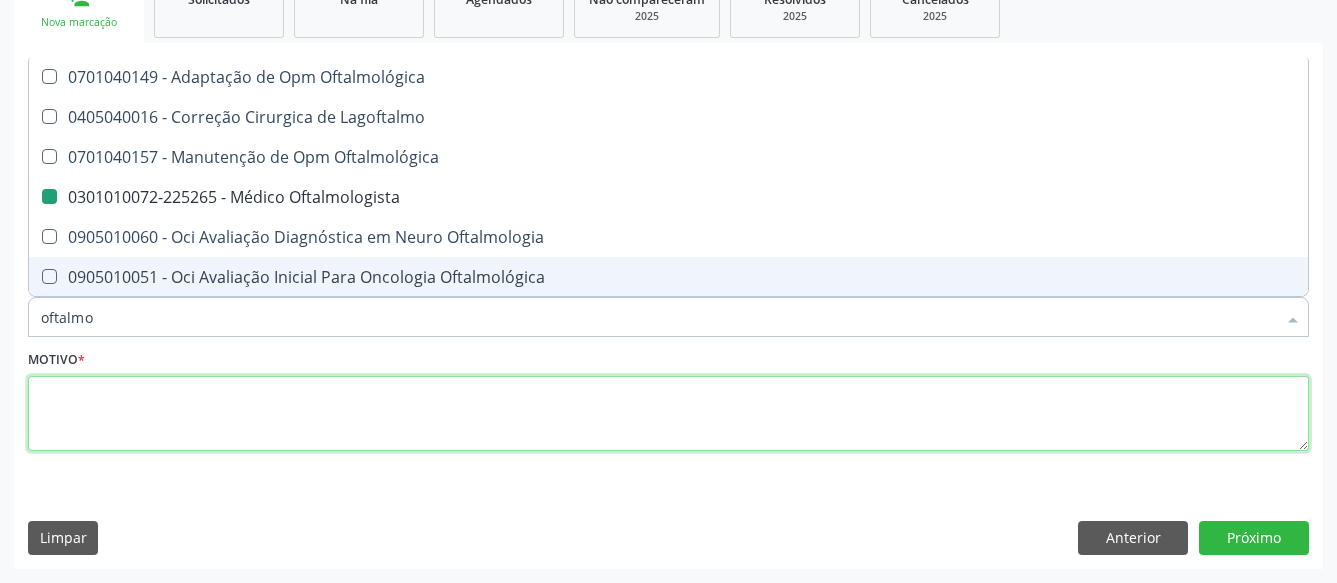 click at bounding box center [668, 414] 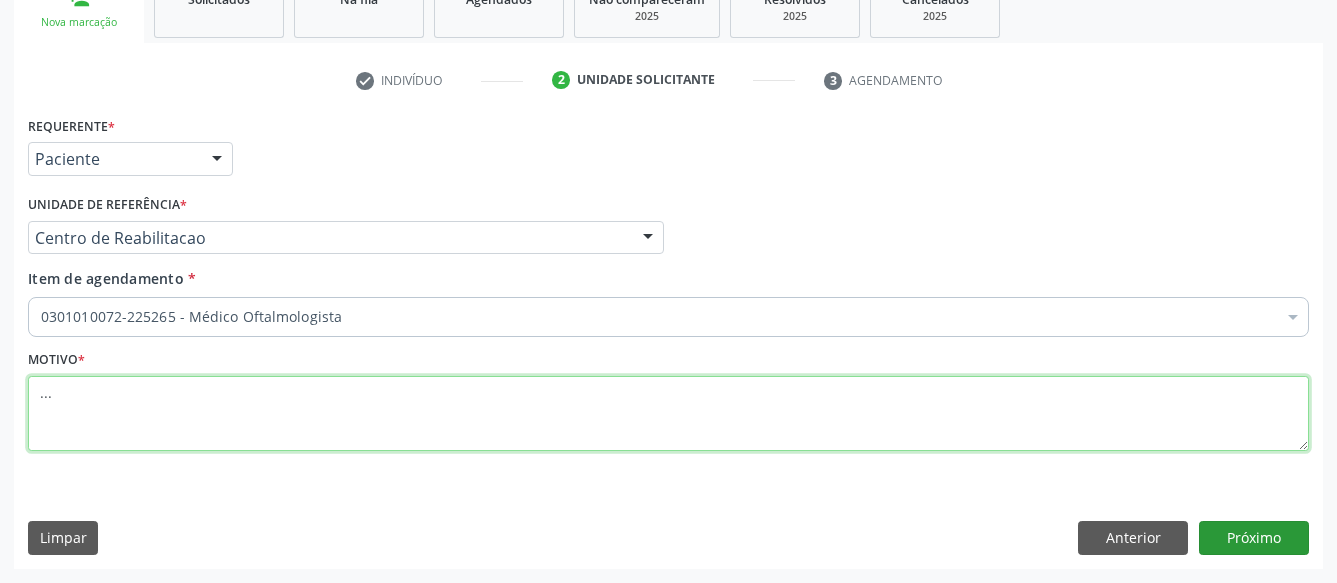 type on "..." 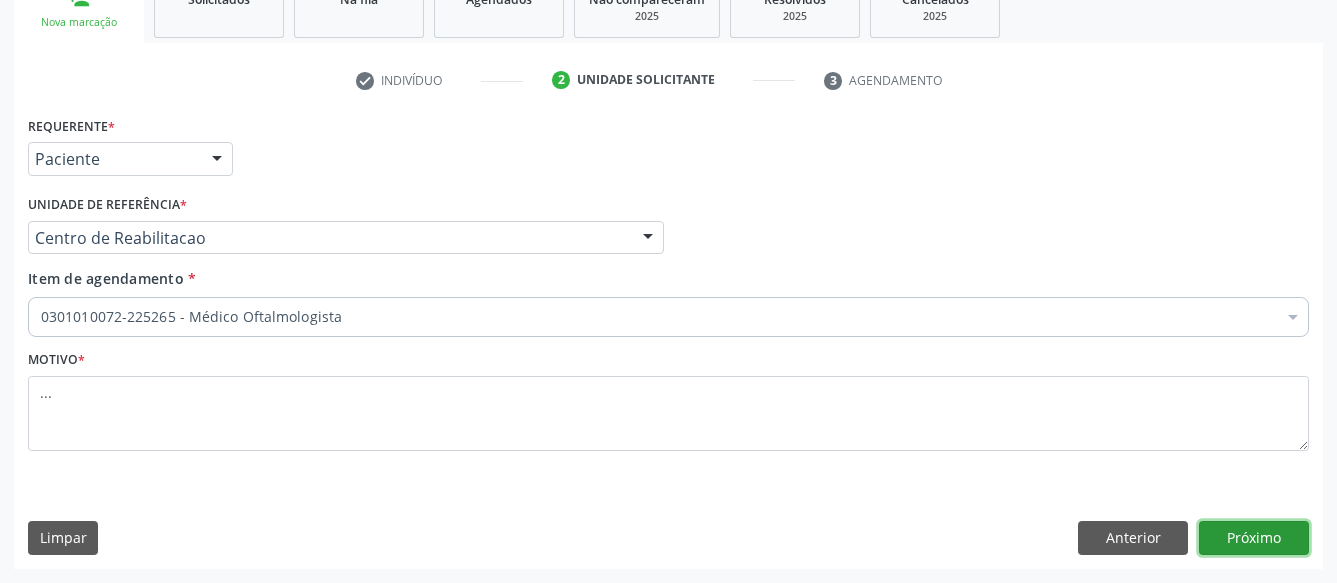 drag, startPoint x: 1236, startPoint y: 526, endPoint x: 1162, endPoint y: 511, distance: 75.50497 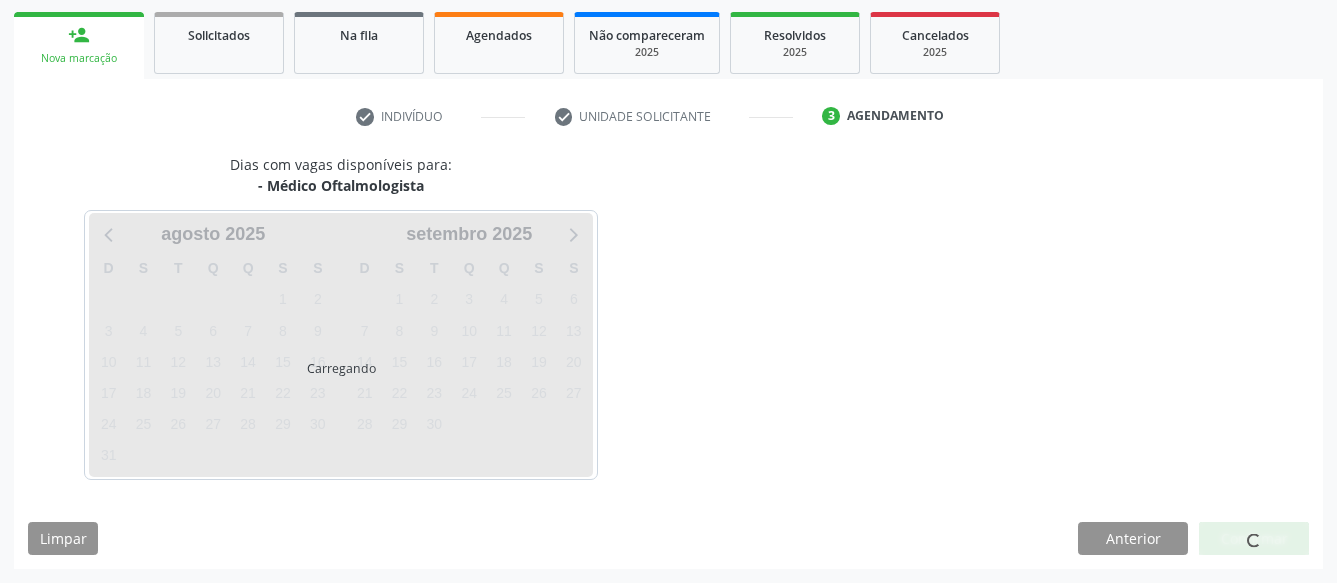 scroll, scrollTop: 287, scrollLeft: 0, axis: vertical 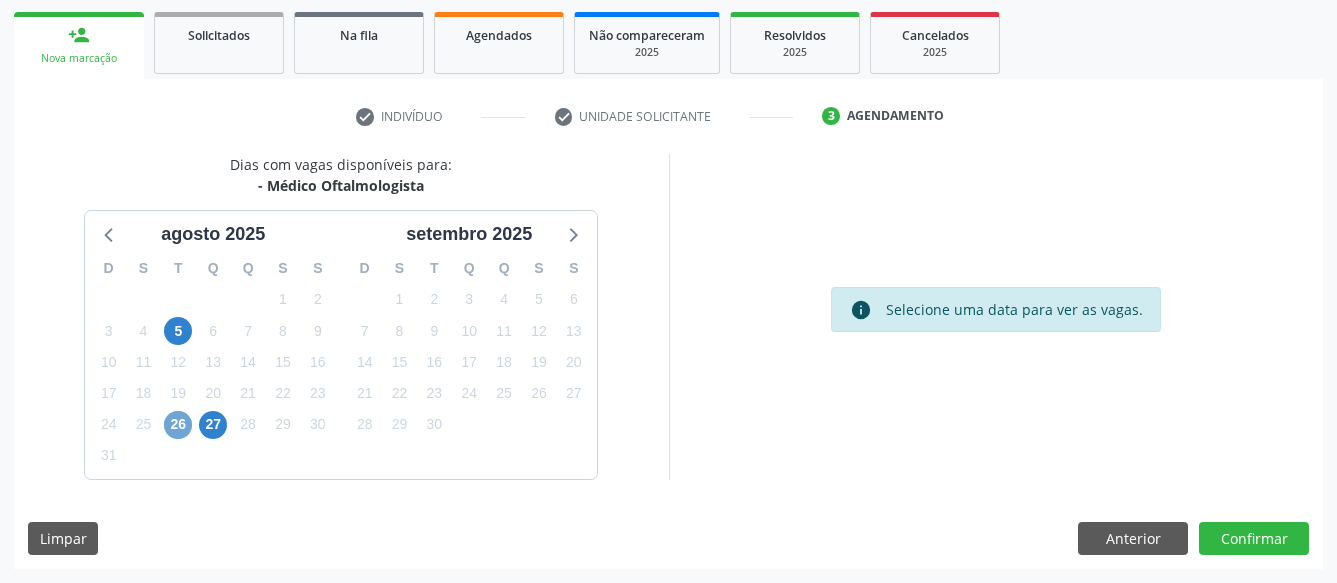 click on "26" at bounding box center [178, 425] 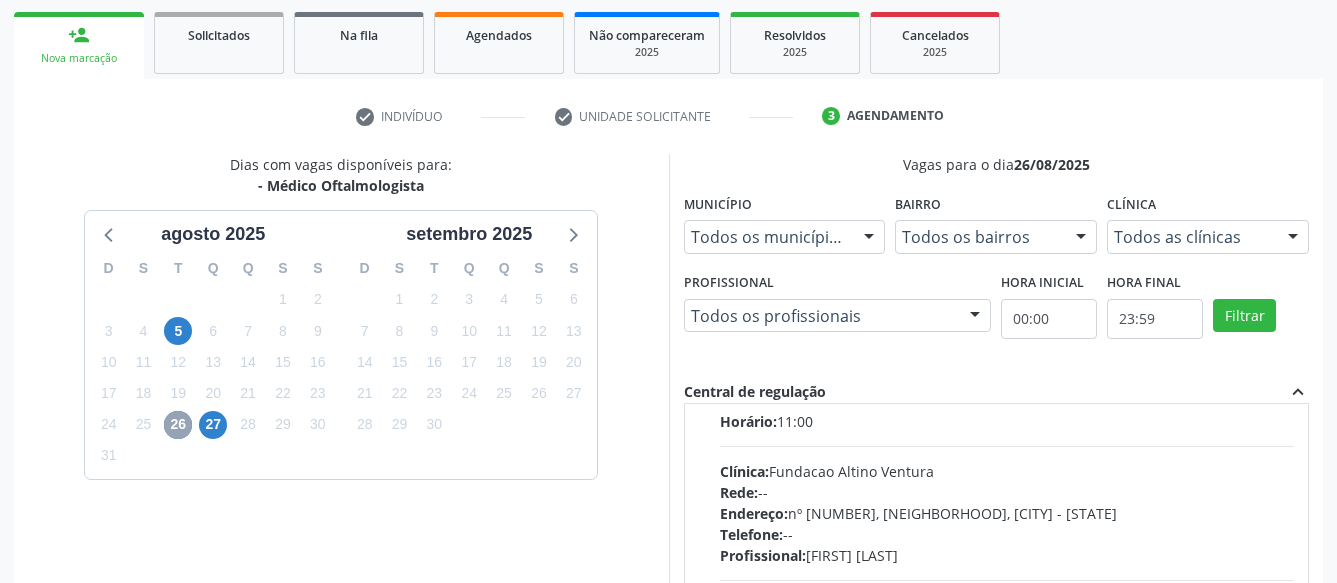 scroll, scrollTop: 0, scrollLeft: 0, axis: both 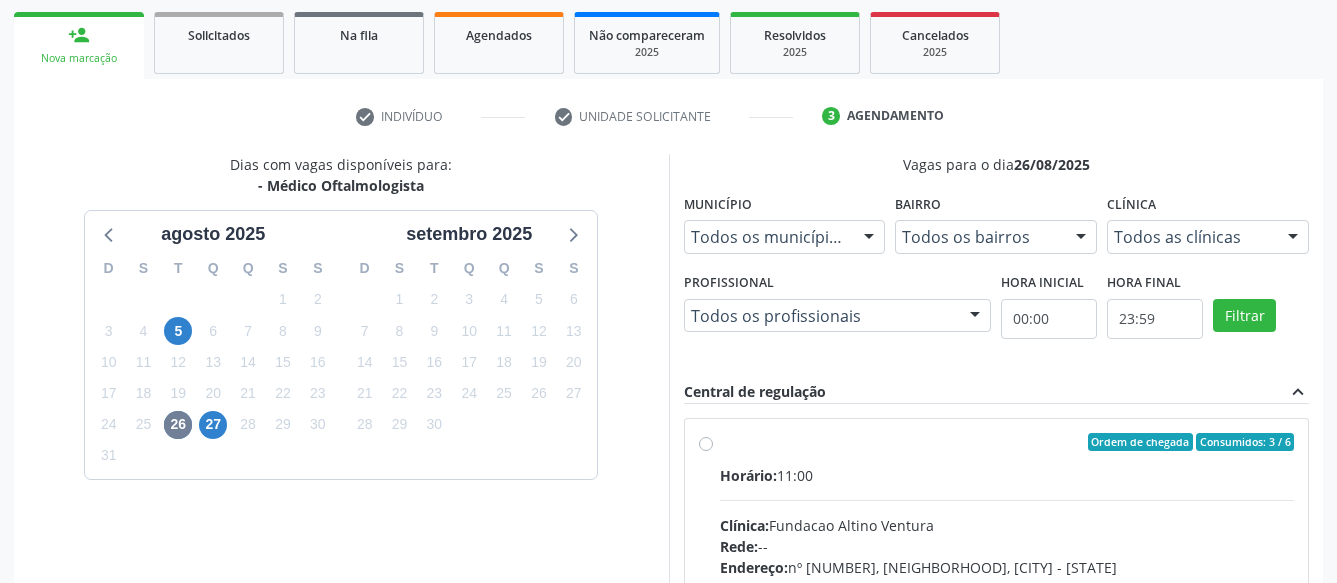 click on "Ordem de chegada
Consumidos: 3 / 6
Horário:   11:00
Clínica:  Fundacao Altino Ventura
Rede:
--
Endereço:   nº 335, Nossa Senhora da Con, Serra Talhada - PE
Telefone:   --
Profissional:
Bruna Vieira Oliveira Carvalho Ventura
Informações adicionais sobre o atendimento
Idade de atendimento:
de 0 a 120 anos
Gênero(s) atendido(s):
Masculino e Feminino
Informações adicionais:
--" at bounding box center [1007, 586] 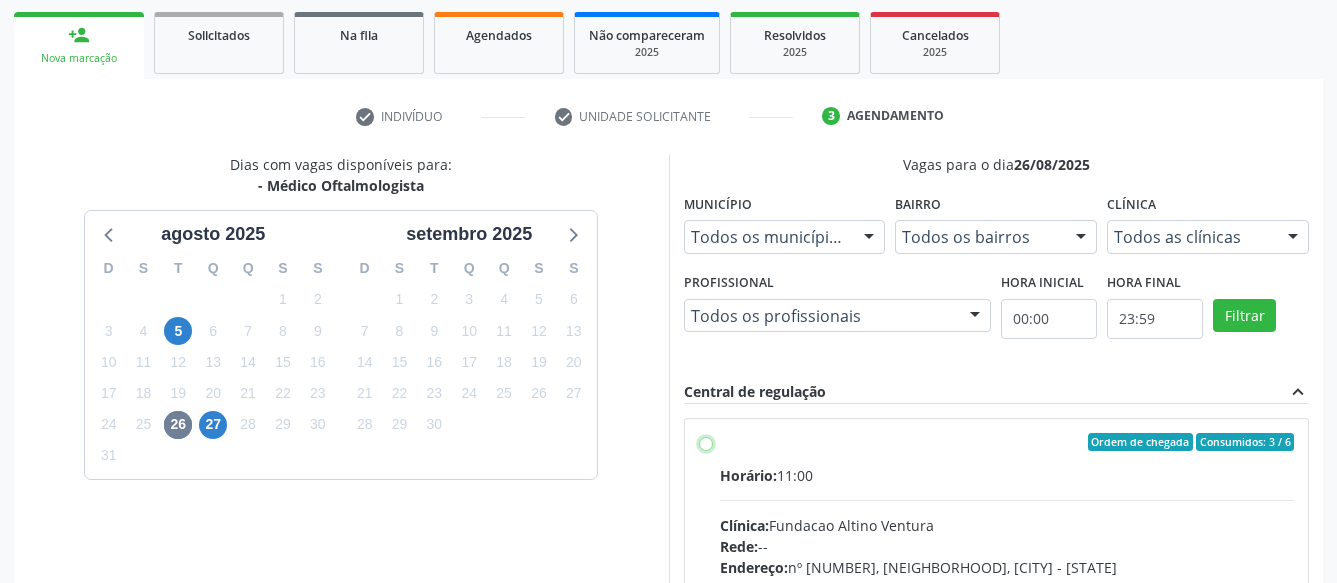 radio on "true" 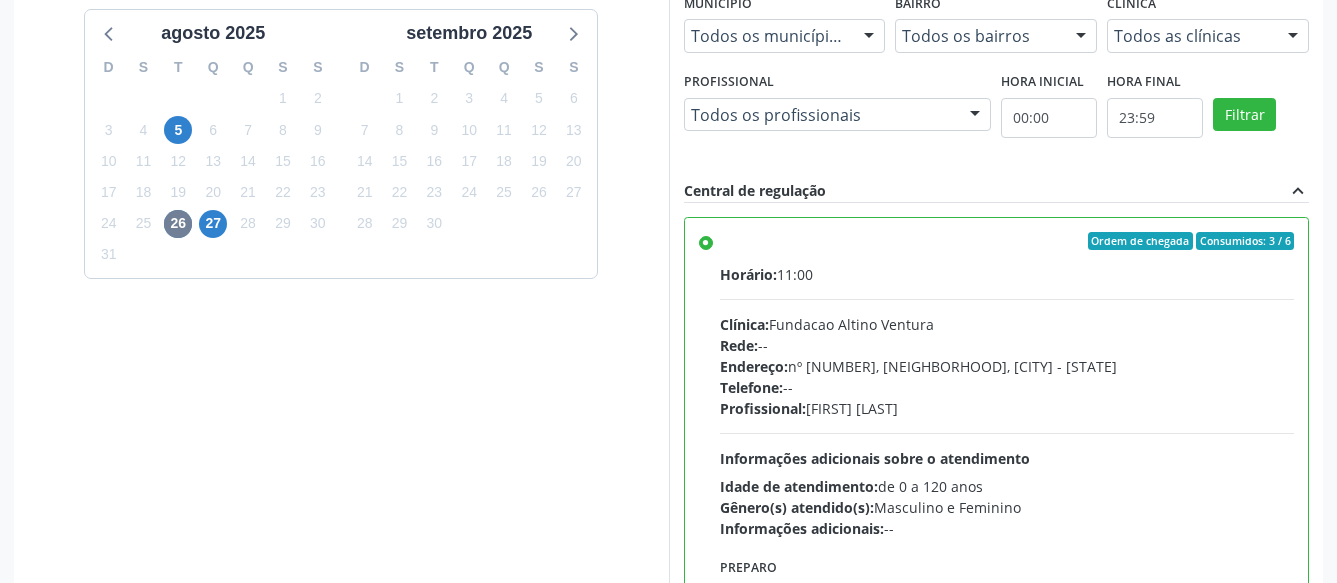 scroll, scrollTop: 611, scrollLeft: 0, axis: vertical 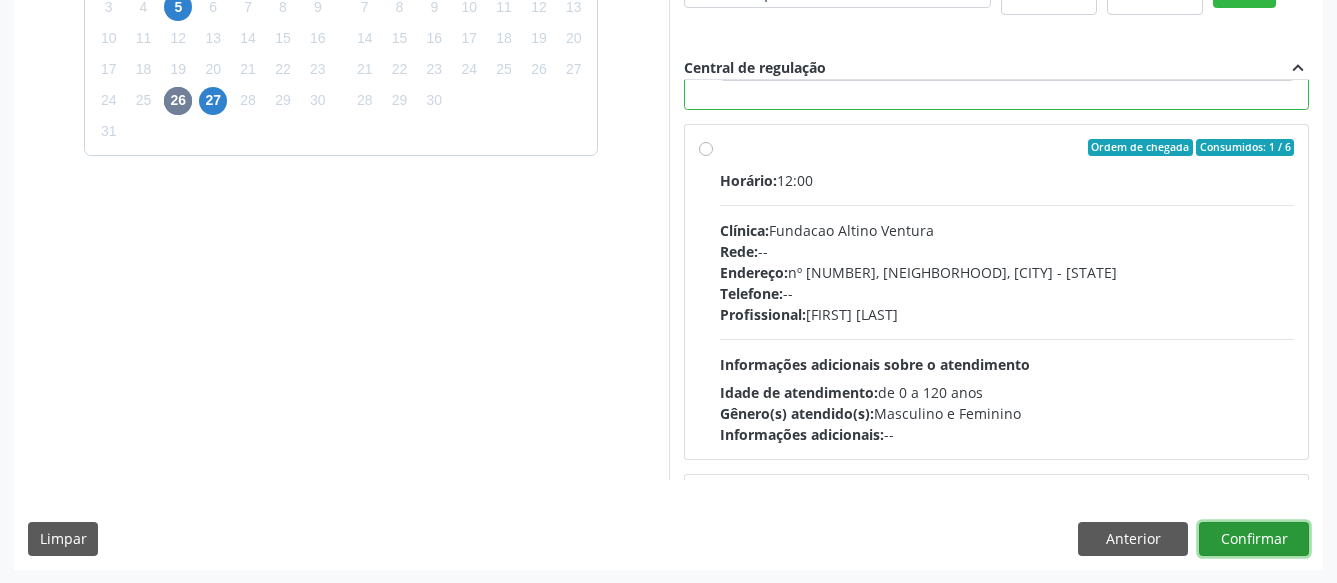 click on "Confirmar" at bounding box center (1254, 539) 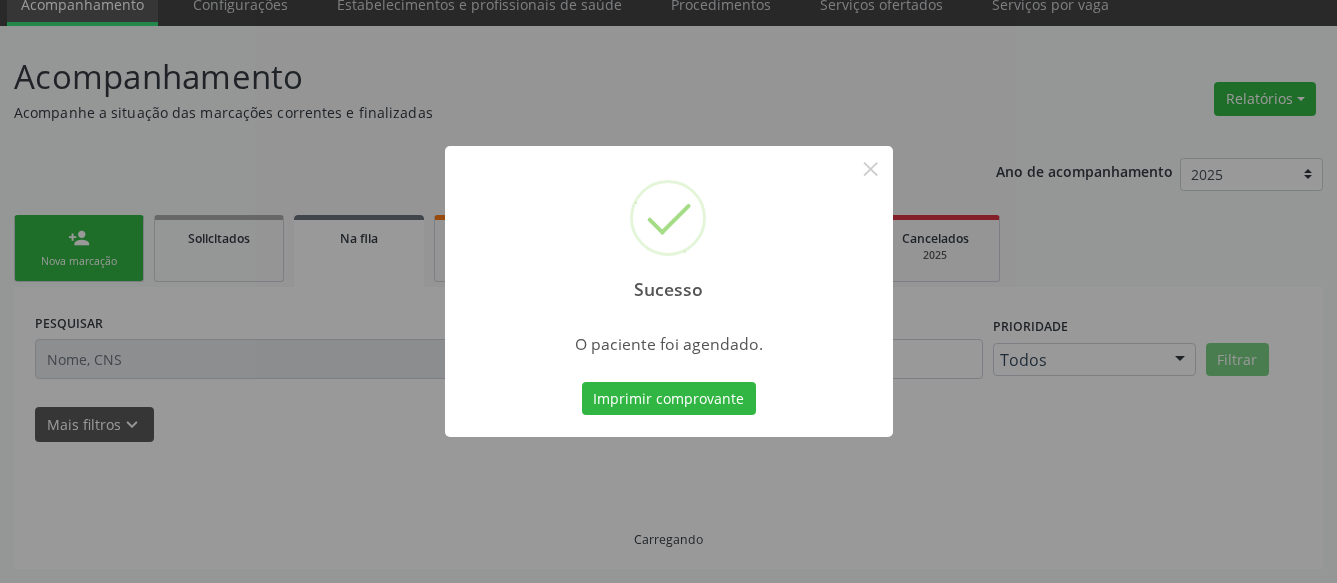 scroll, scrollTop: 83, scrollLeft: 0, axis: vertical 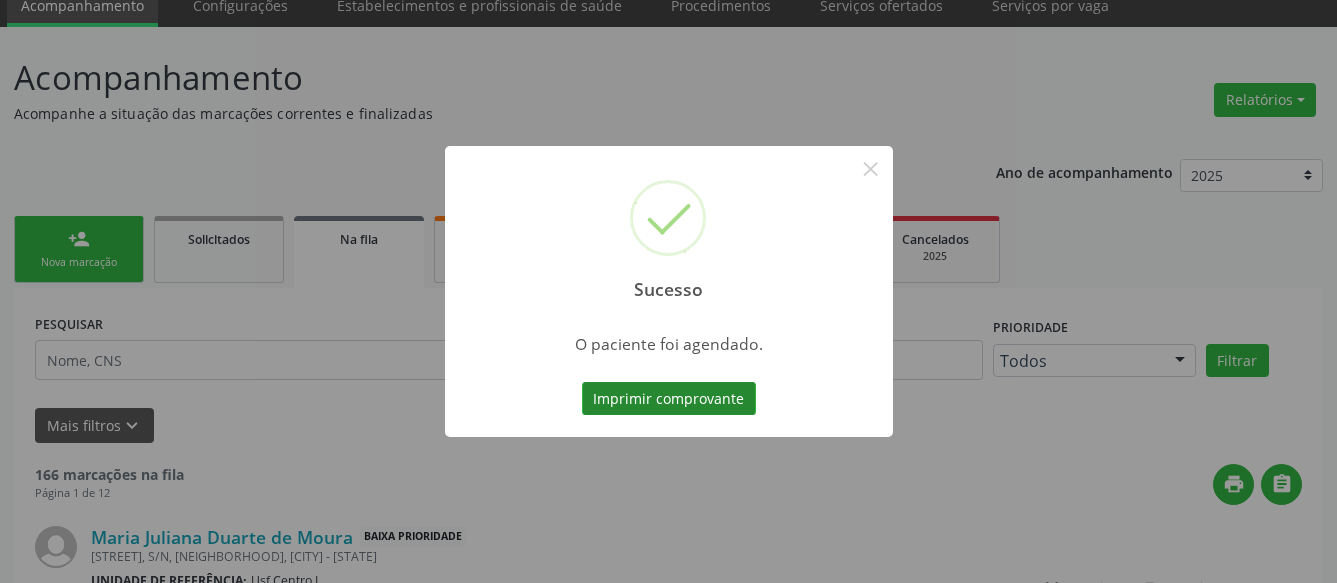 click on "Imprimir comprovante" at bounding box center [669, 399] 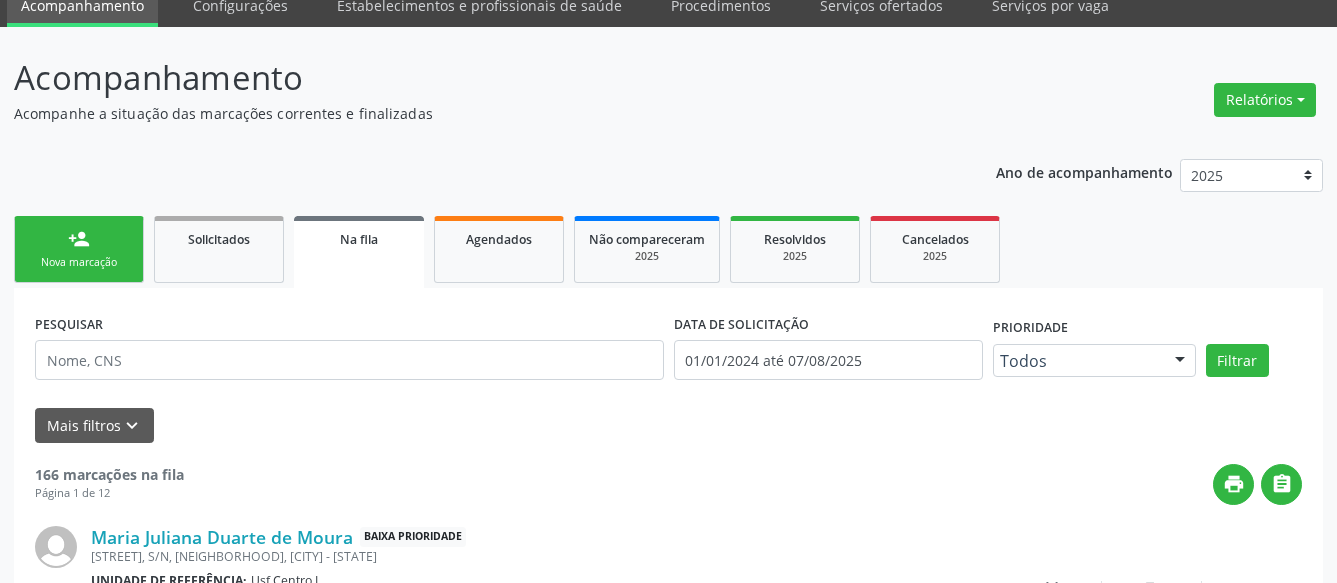 scroll, scrollTop: 82, scrollLeft: 0, axis: vertical 